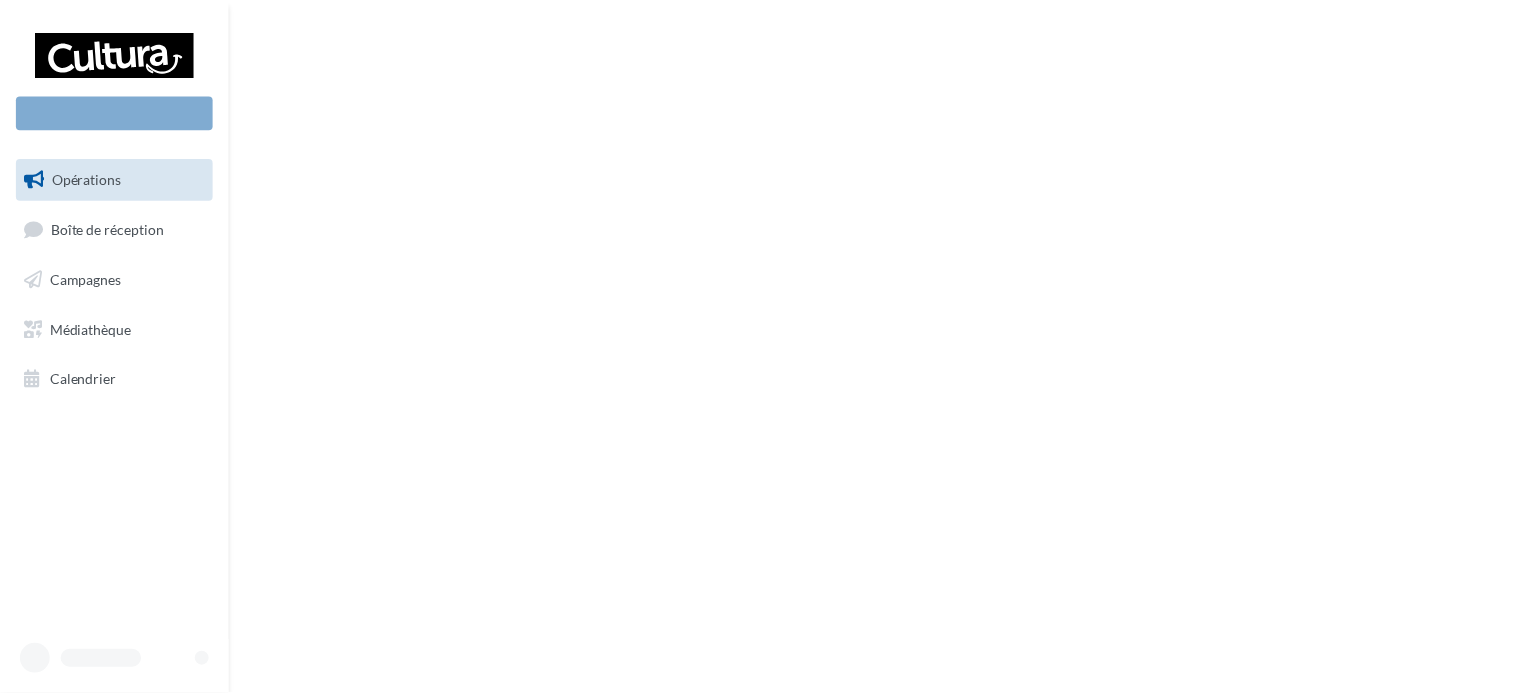 scroll, scrollTop: 0, scrollLeft: 0, axis: both 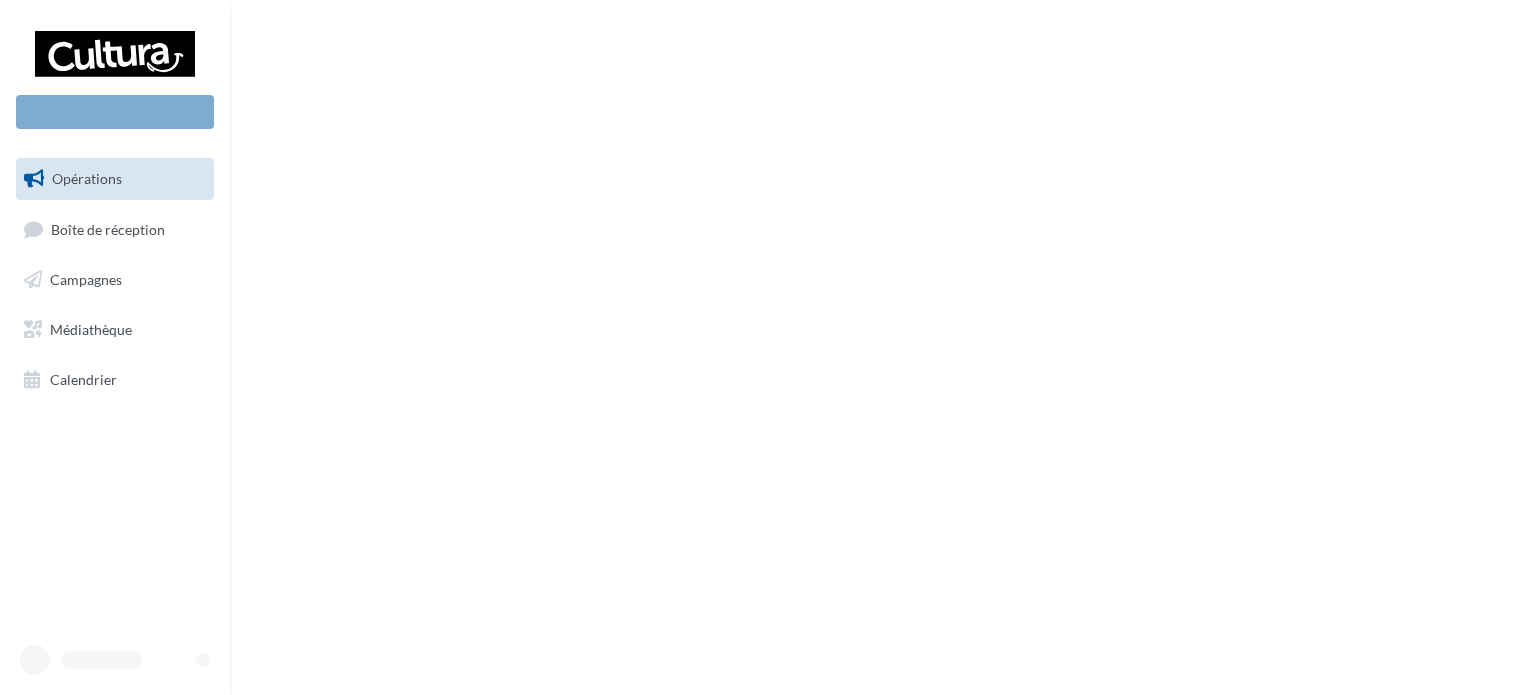 click on "Nouvelle campagne
Opérations
Boîte de réception
Campagnes
Médiathèque
Calendrier" at bounding box center [115, 347] 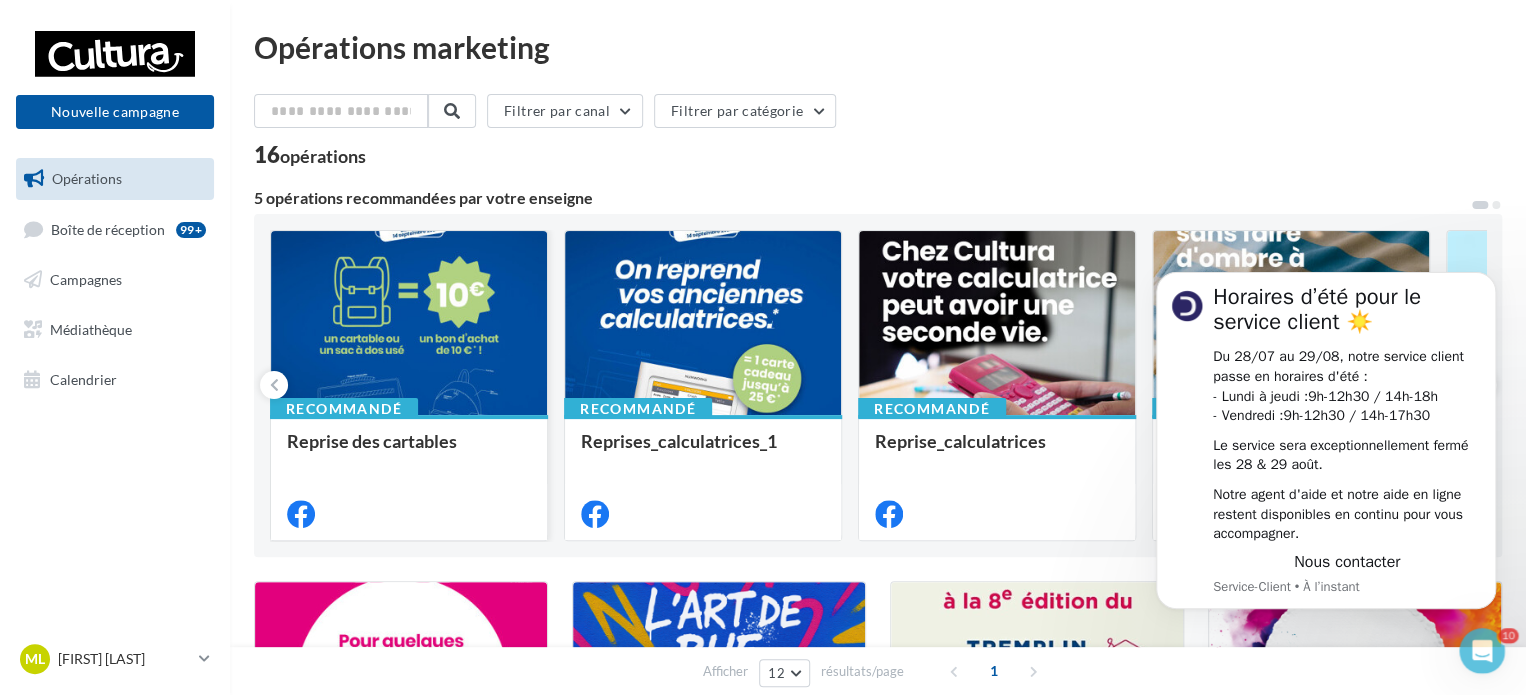 scroll, scrollTop: 0, scrollLeft: 0, axis: both 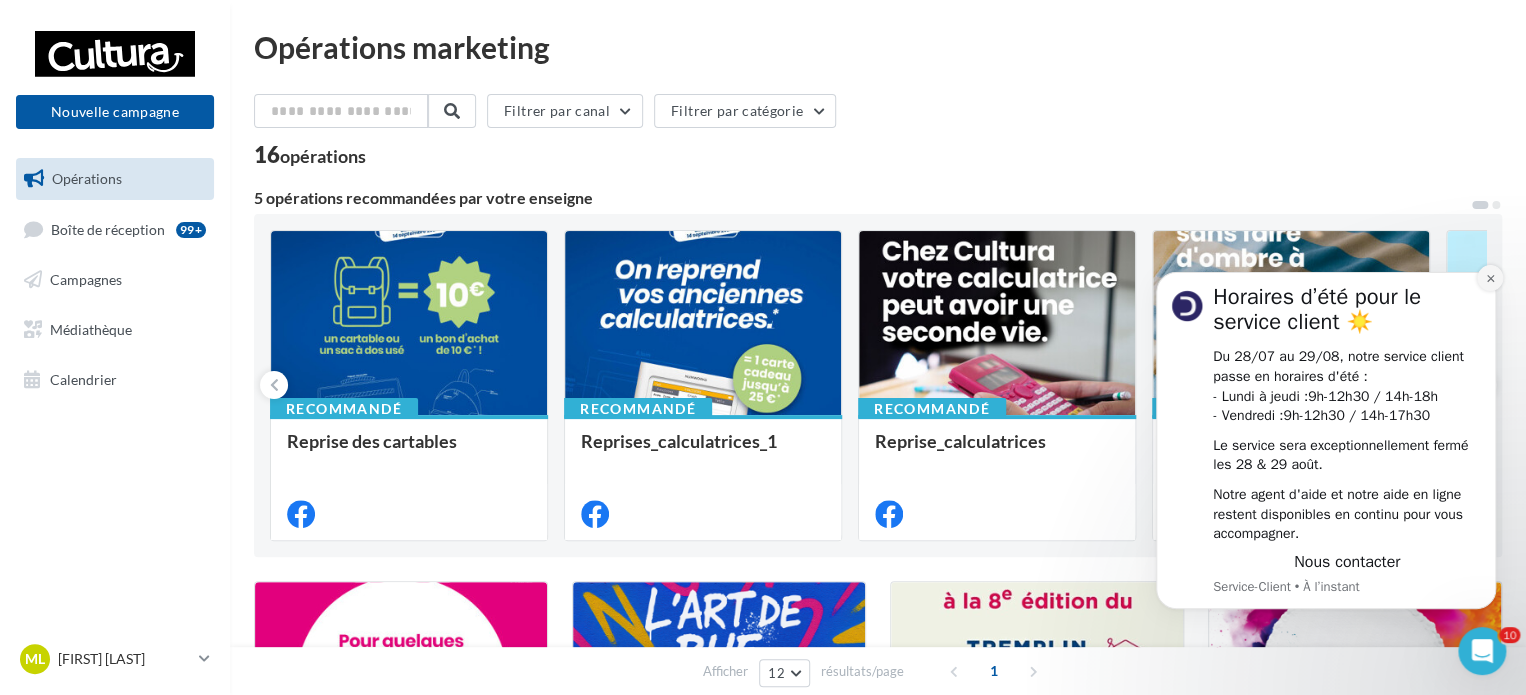 click at bounding box center (1490, 278) 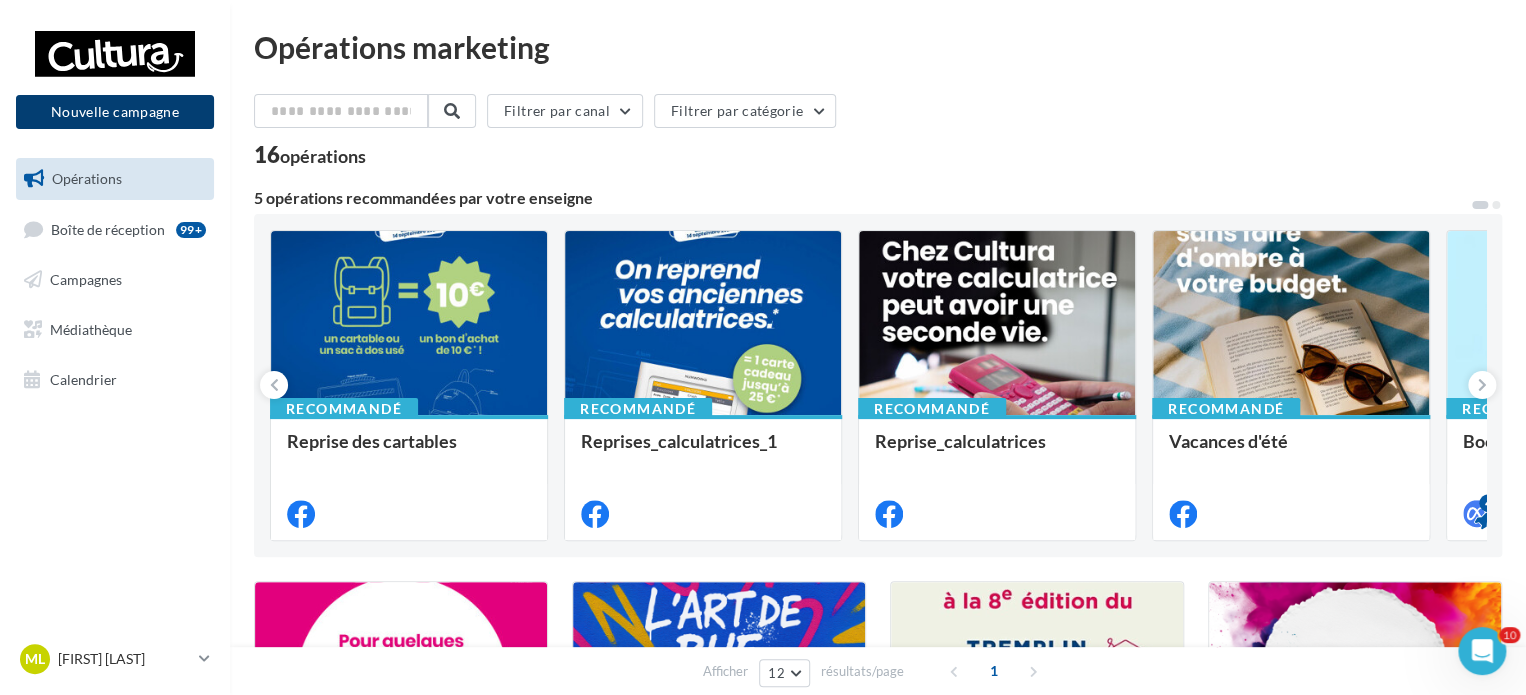 click on "Nouvelle campagne" at bounding box center [115, 112] 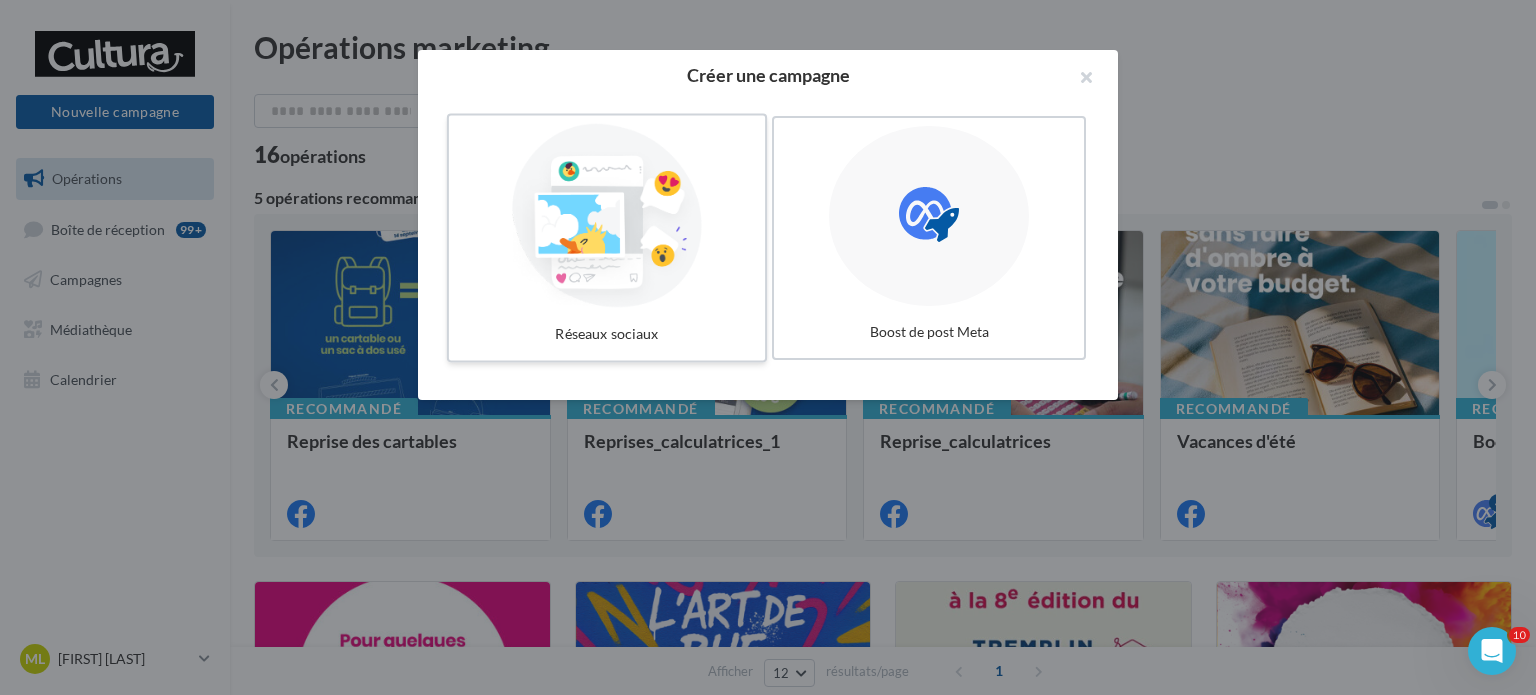 click at bounding box center [607, 216] 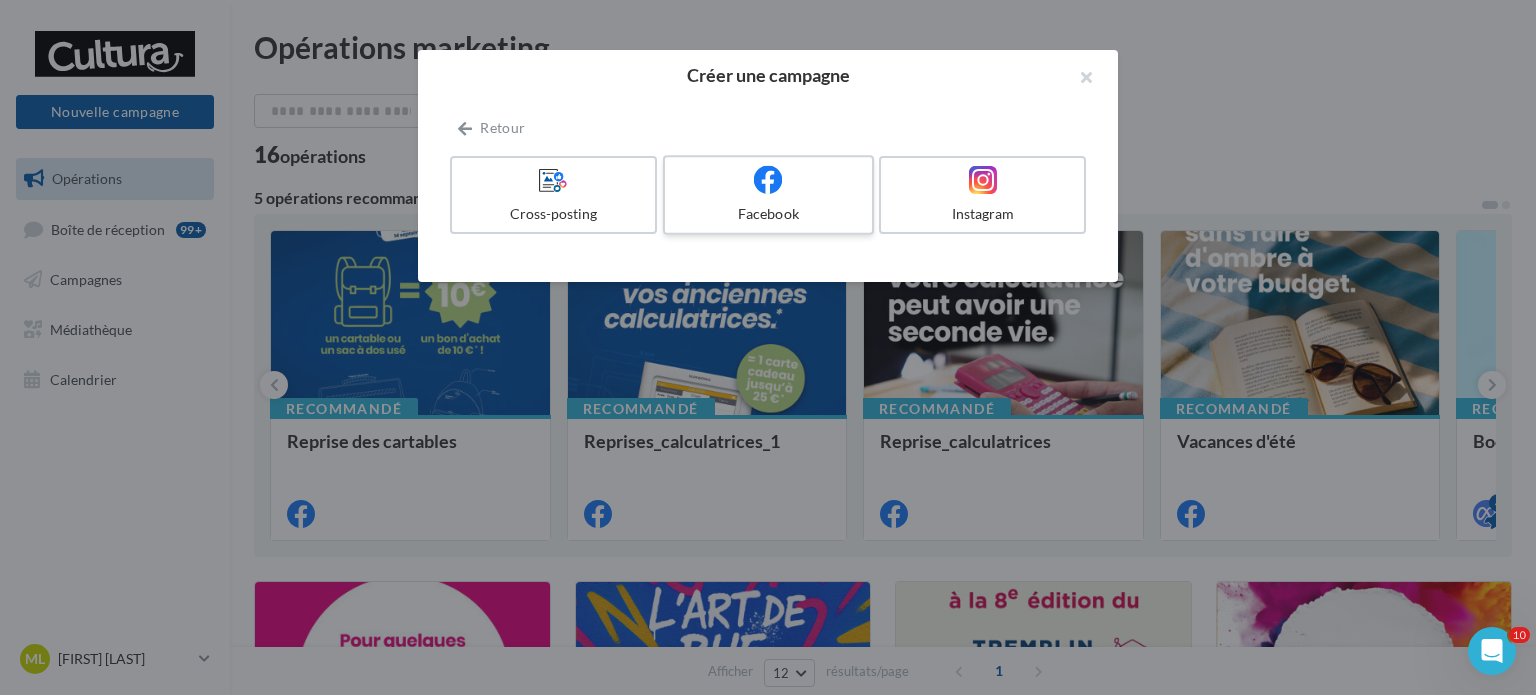 click on "Facebook" at bounding box center [768, 195] 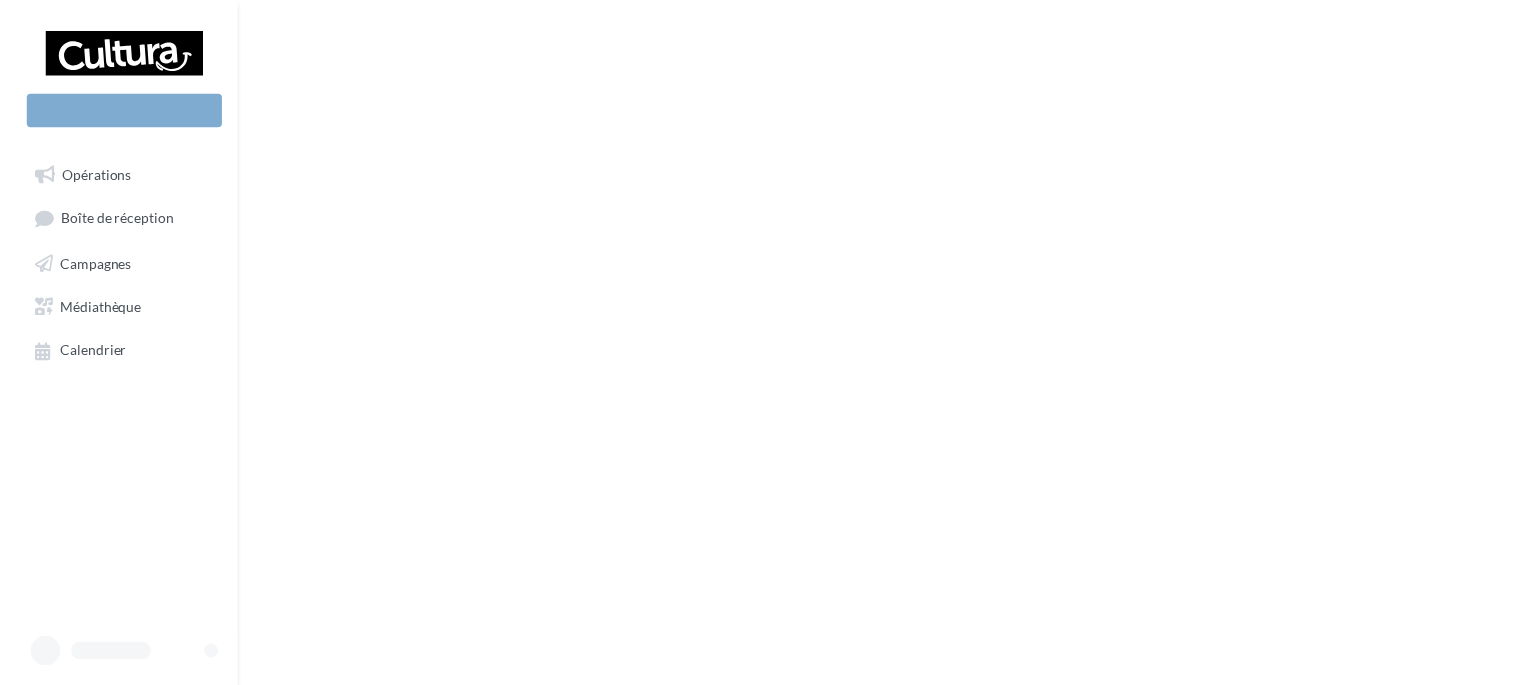 scroll, scrollTop: 0, scrollLeft: 0, axis: both 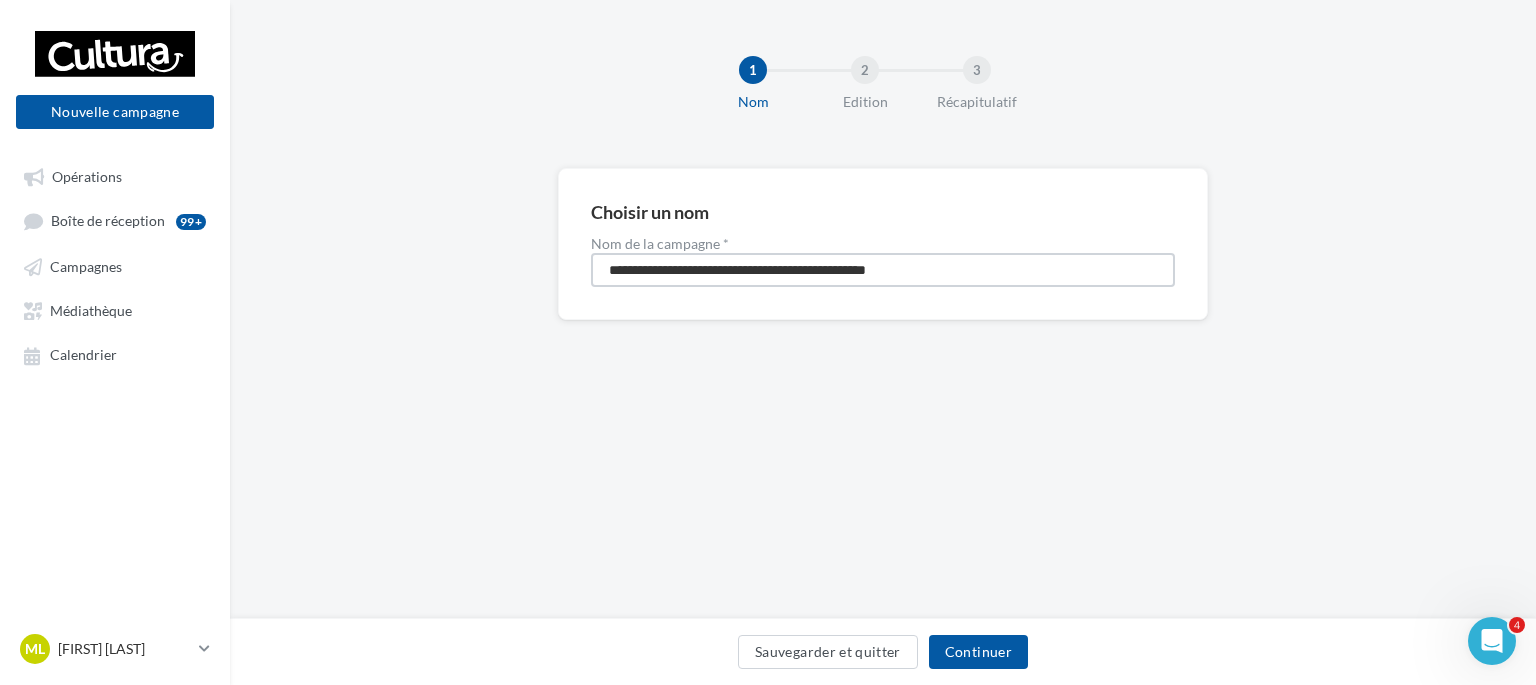 click on "**********" at bounding box center [883, 270] 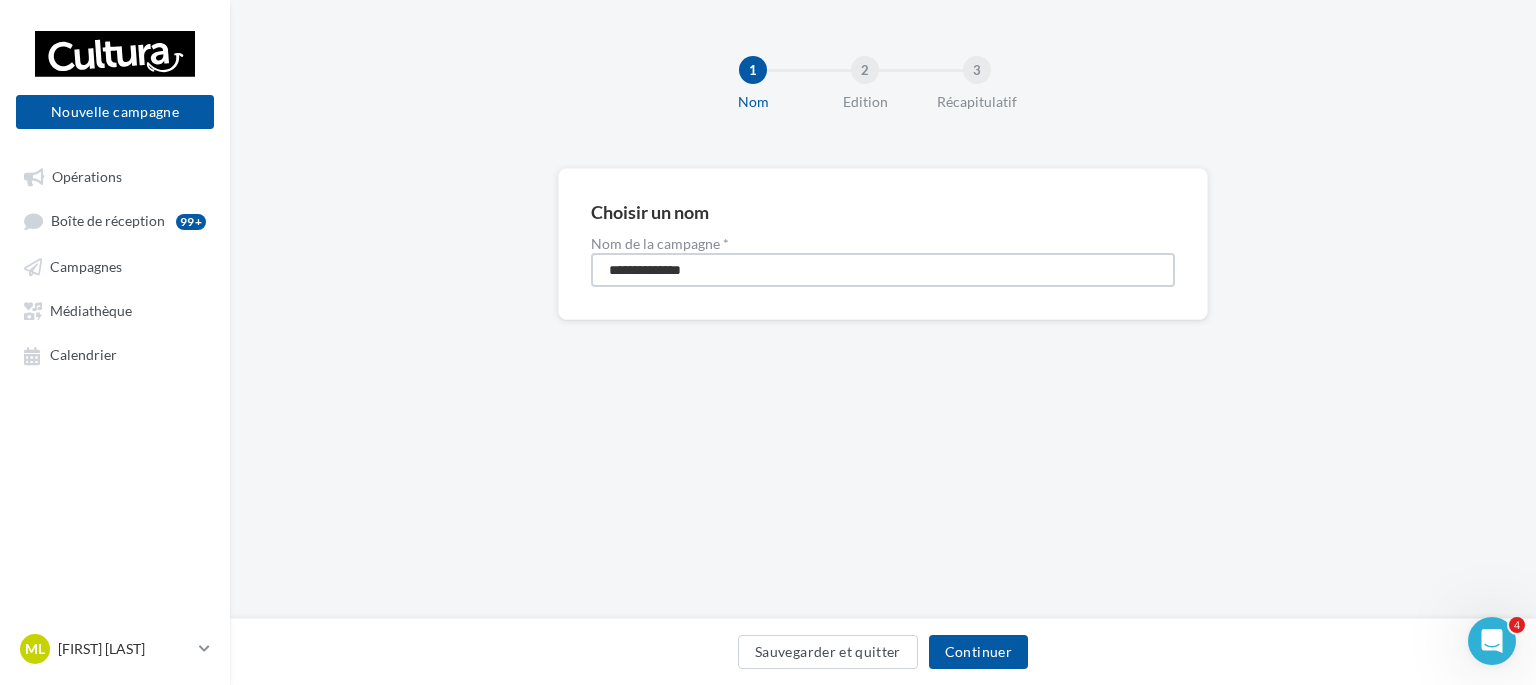 click on "**********" at bounding box center [883, 270] 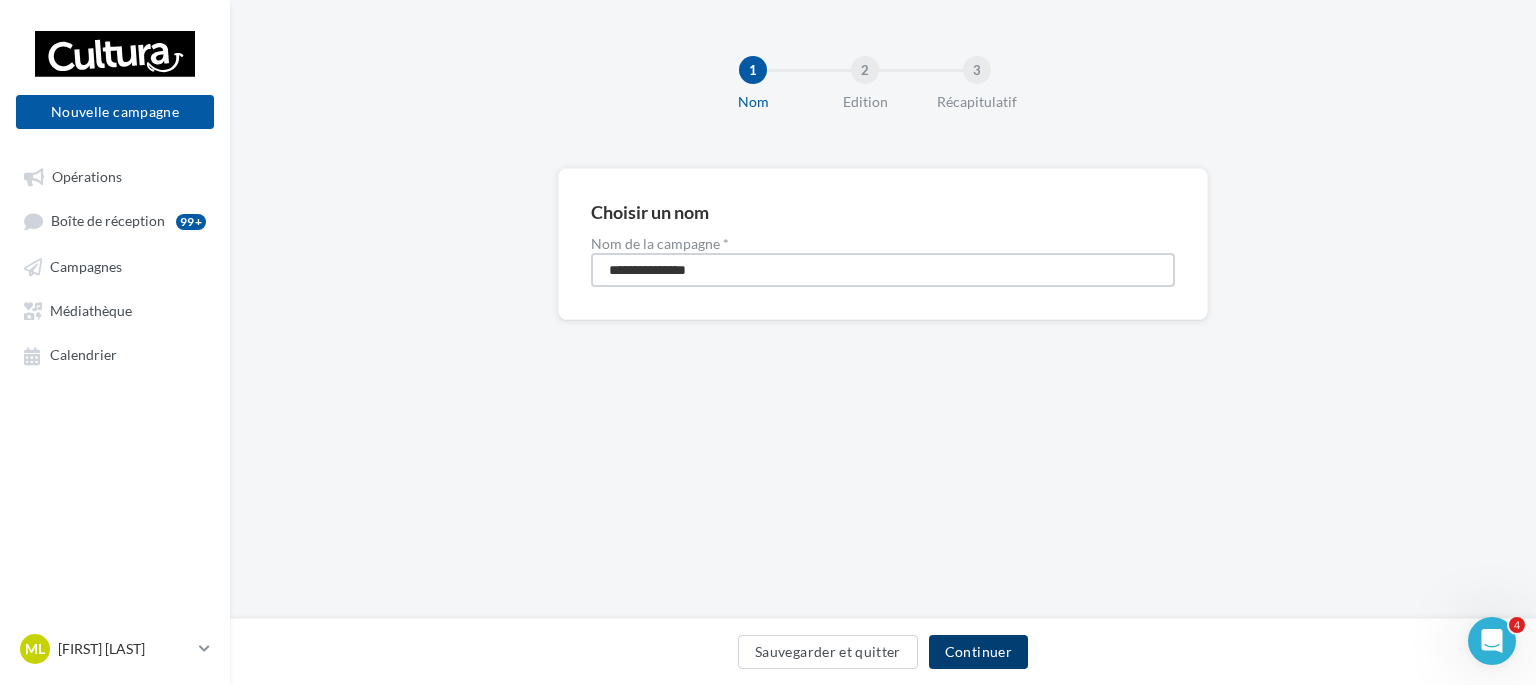 type on "**********" 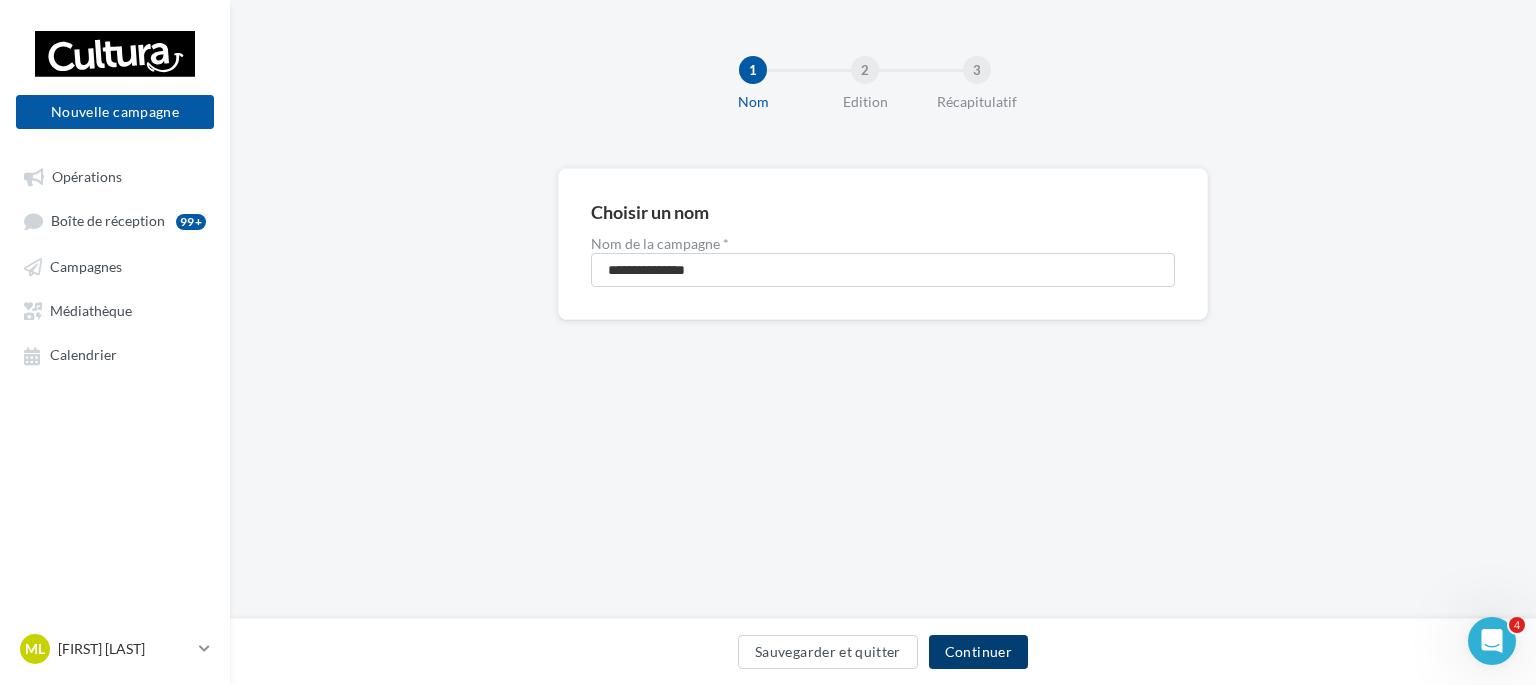 click on "Continuer" at bounding box center [978, 652] 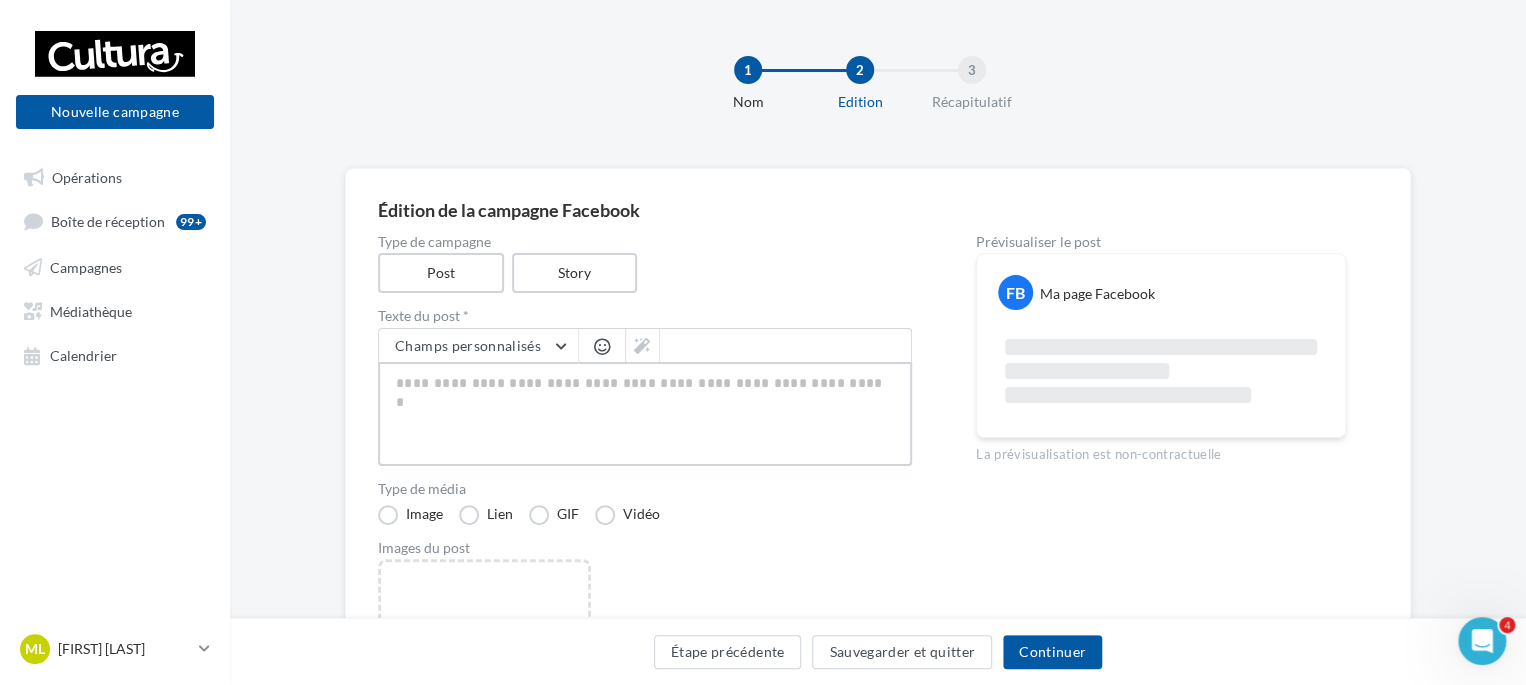 click at bounding box center (645, 414) 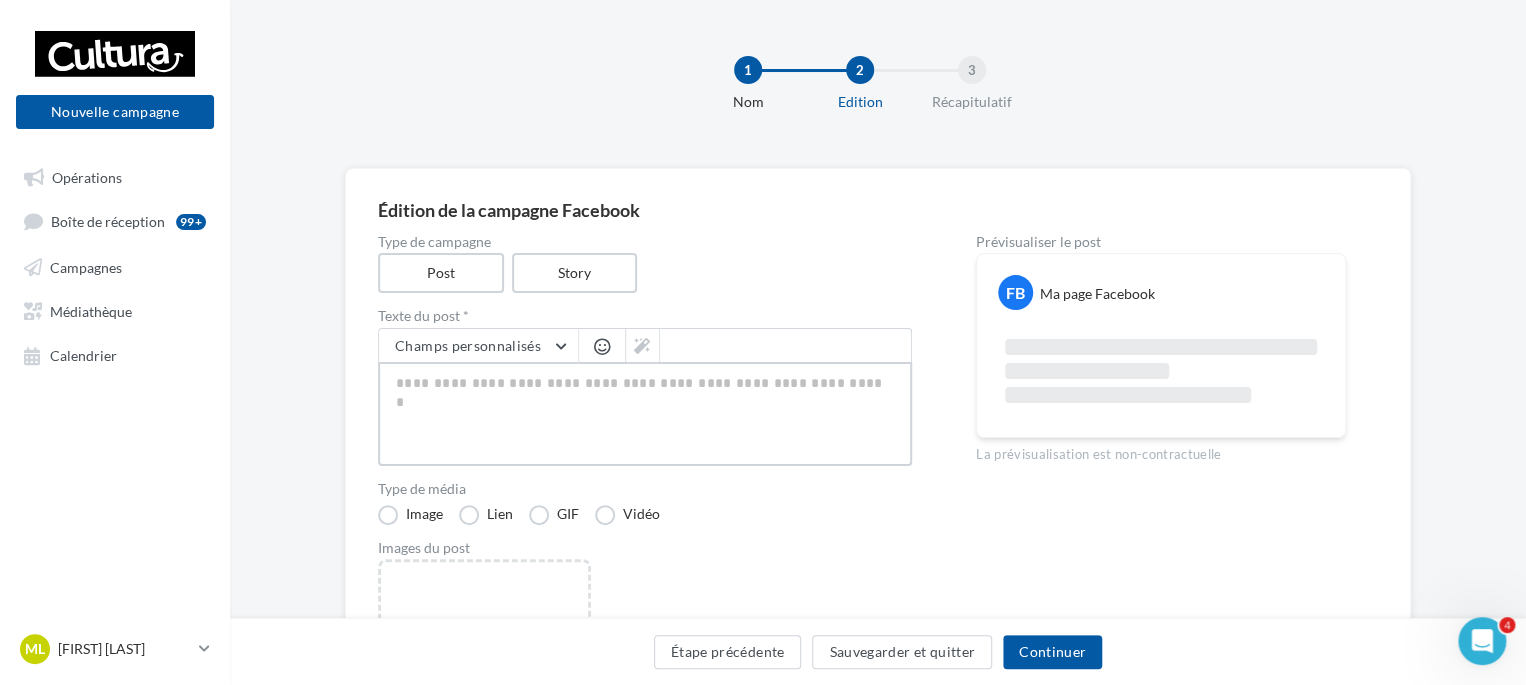 paste on "**********" 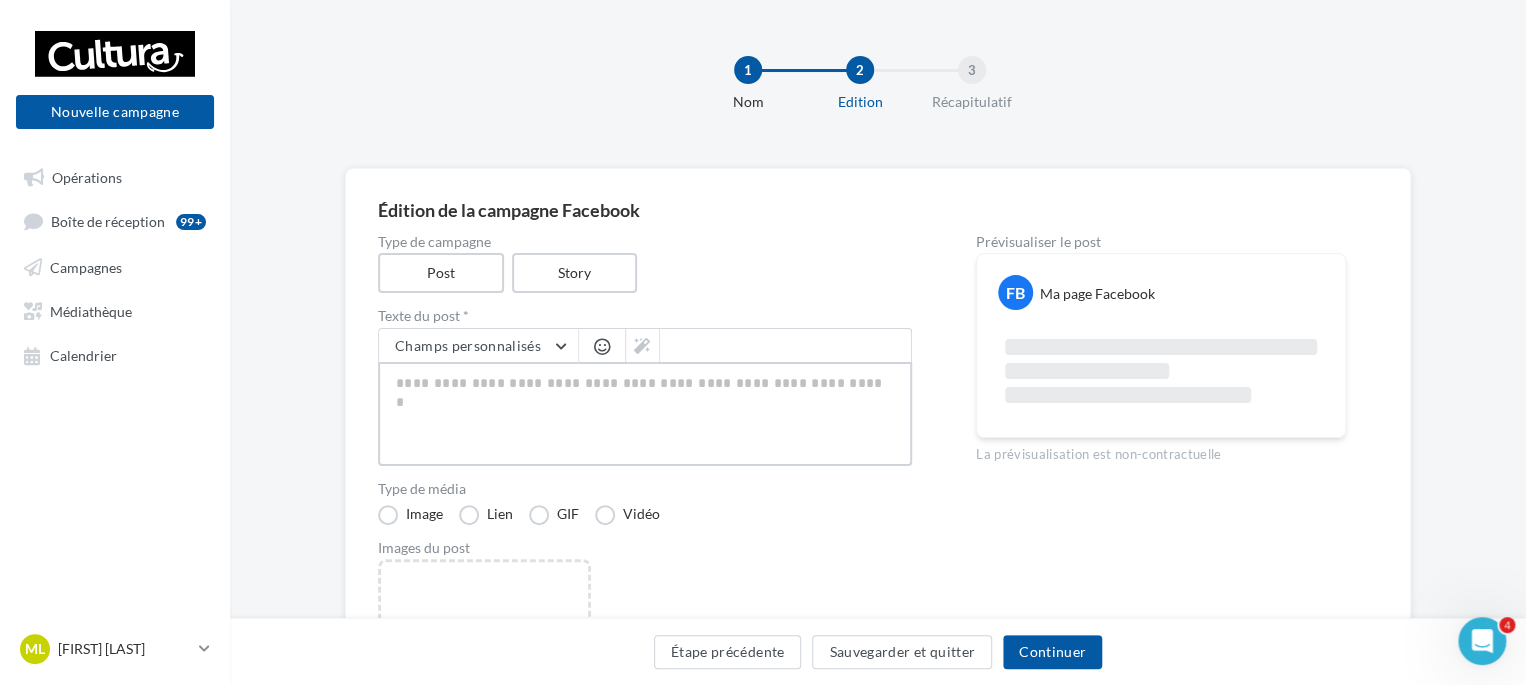 type on "**********" 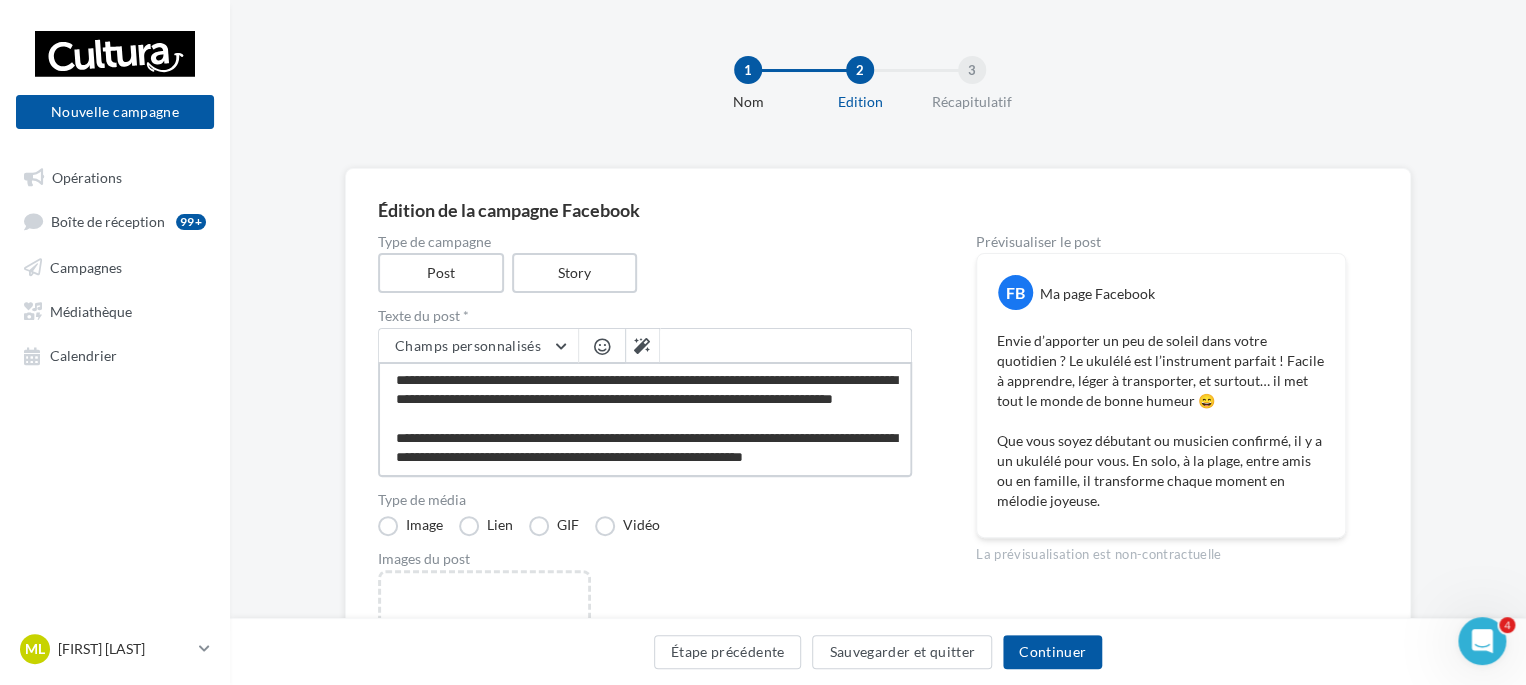 scroll, scrollTop: 38, scrollLeft: 0, axis: vertical 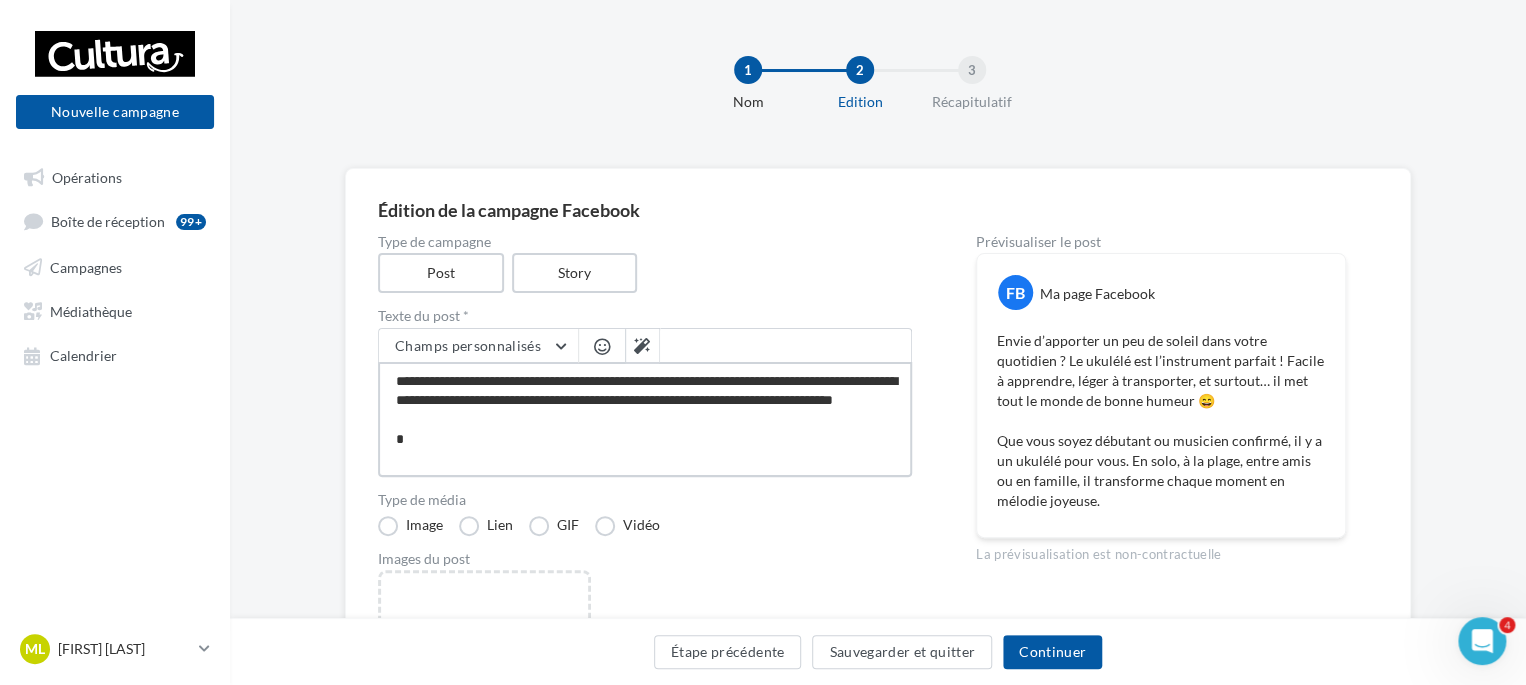 type on "**********" 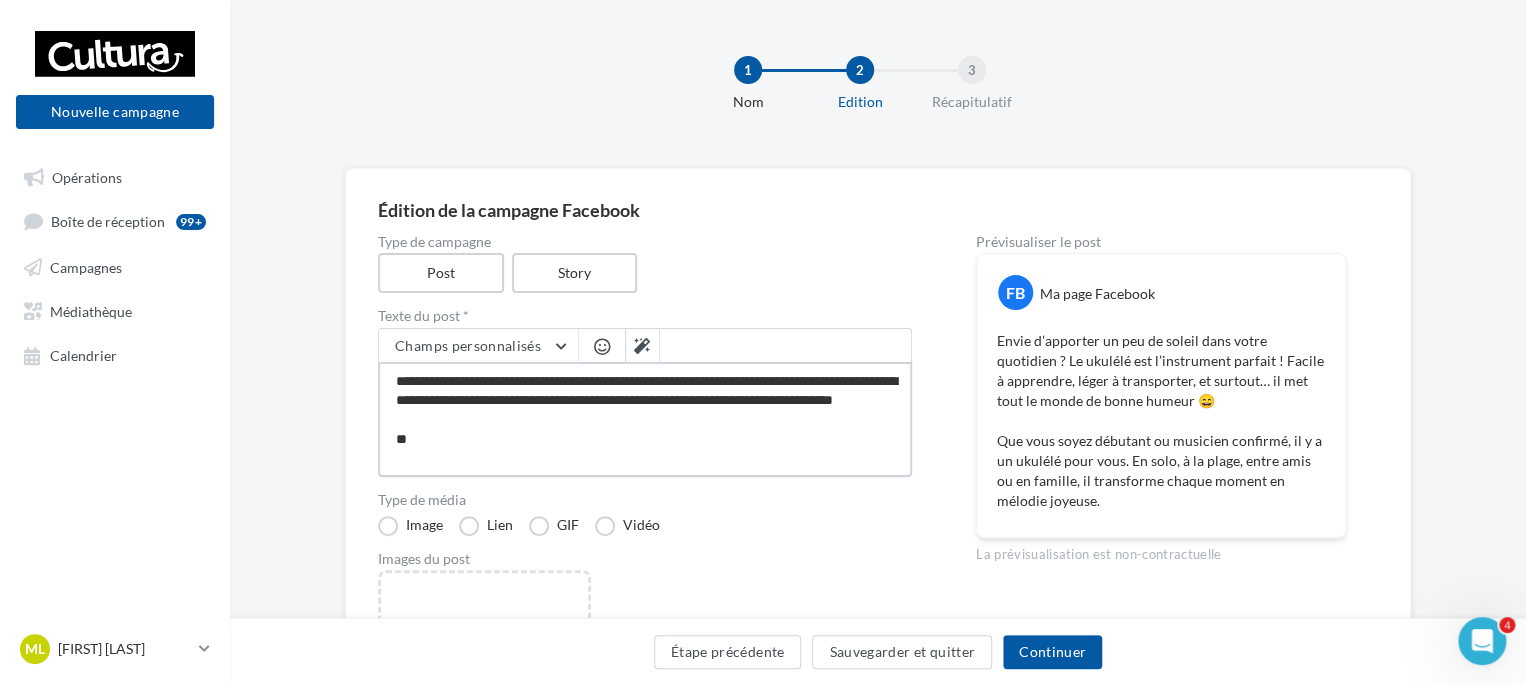 type on "**********" 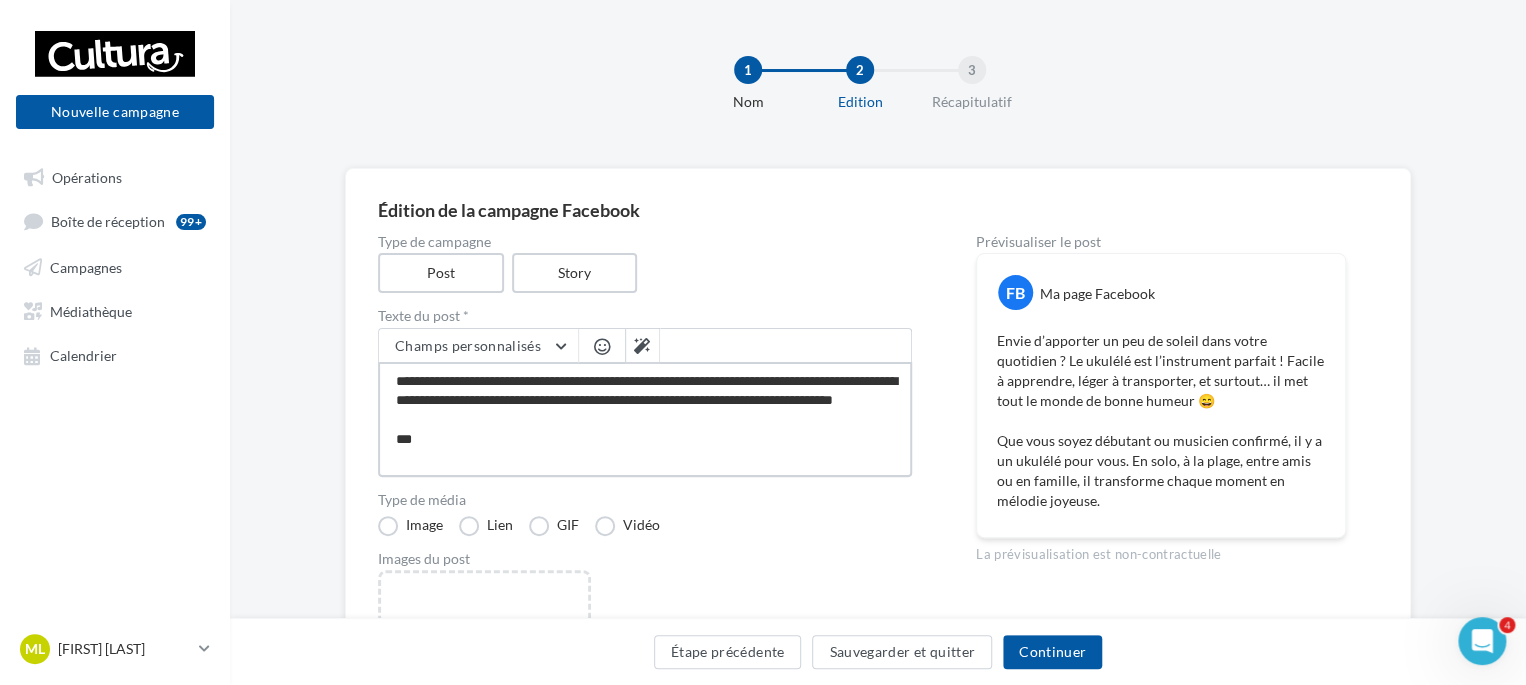 type on "**********" 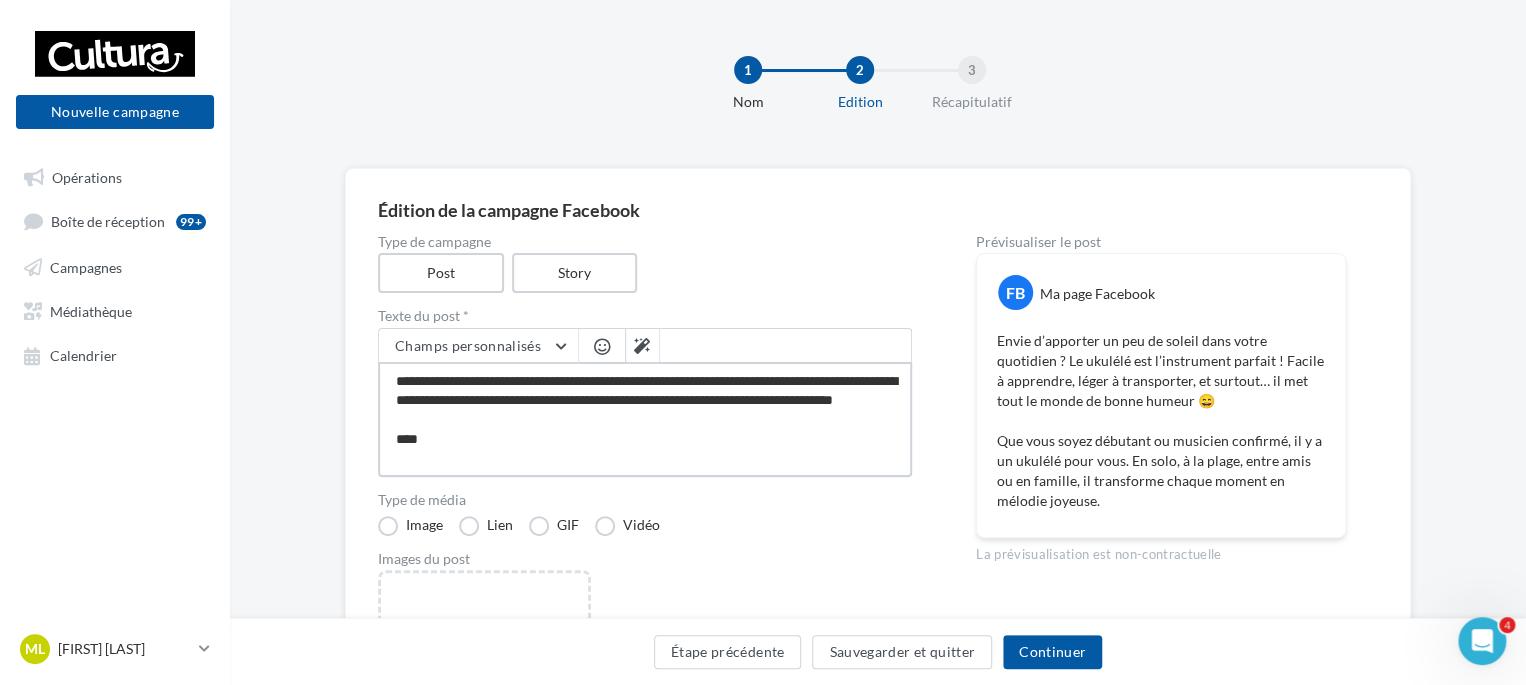 type on "**********" 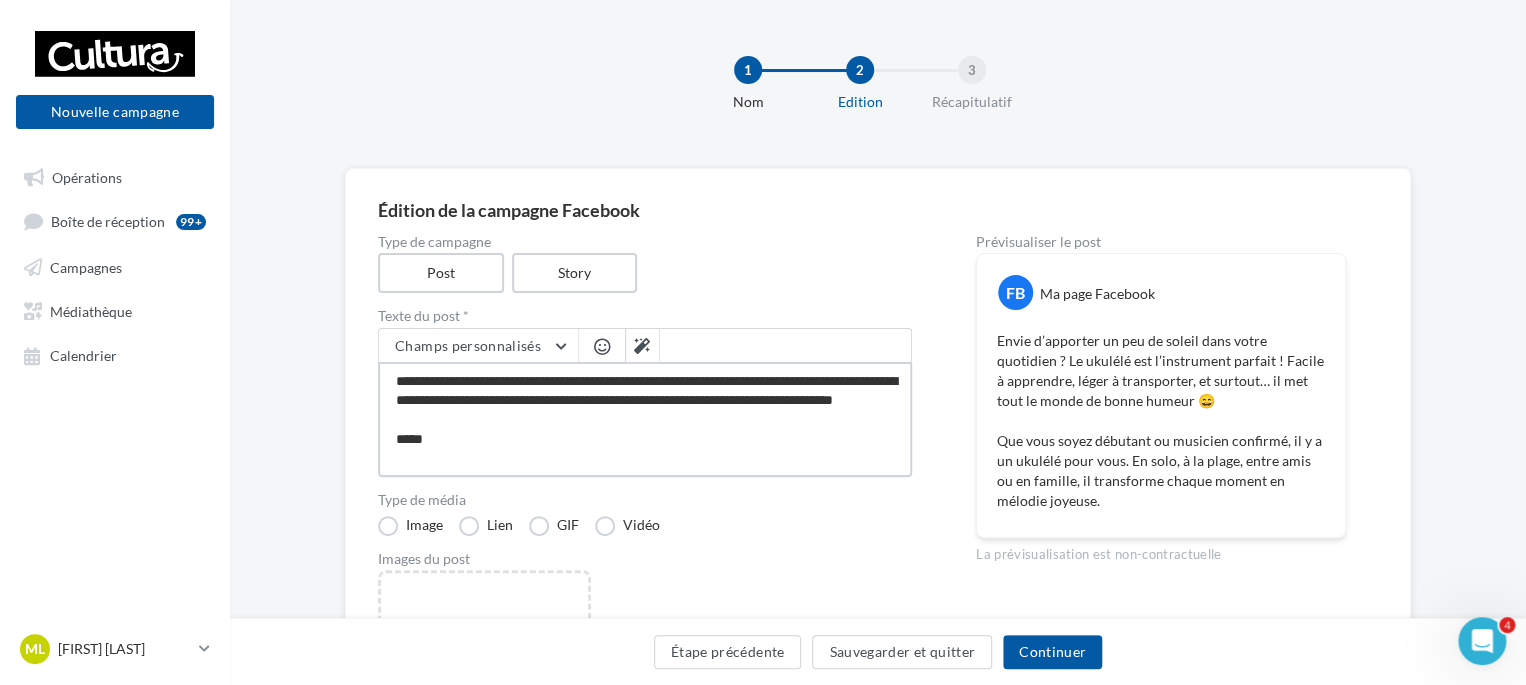 type on "**********" 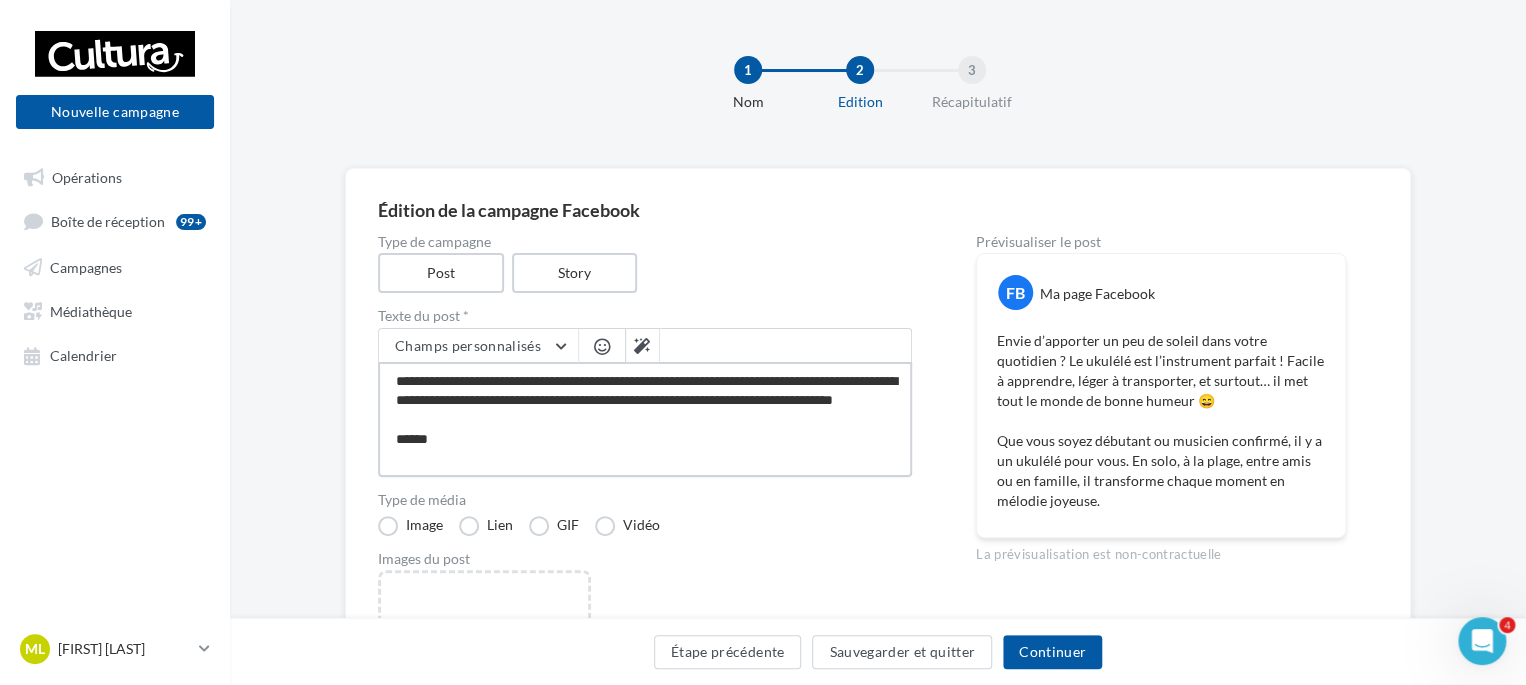 type on "**********" 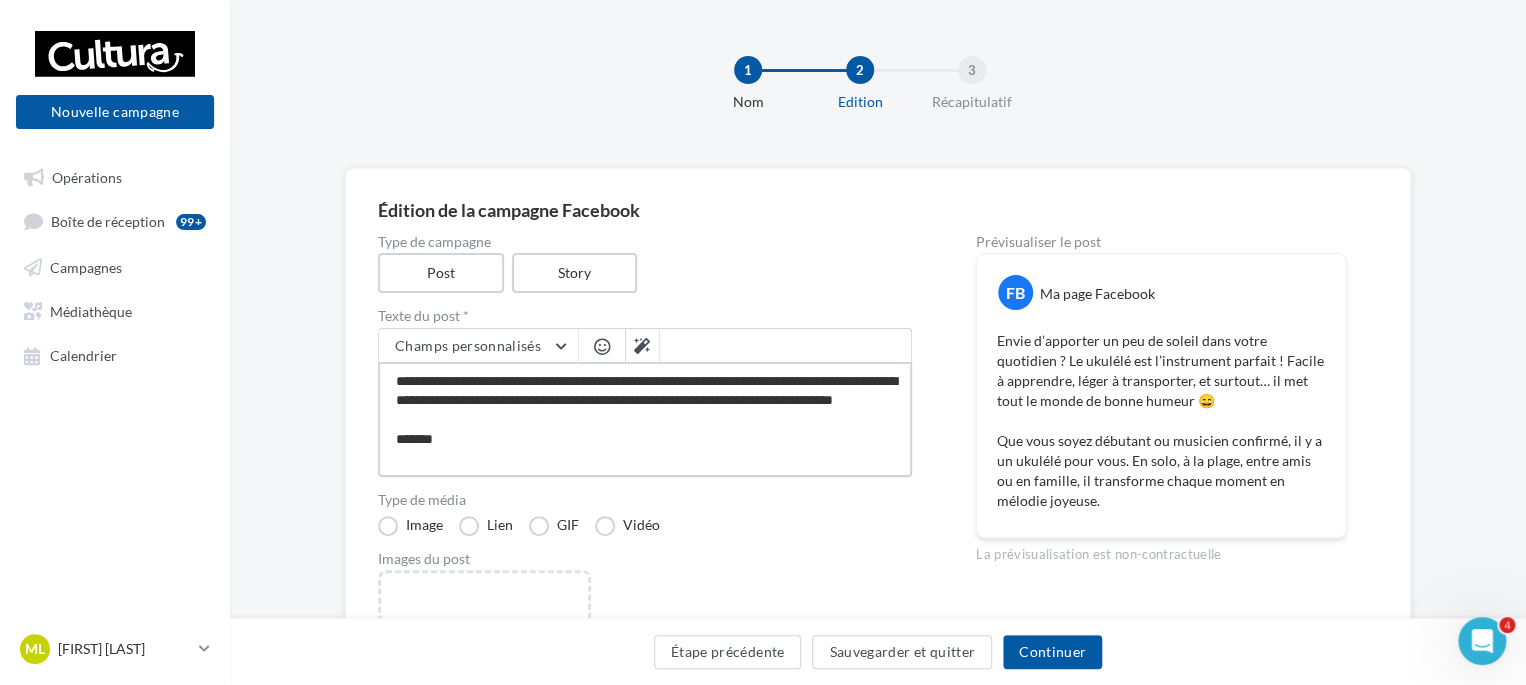 type on "**********" 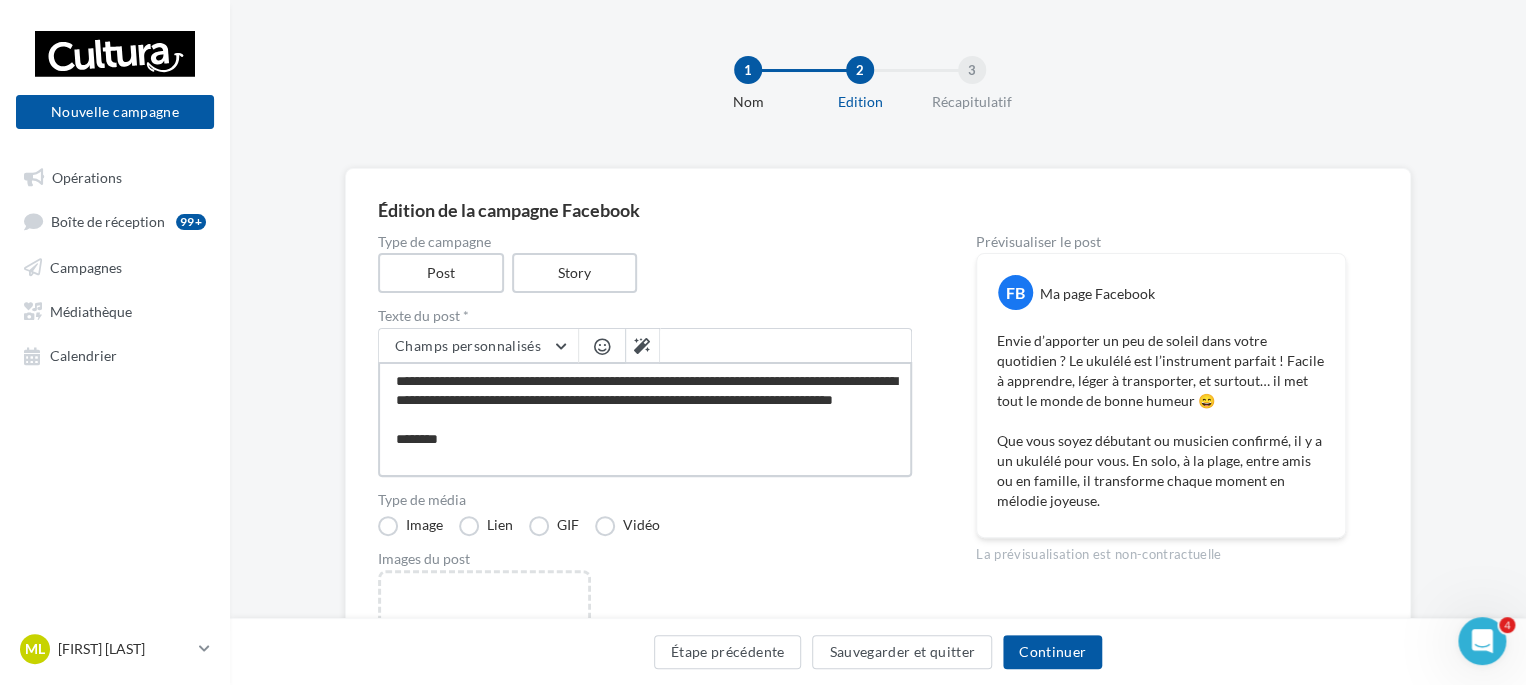 type on "**********" 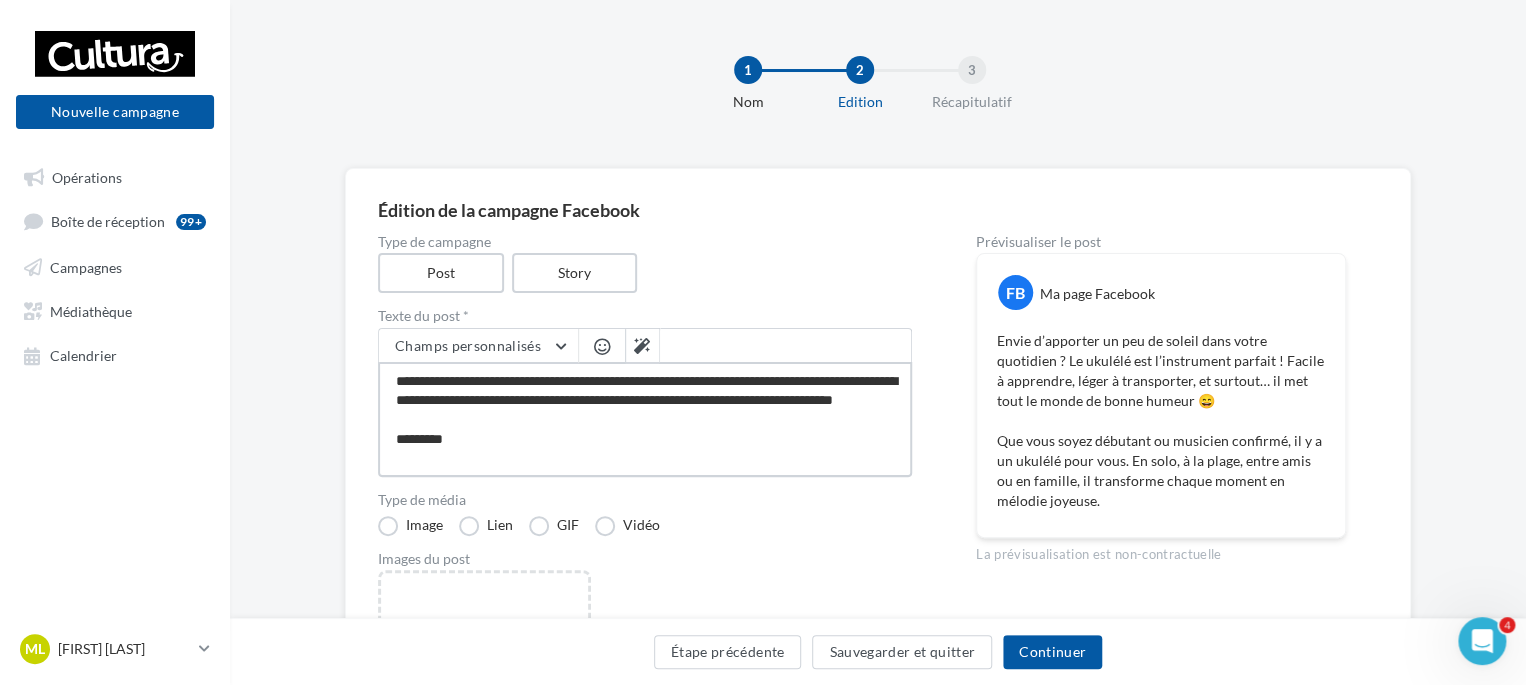 type on "**********" 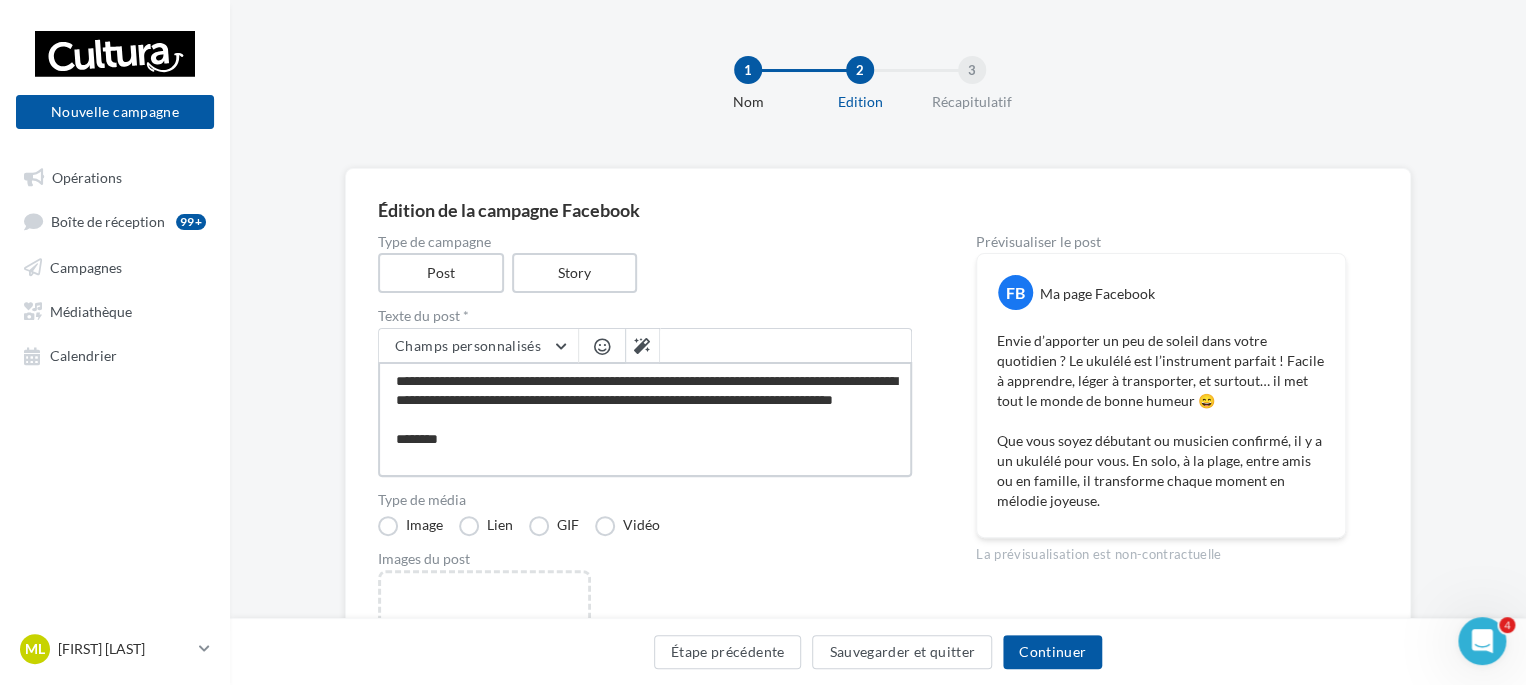type on "**********" 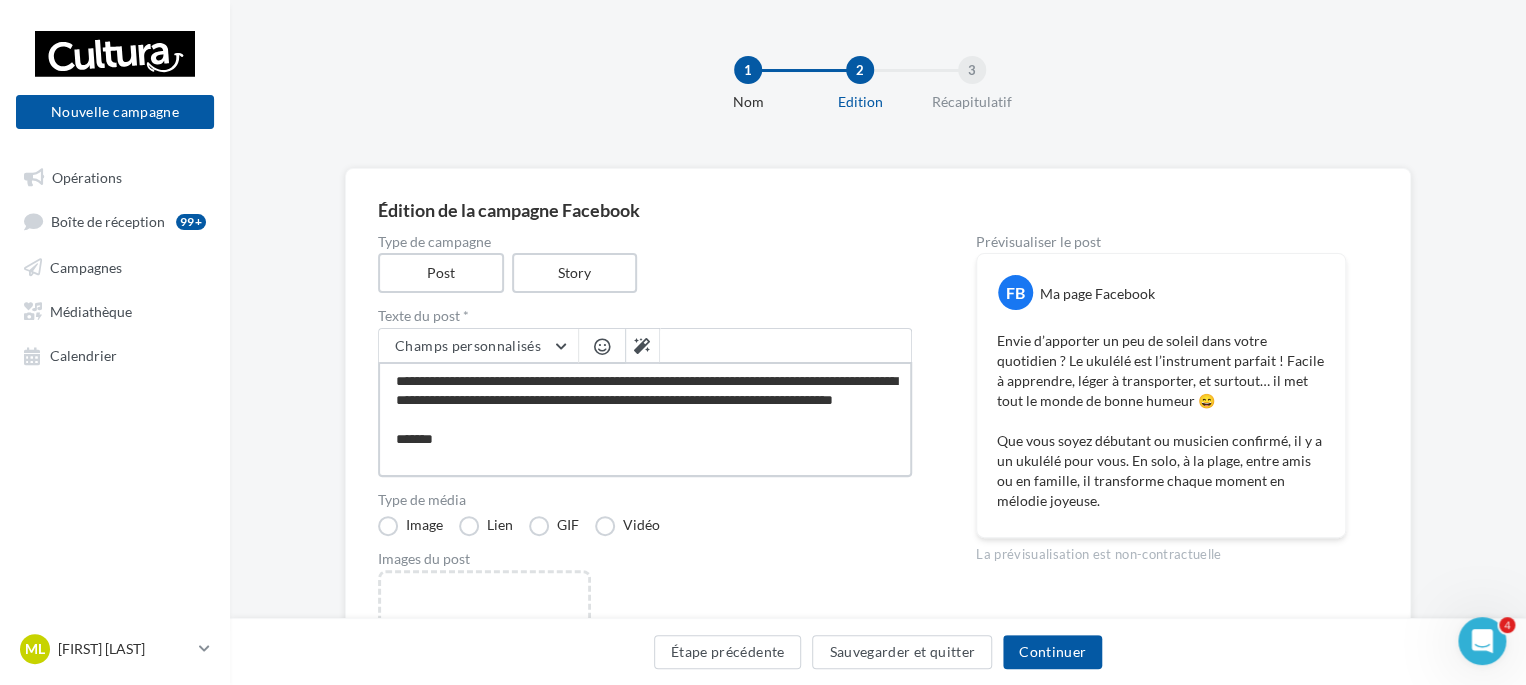 type on "**********" 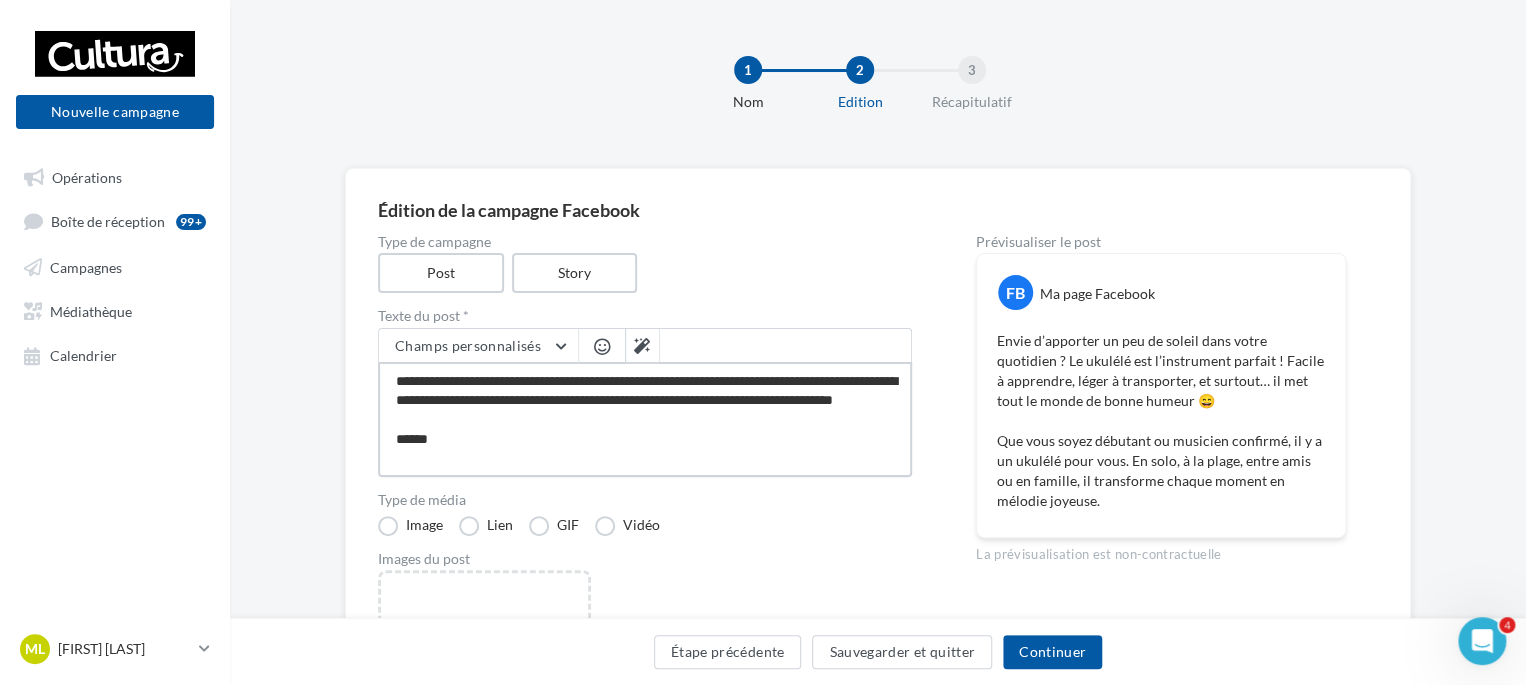 type on "**********" 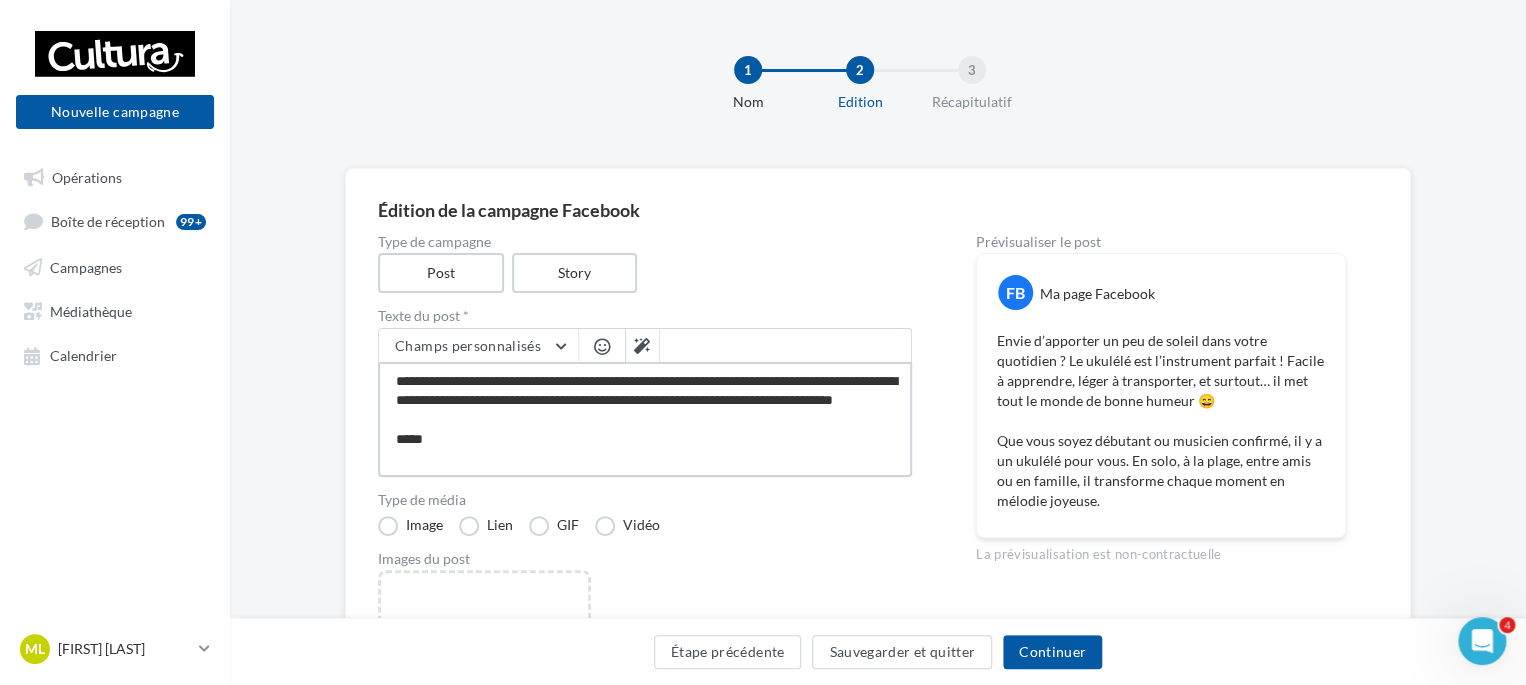 type on "**********" 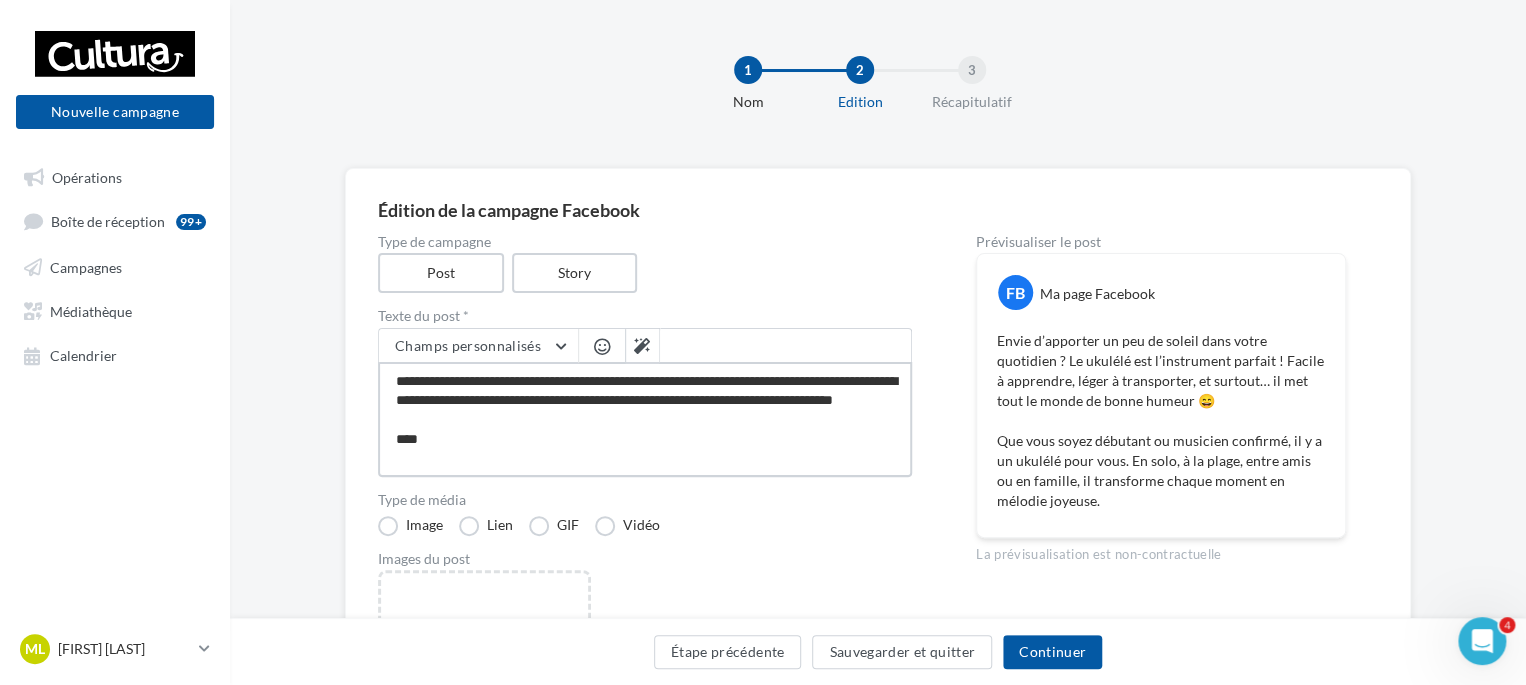 type on "**********" 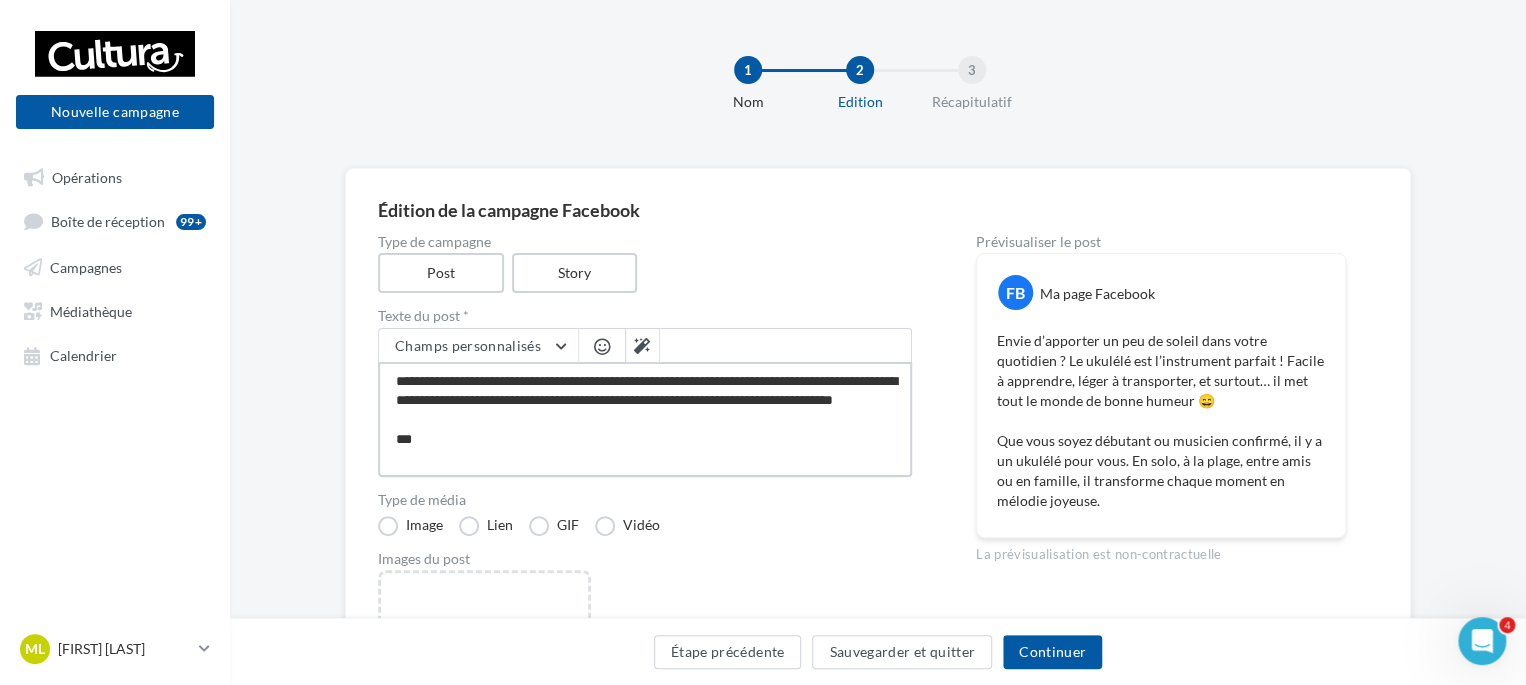 type on "**********" 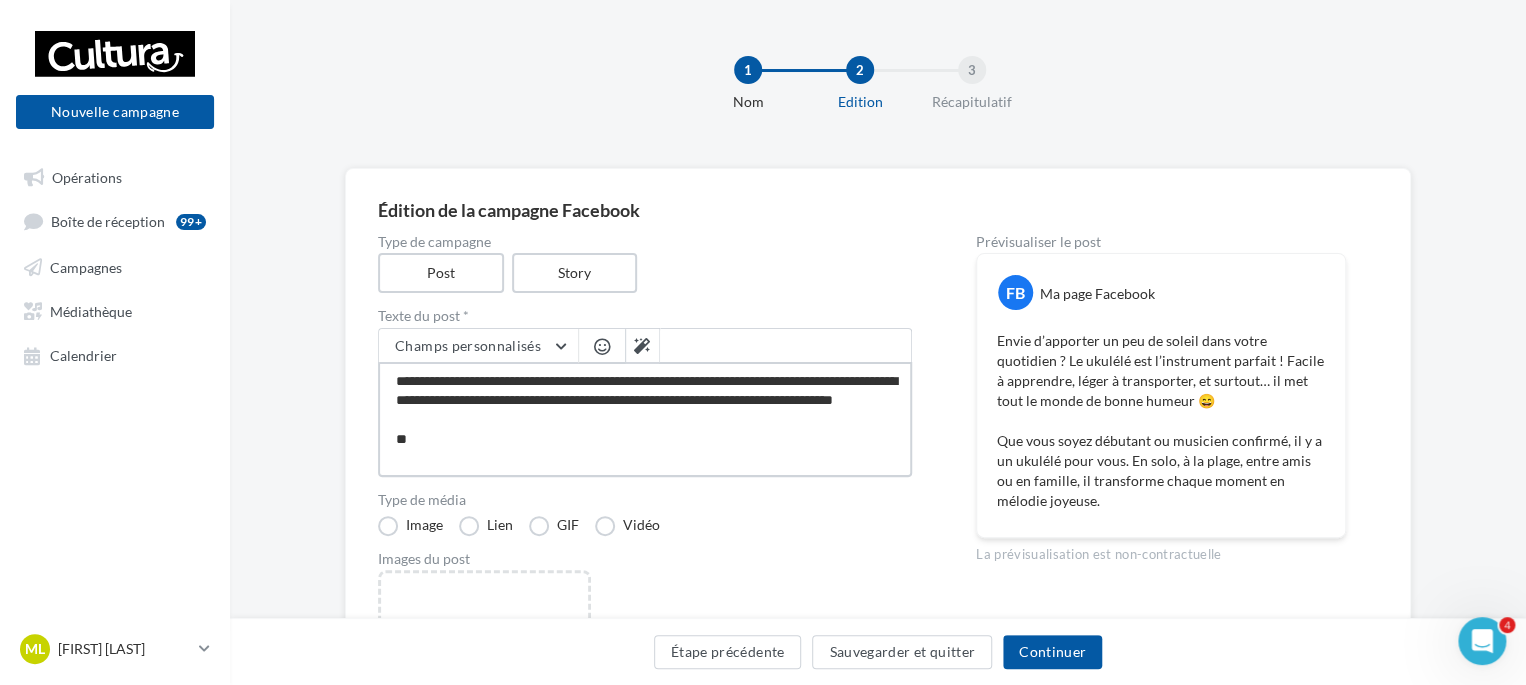 type on "**********" 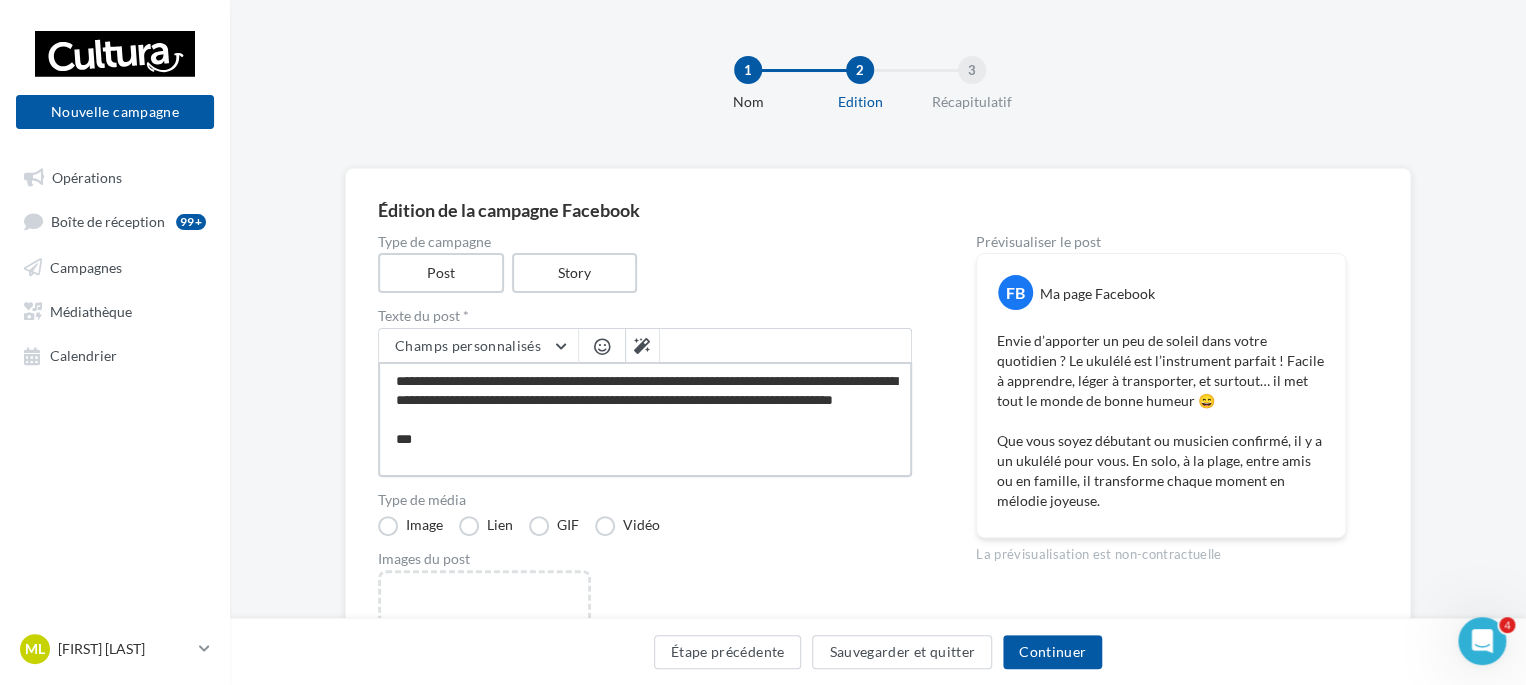 type on "**********" 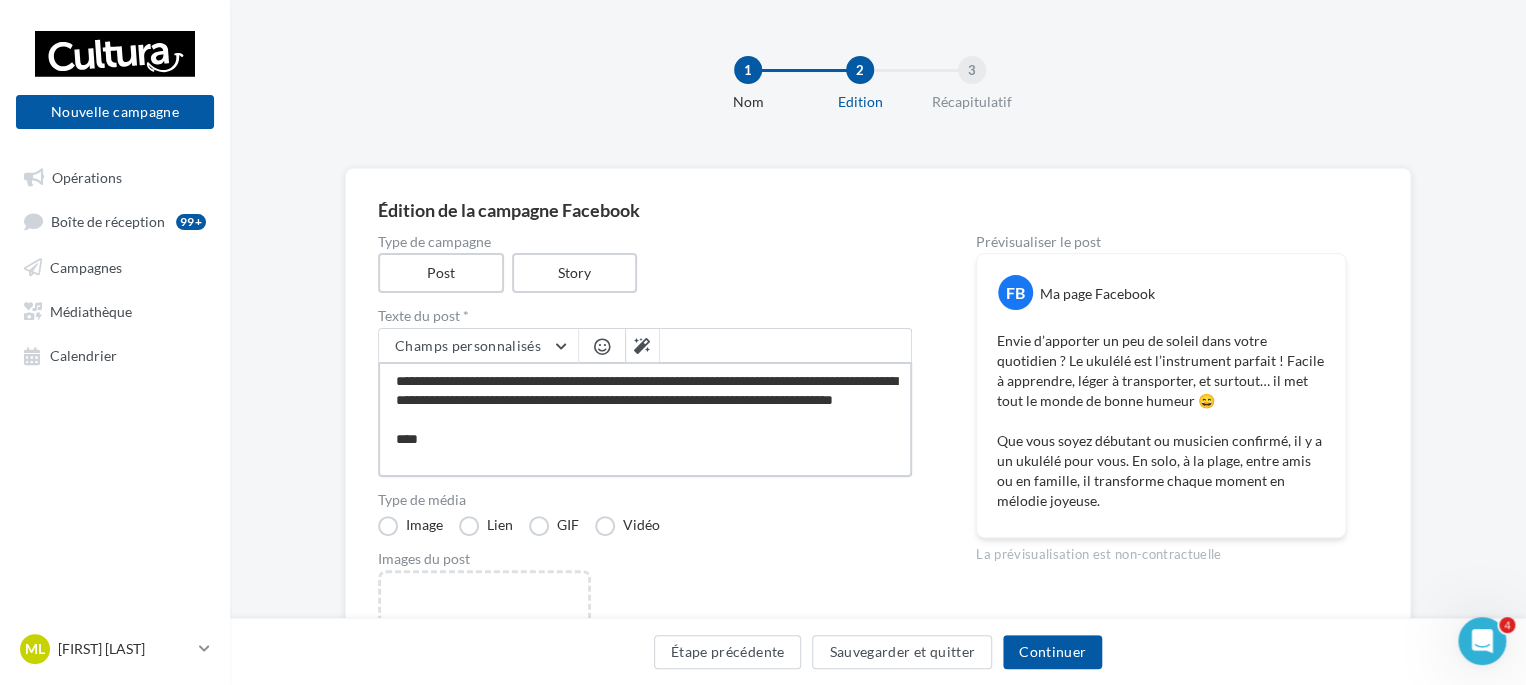 type on "**********" 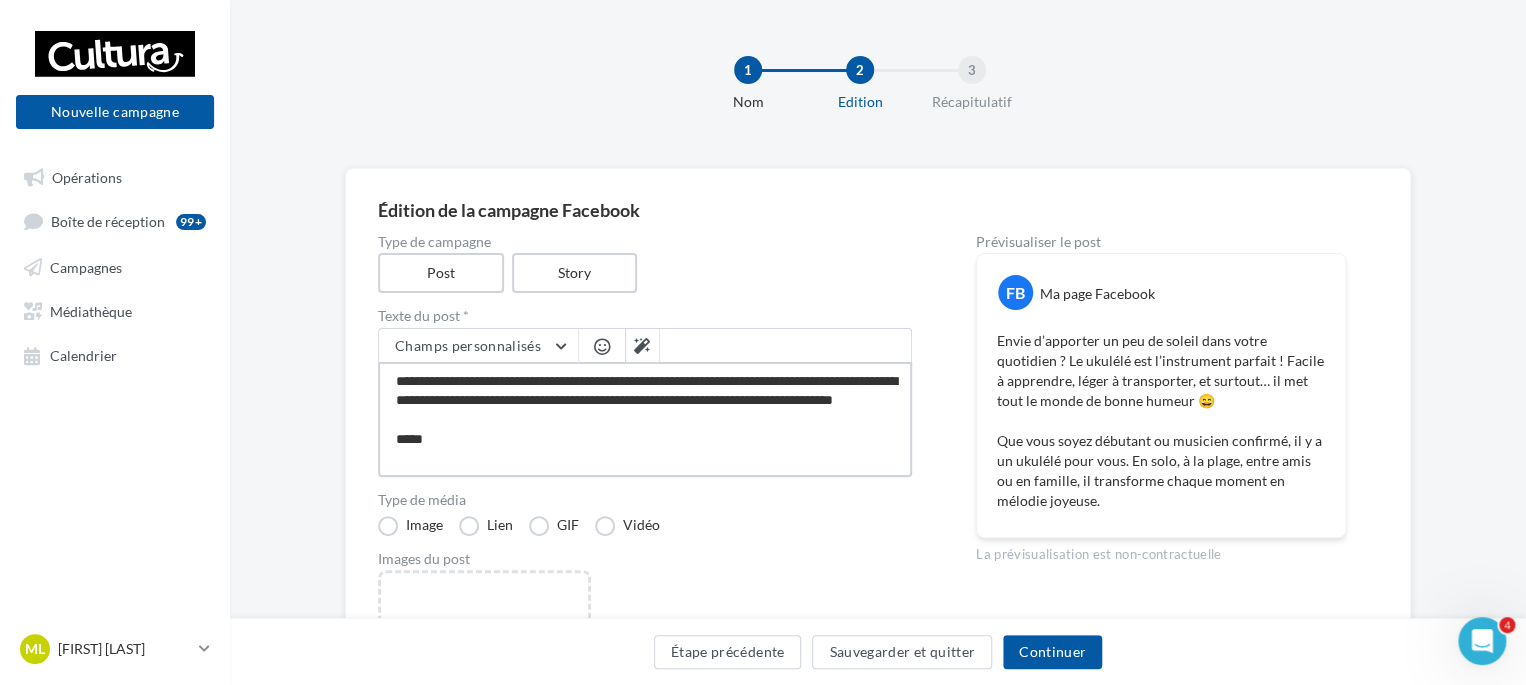 type on "**********" 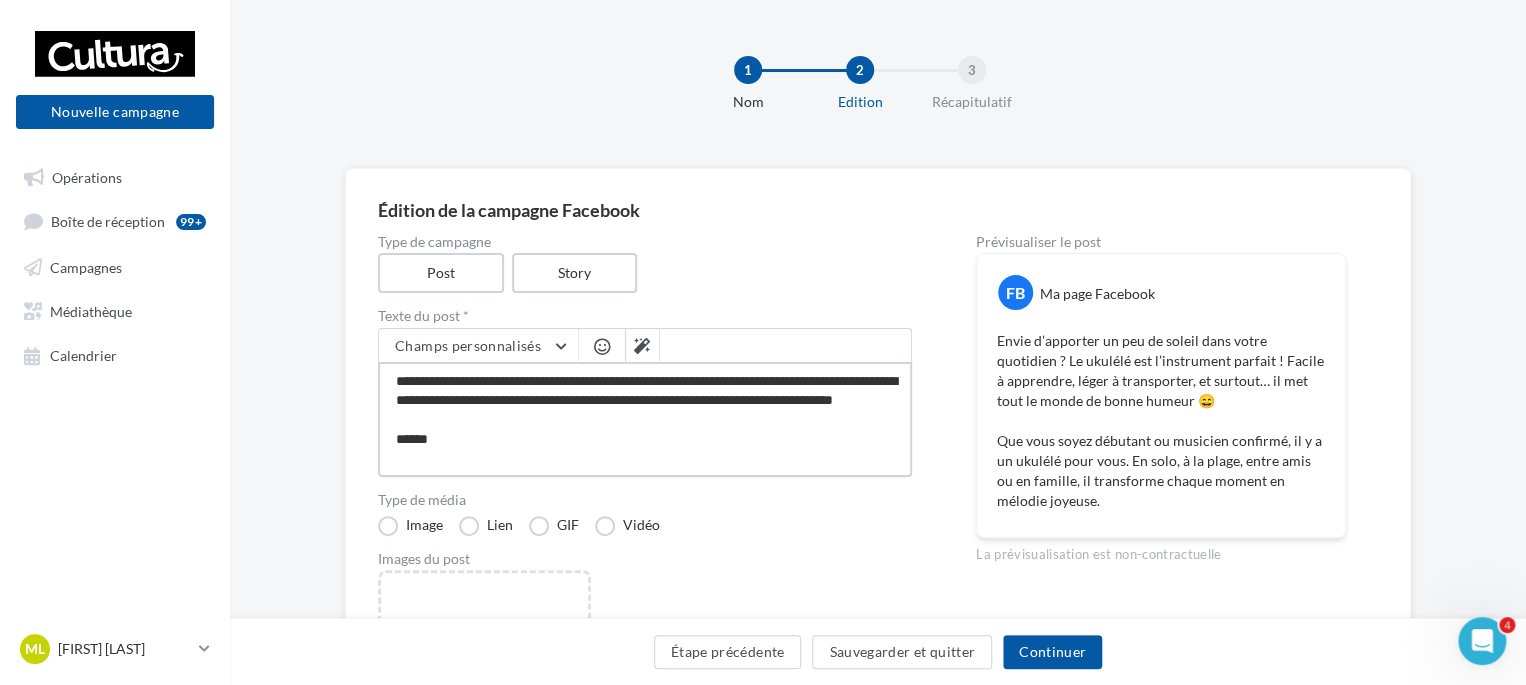 type on "**********" 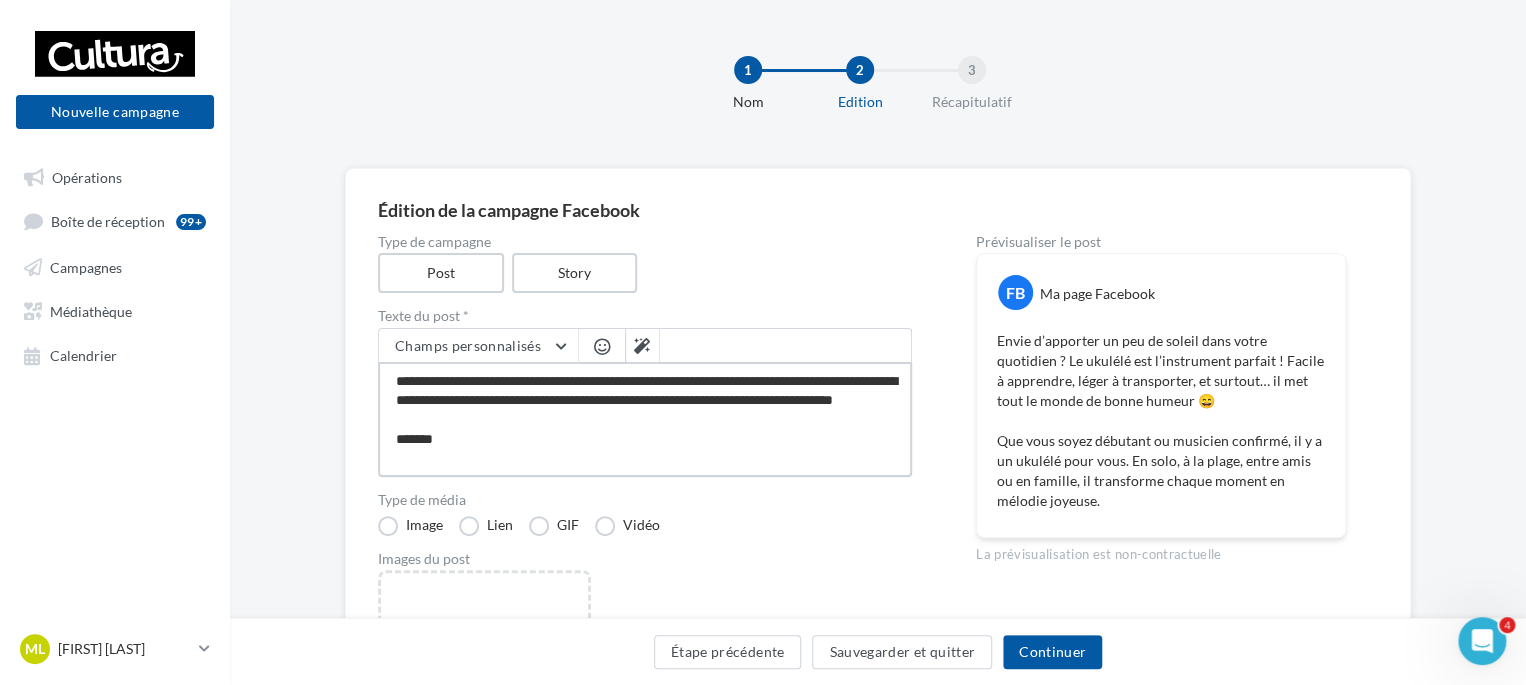 type on "**********" 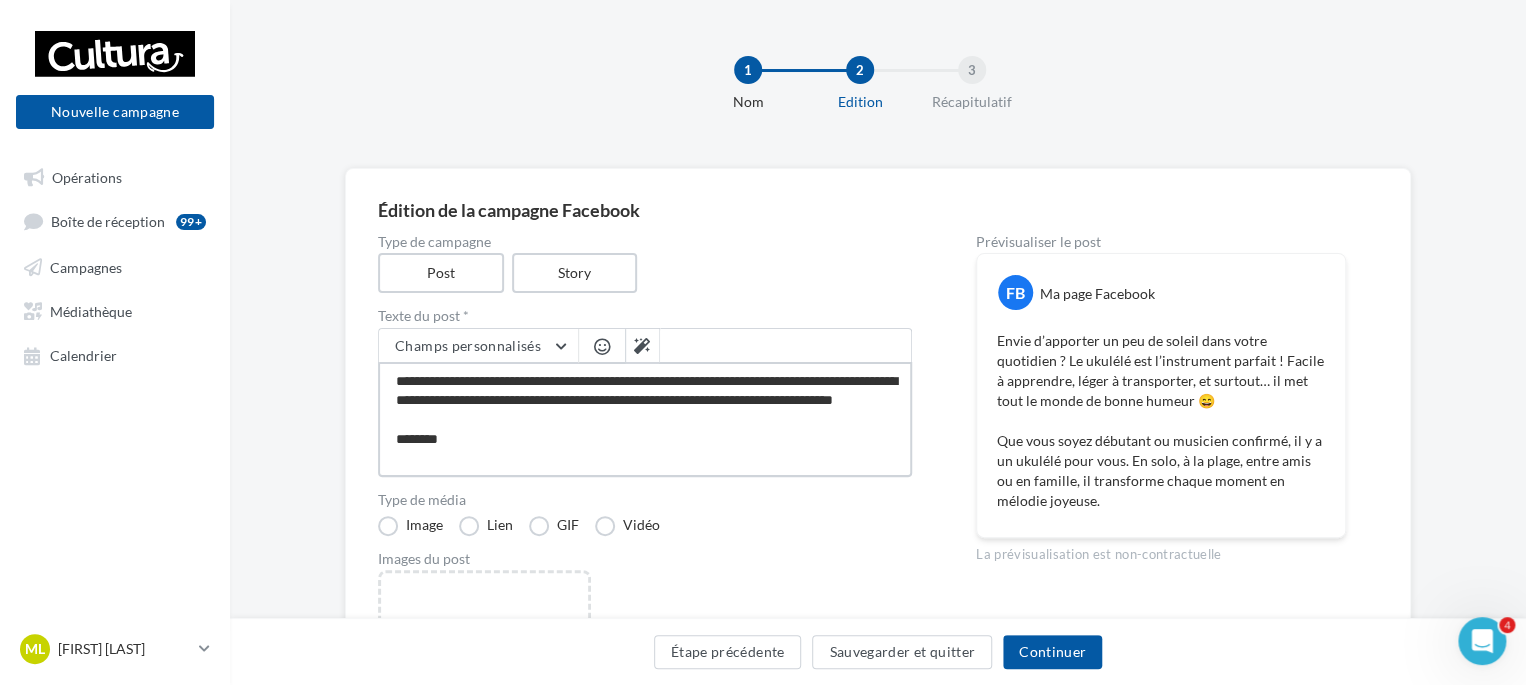 type on "**********" 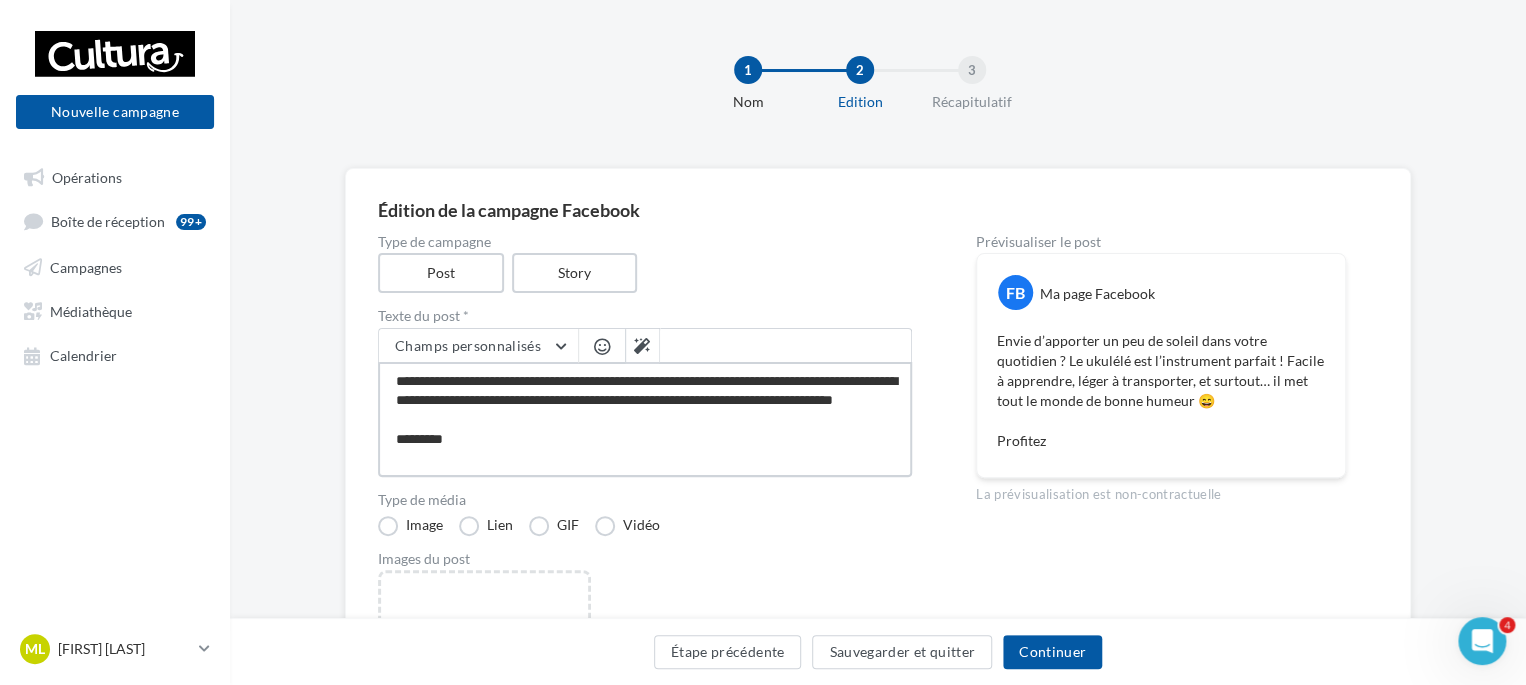 type on "**********" 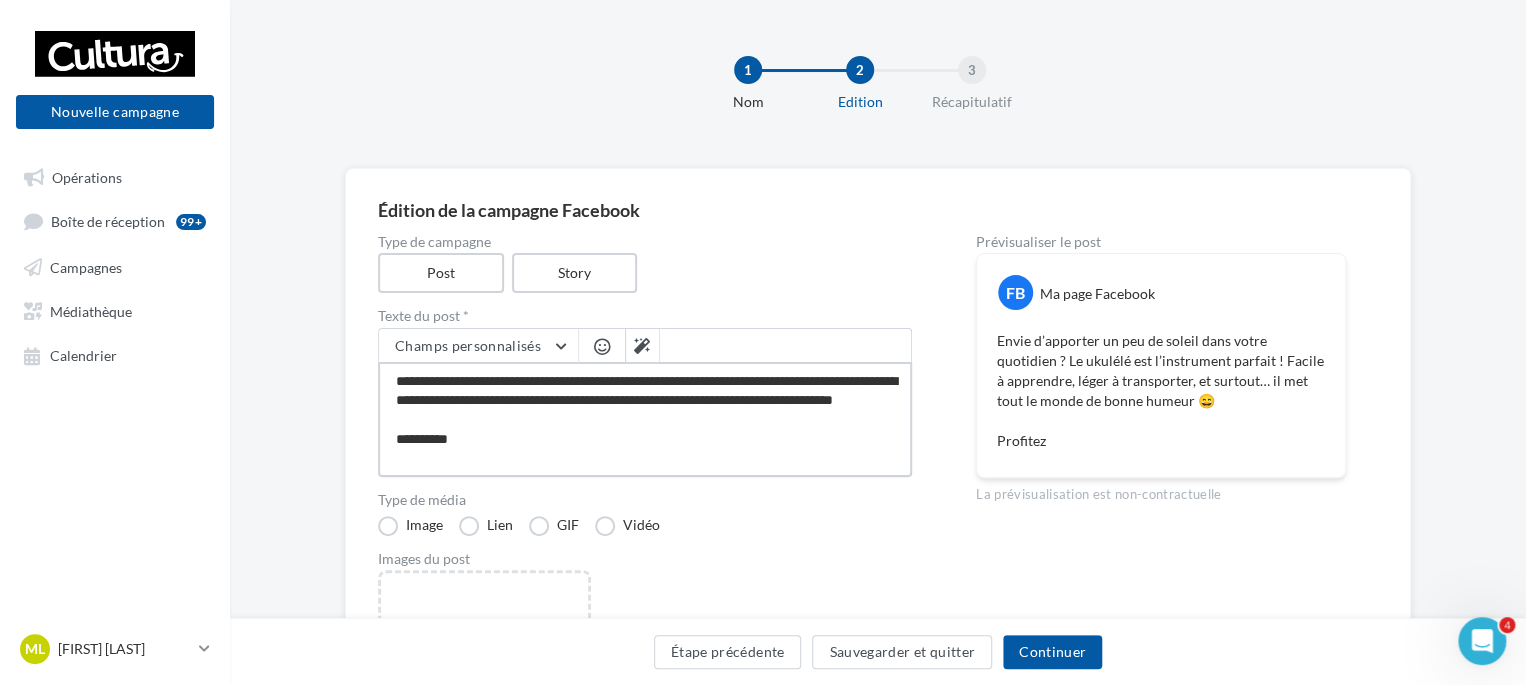 type on "**********" 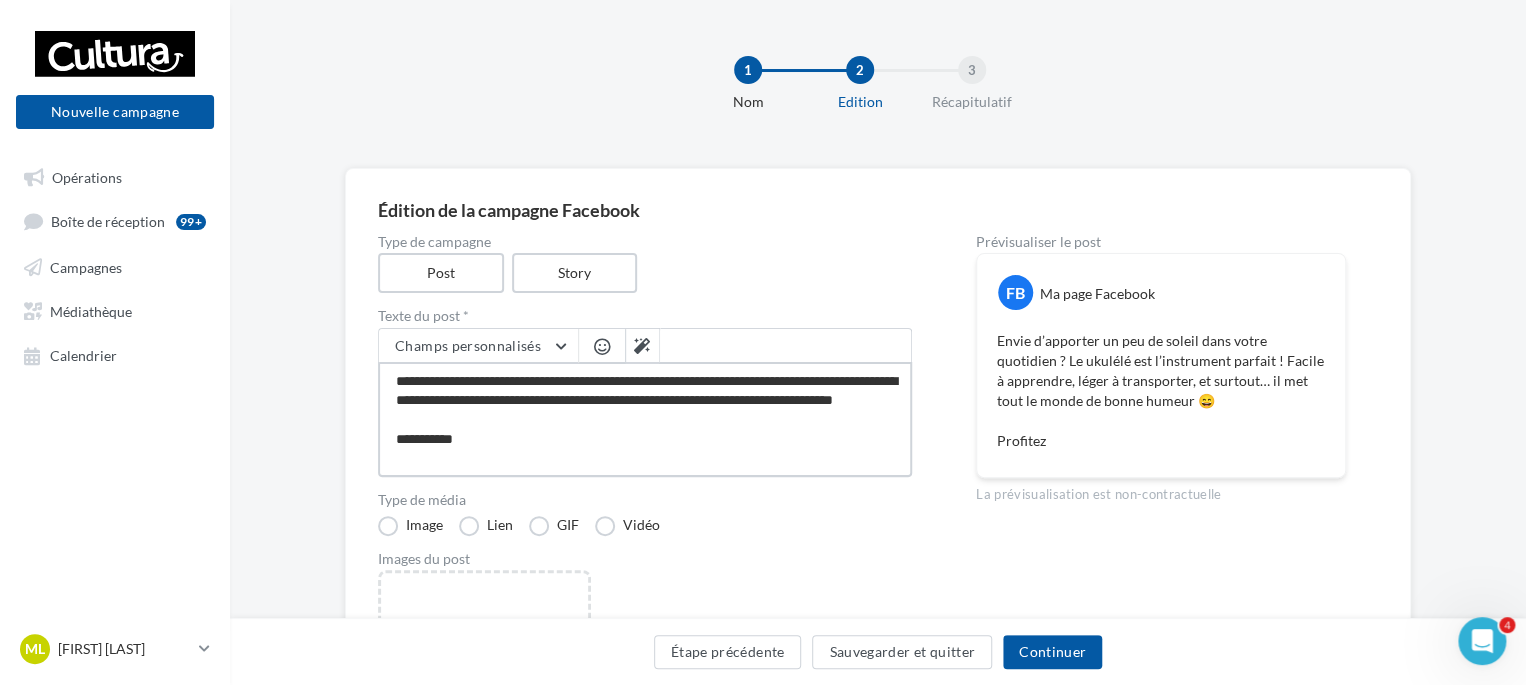 type on "**********" 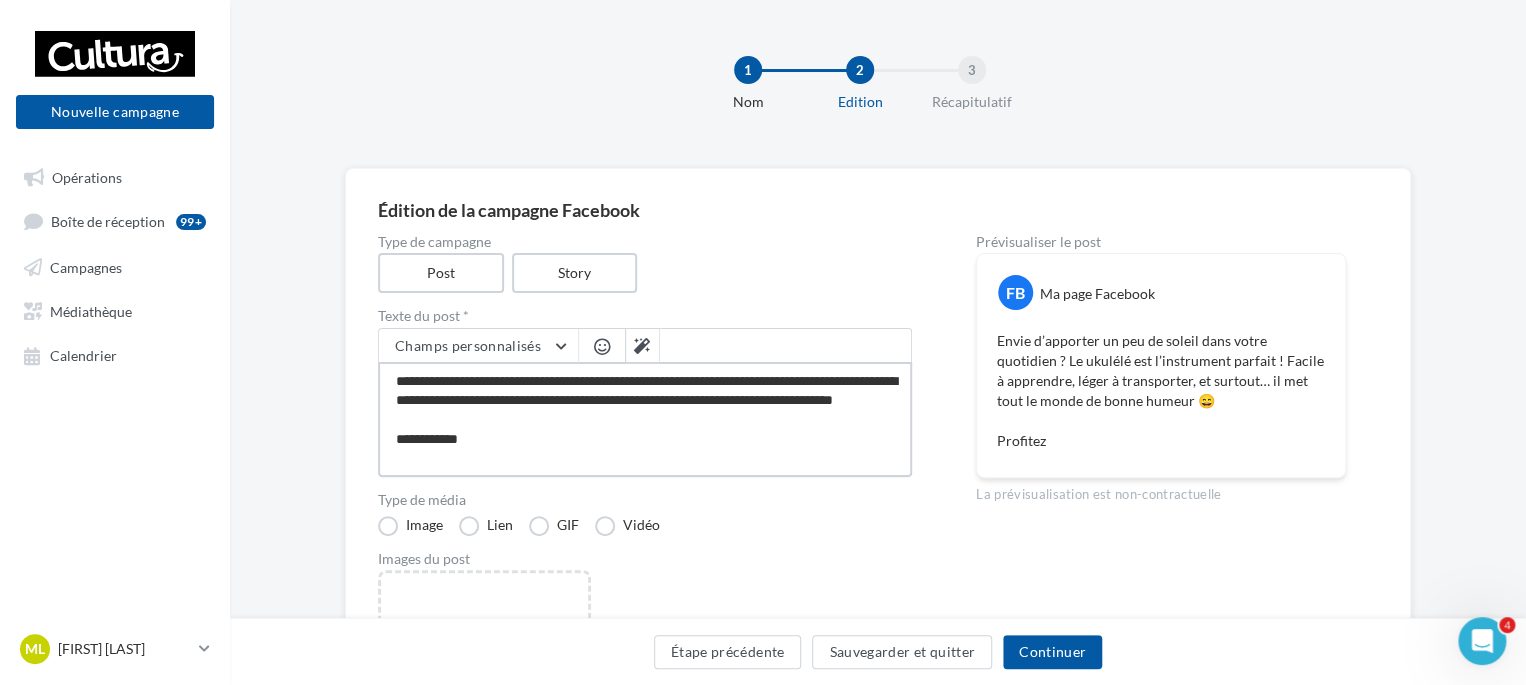 type on "**********" 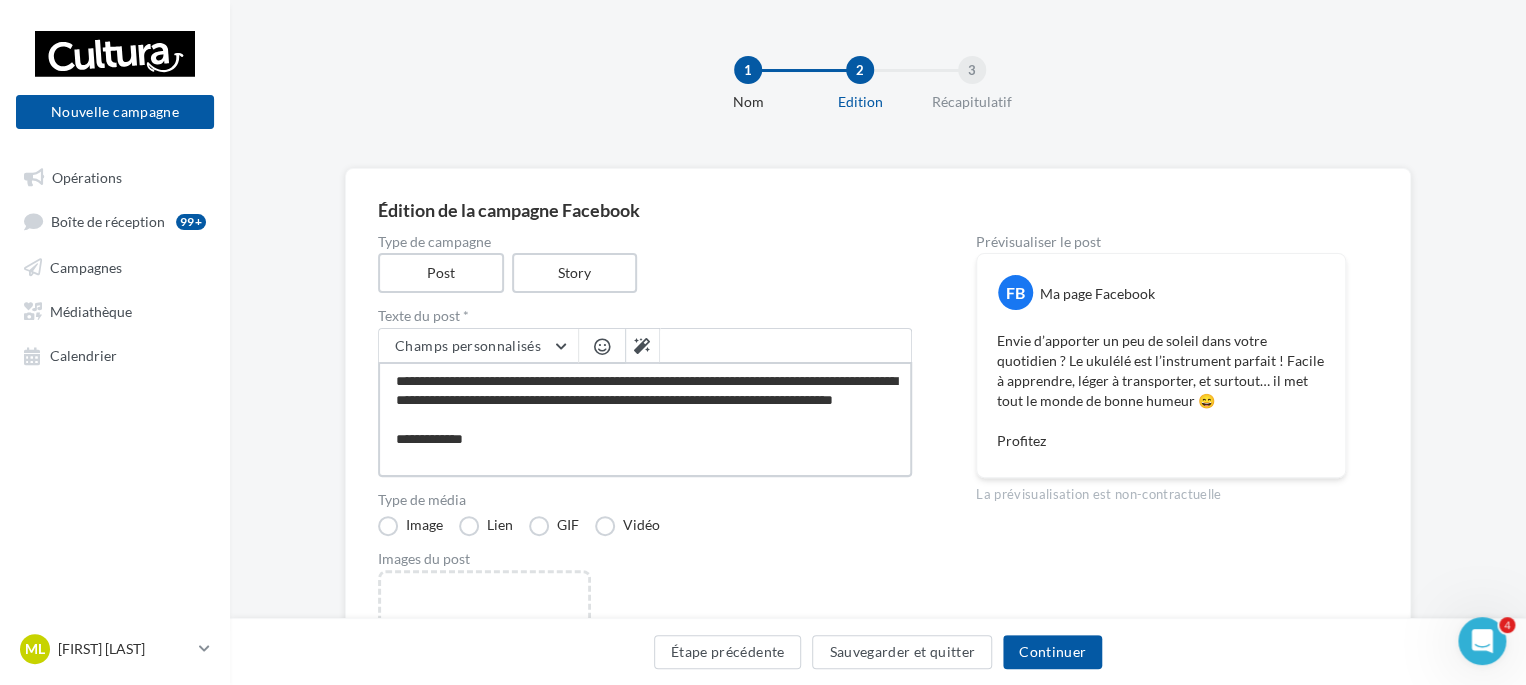 type on "**********" 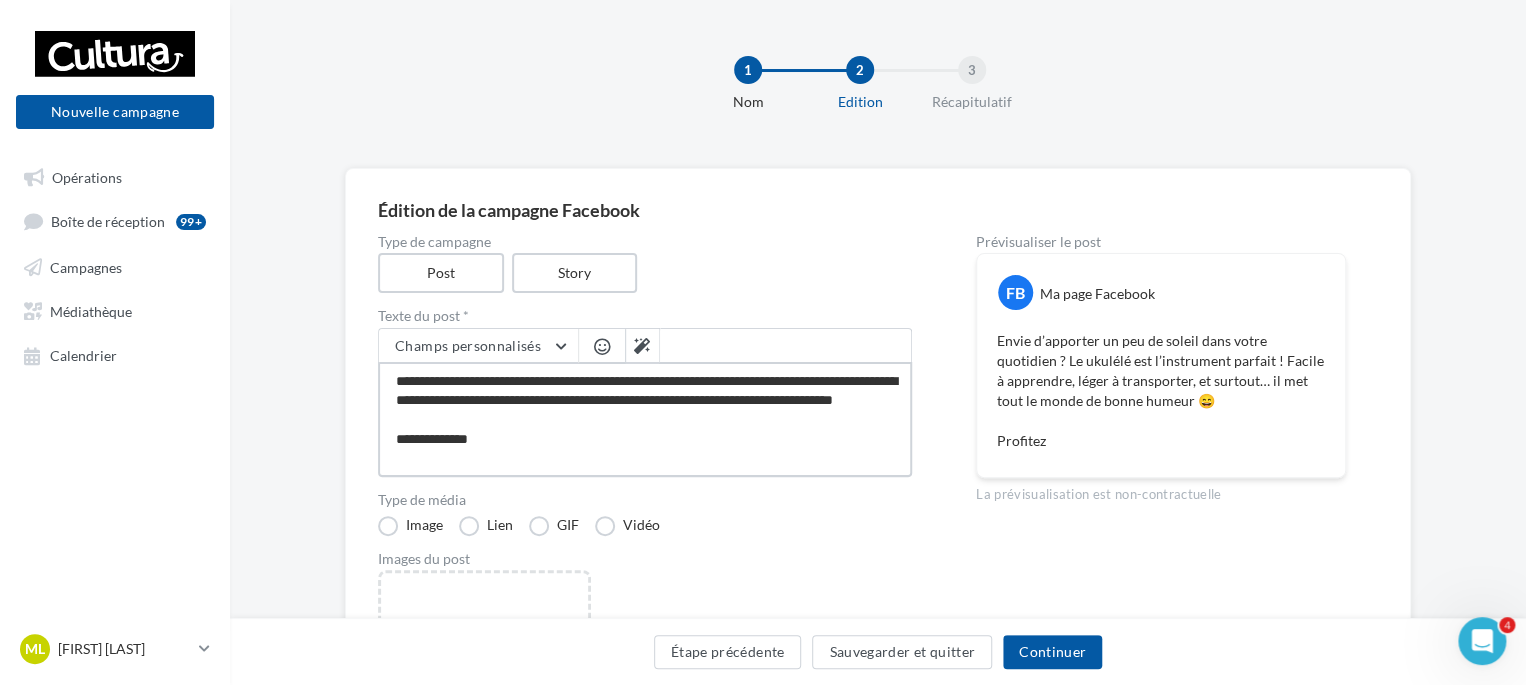 type on "**********" 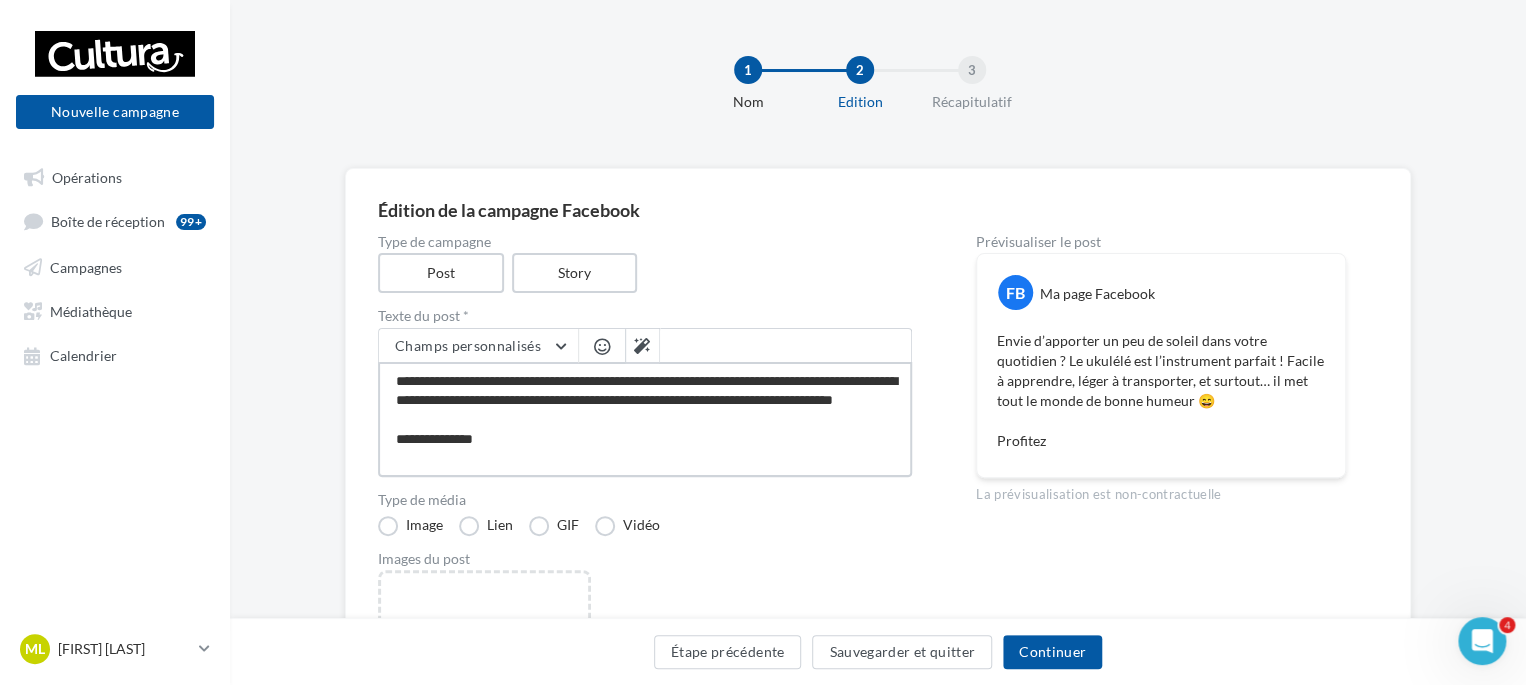 type on "**********" 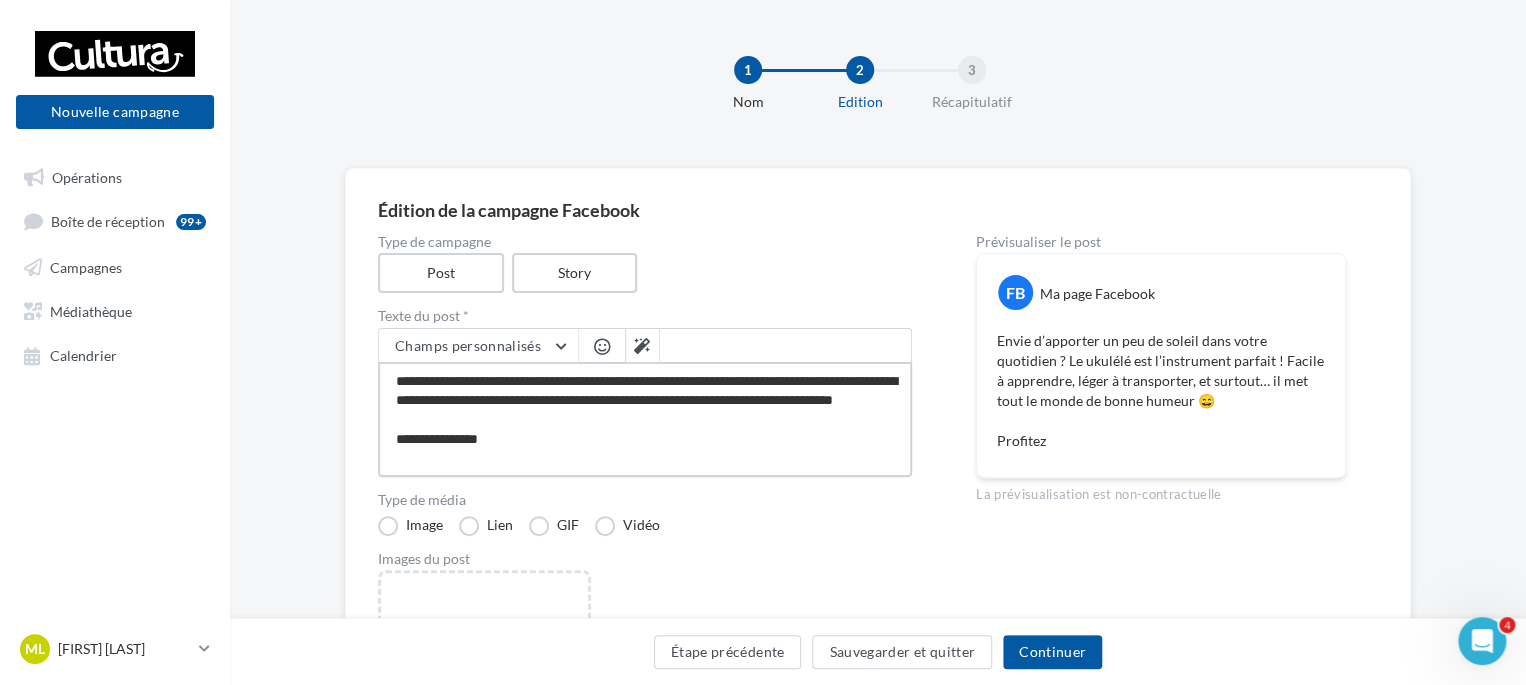 type on "**********" 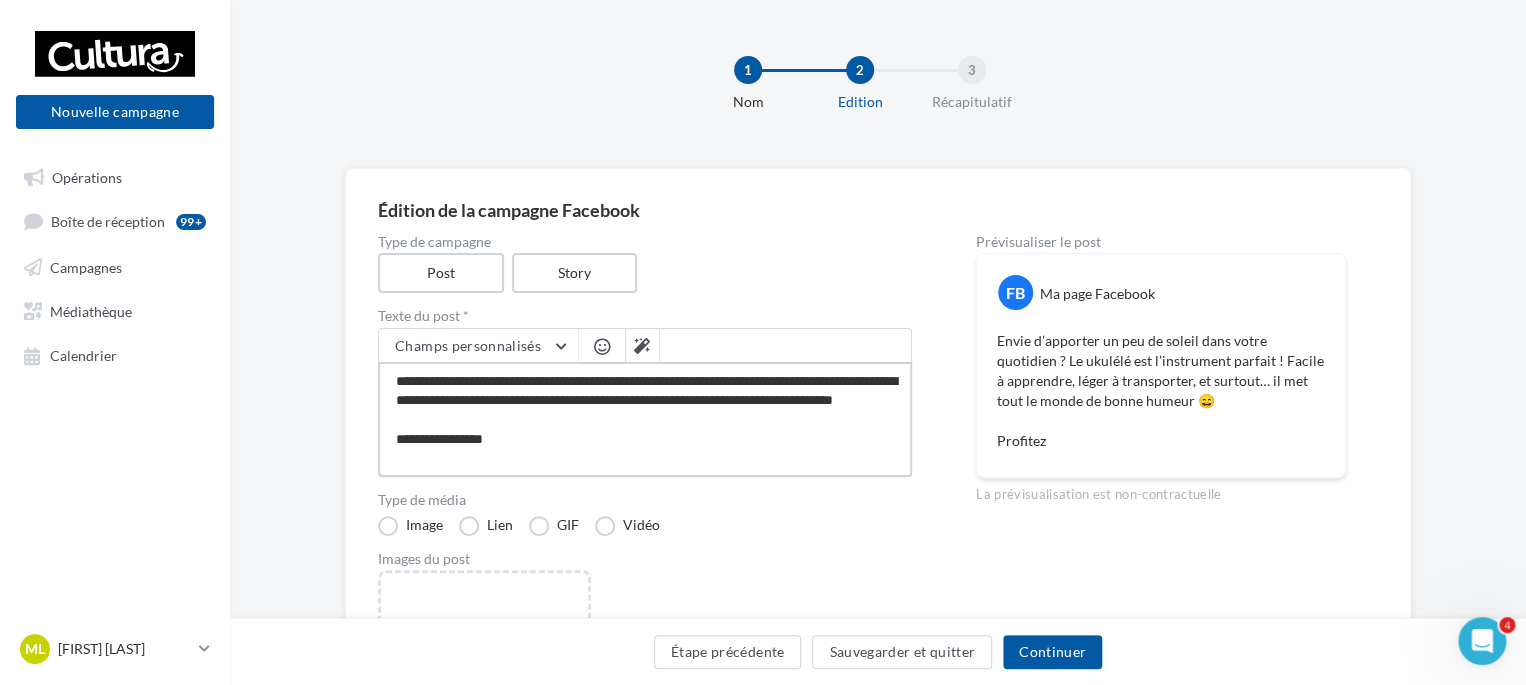 type on "**********" 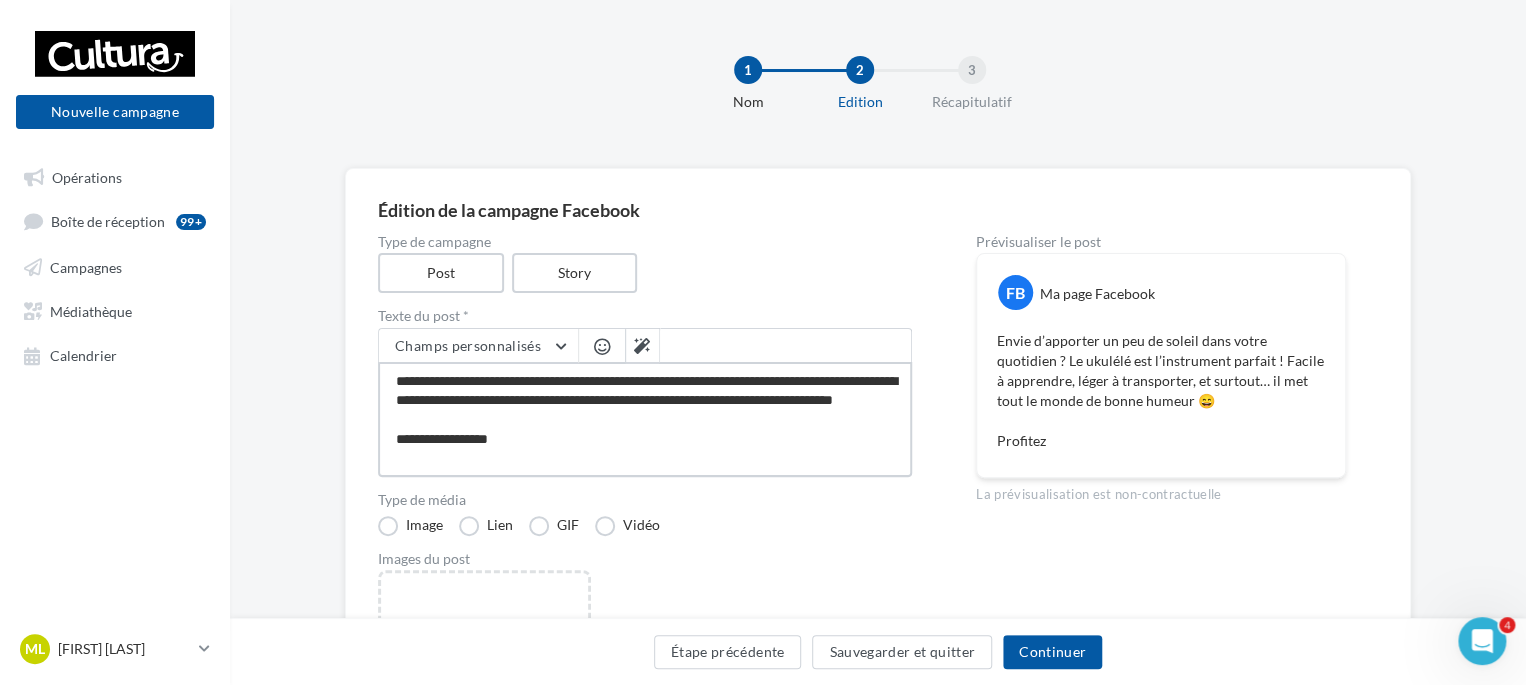 type on "**********" 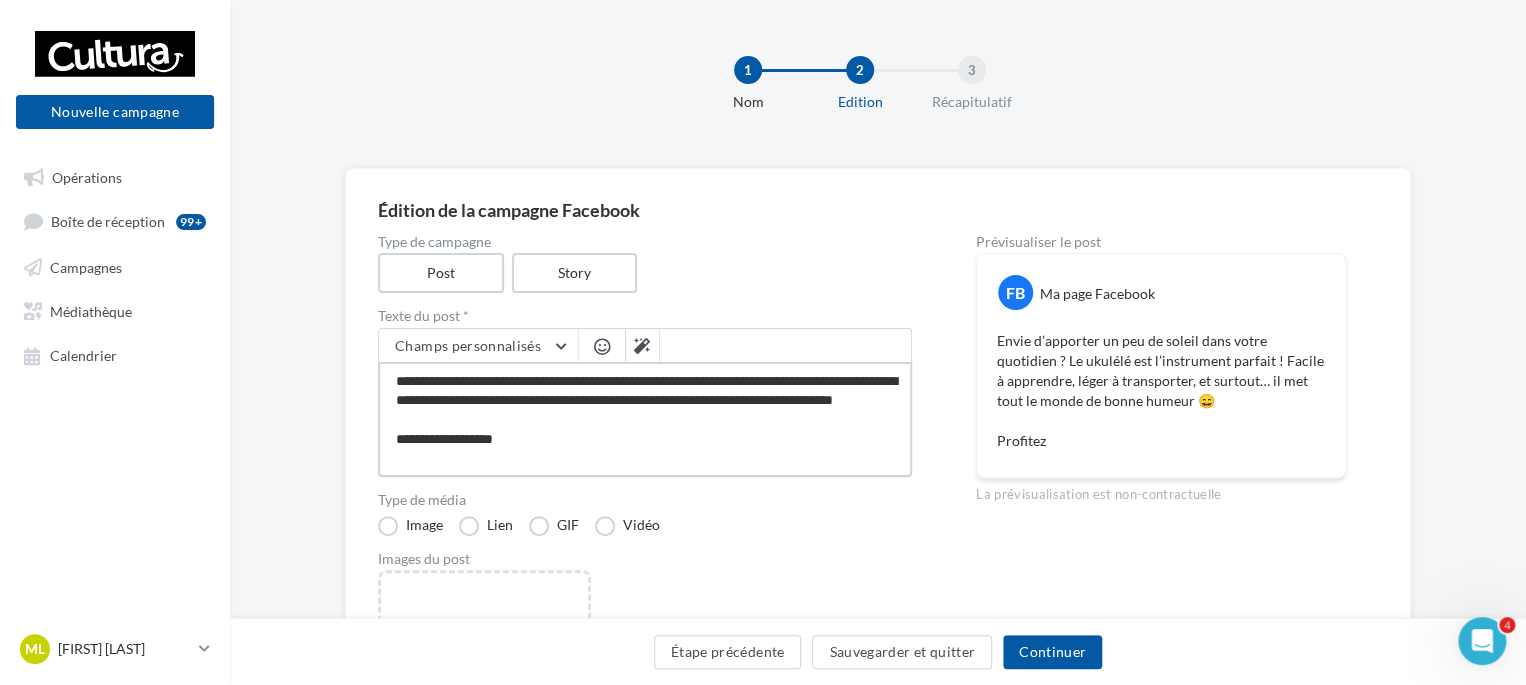 type on "**********" 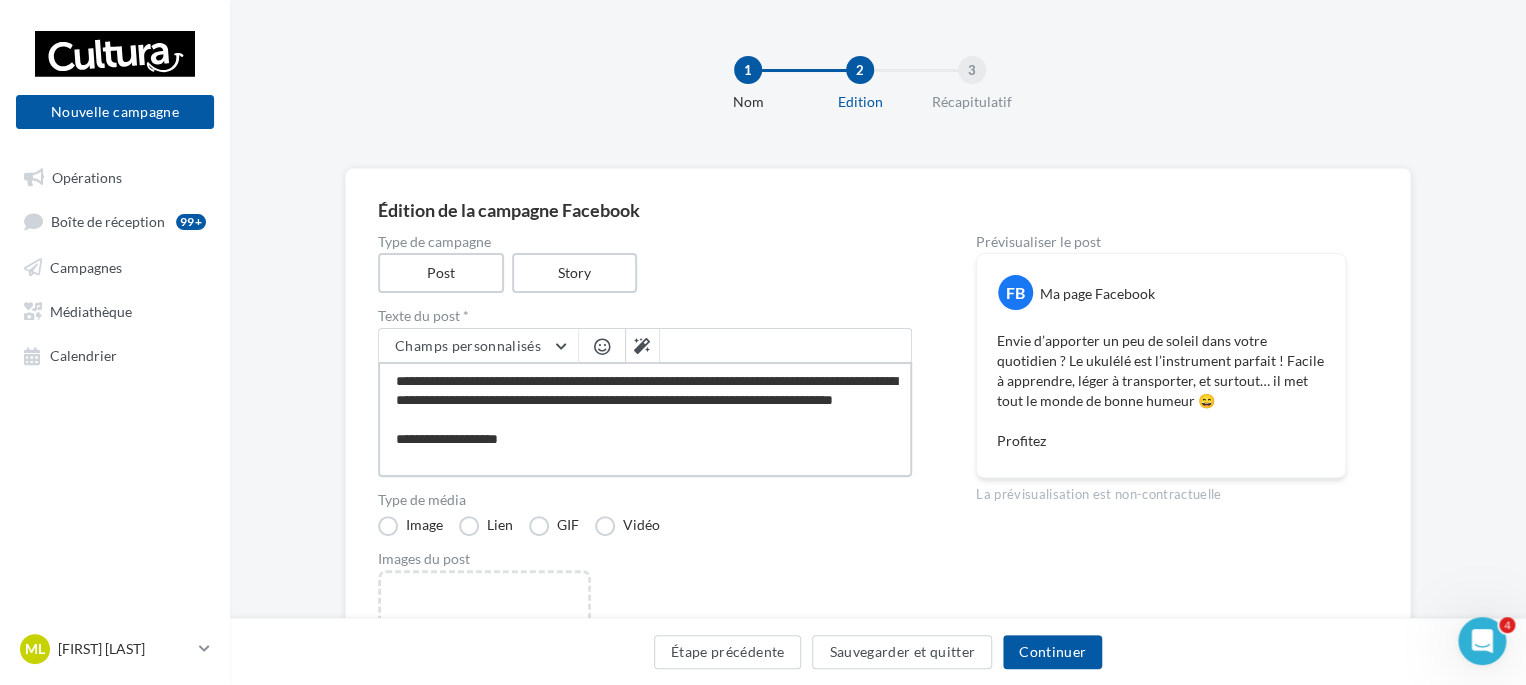 type on "**********" 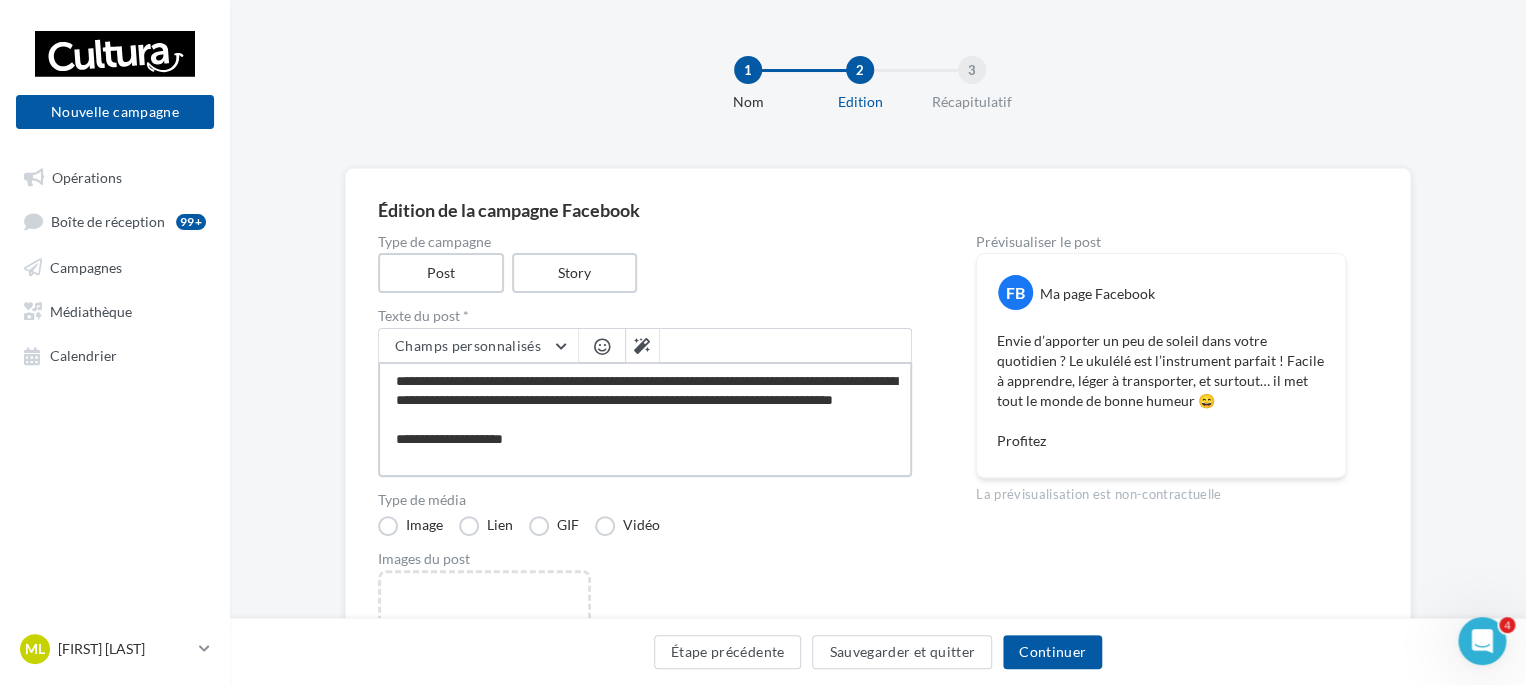 type on "**********" 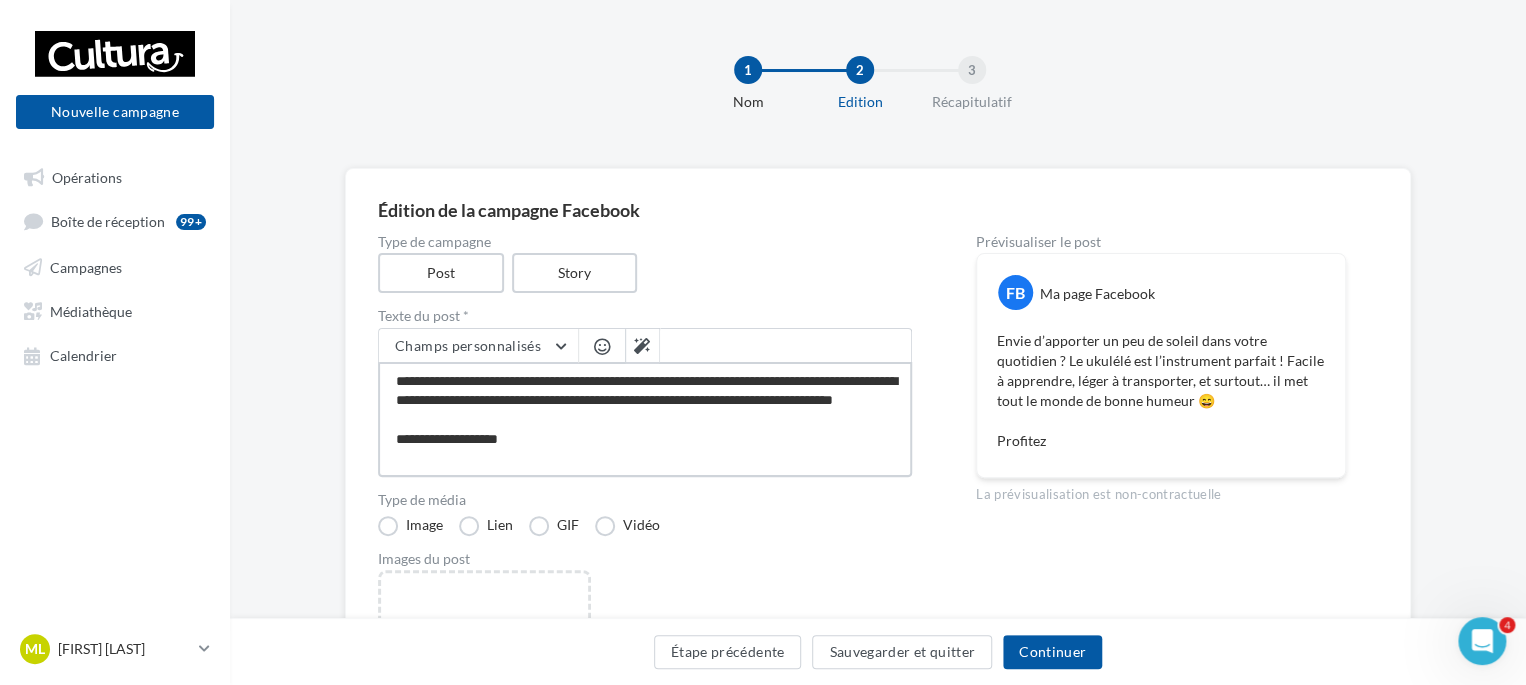 type on "**********" 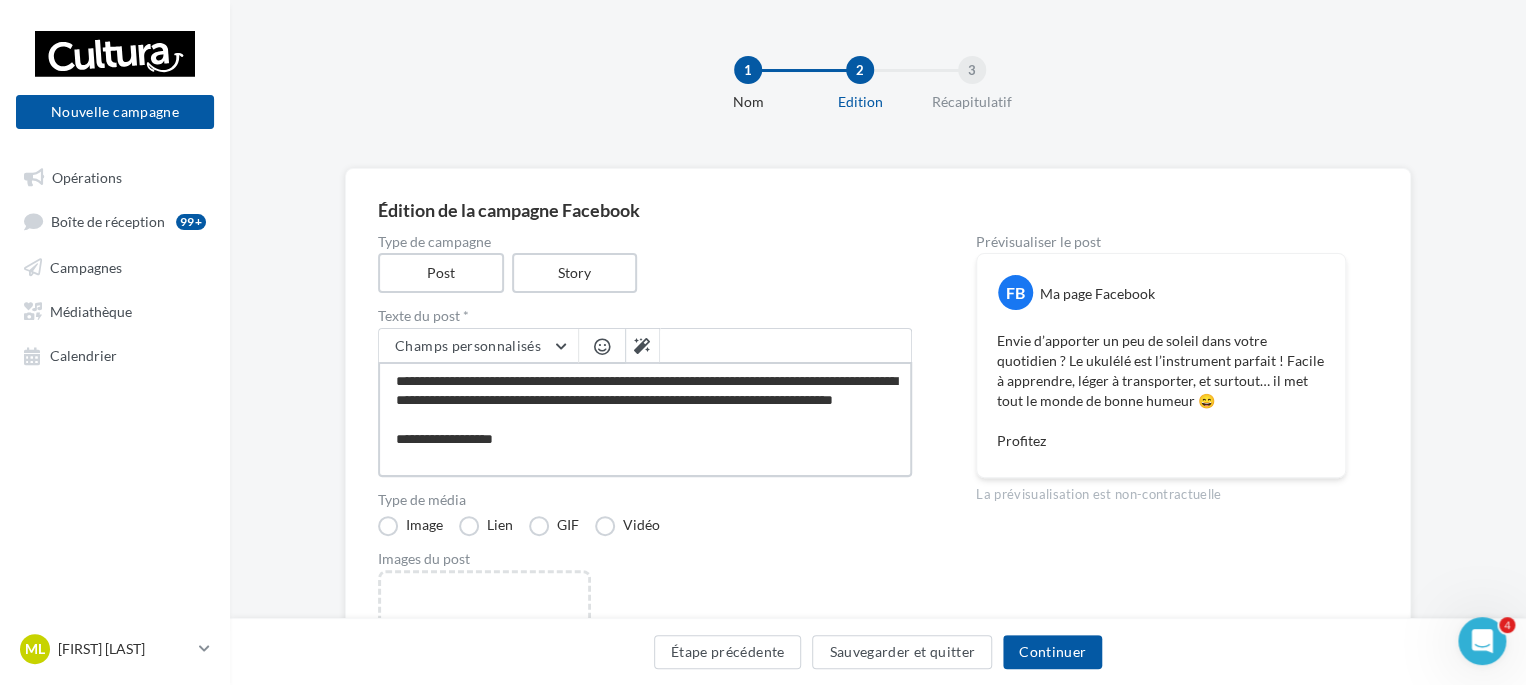 type on "**********" 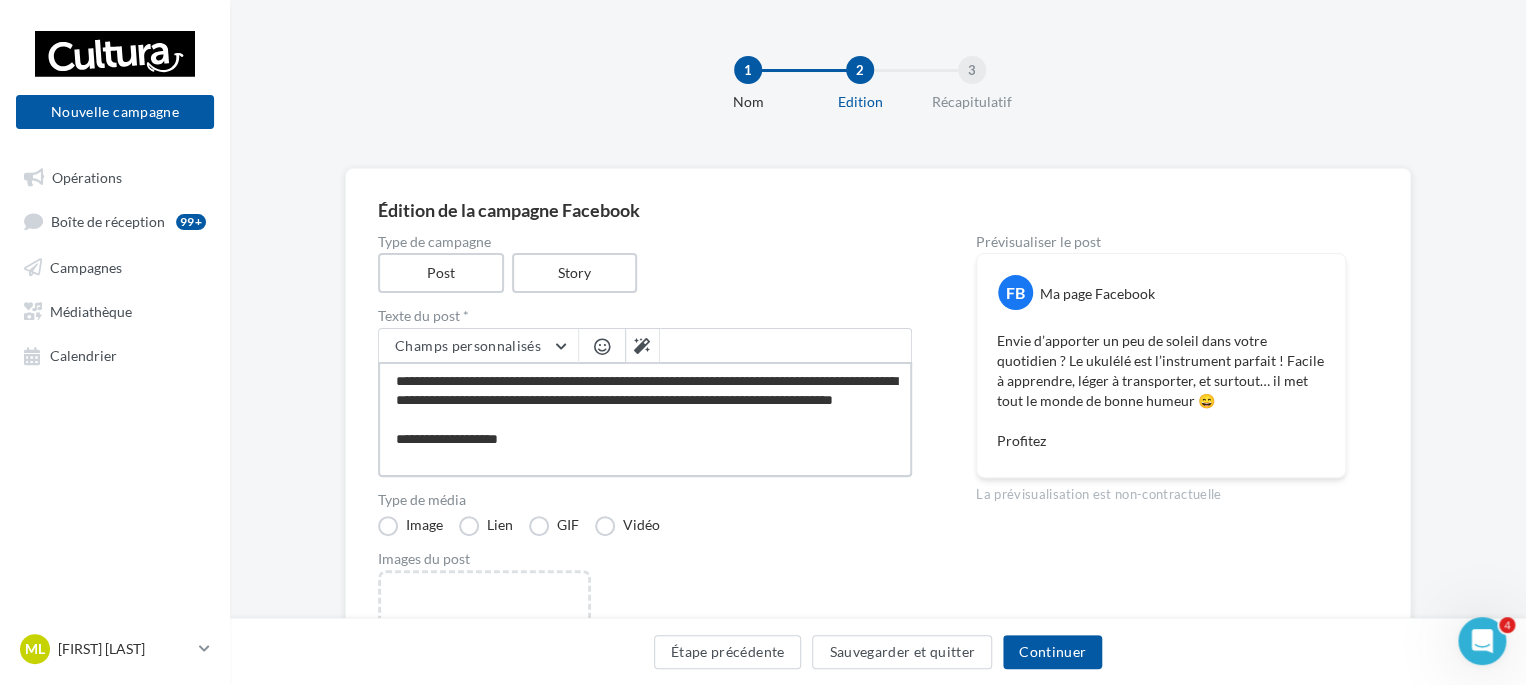 type on "**********" 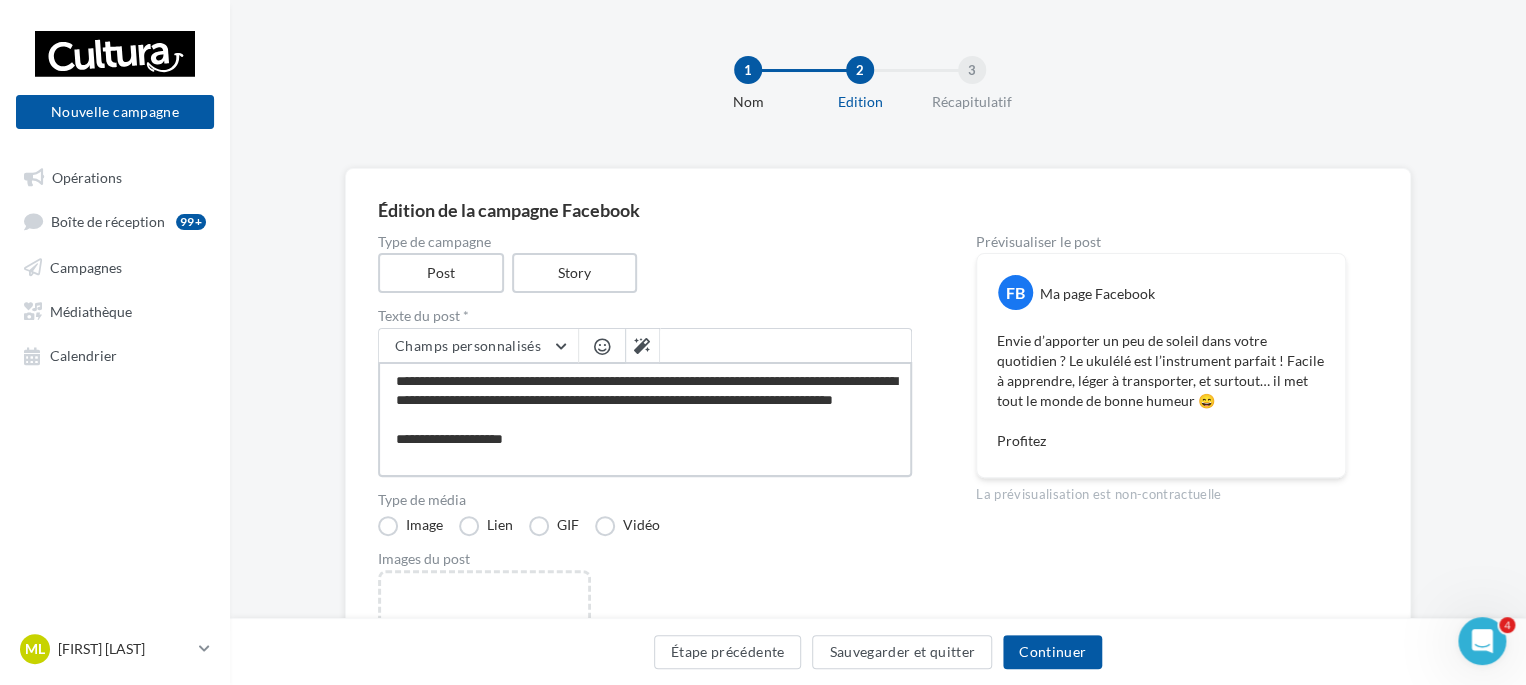 type on "**********" 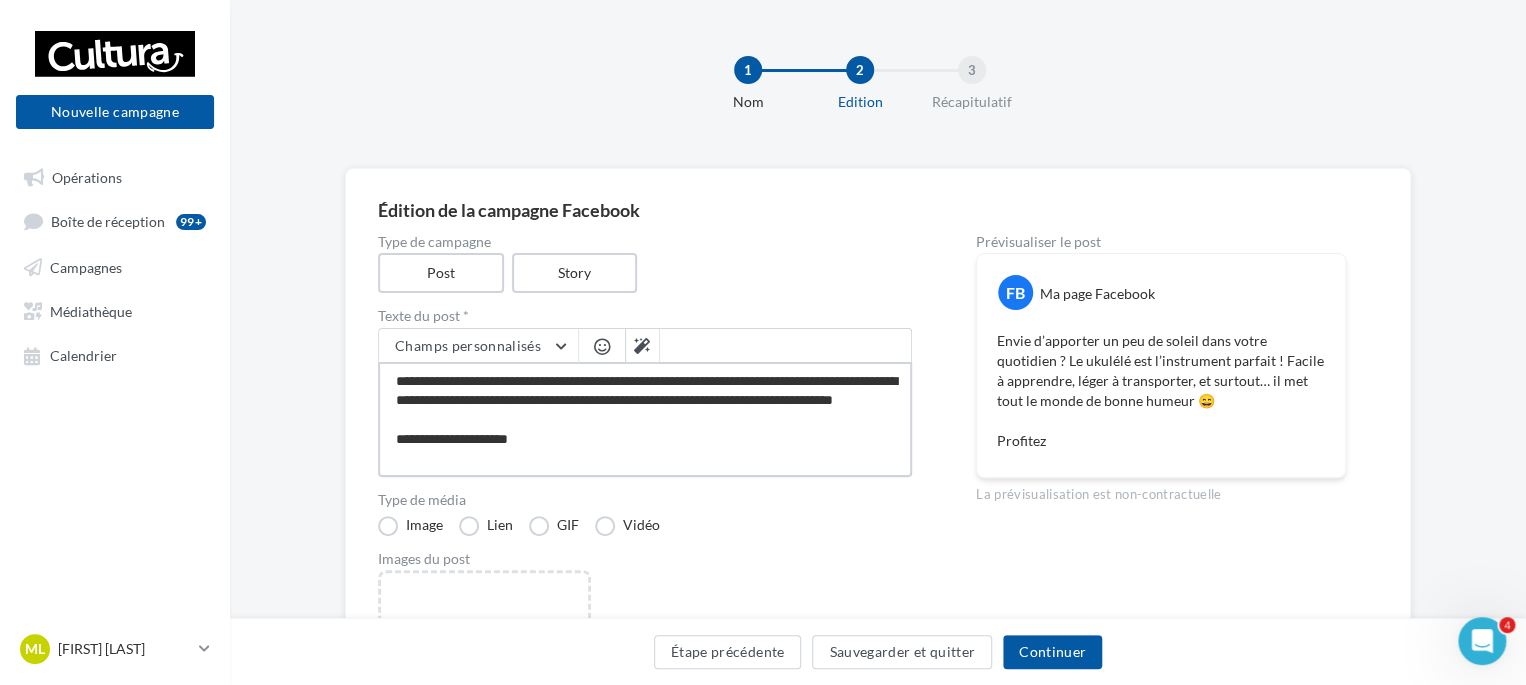 type on "**********" 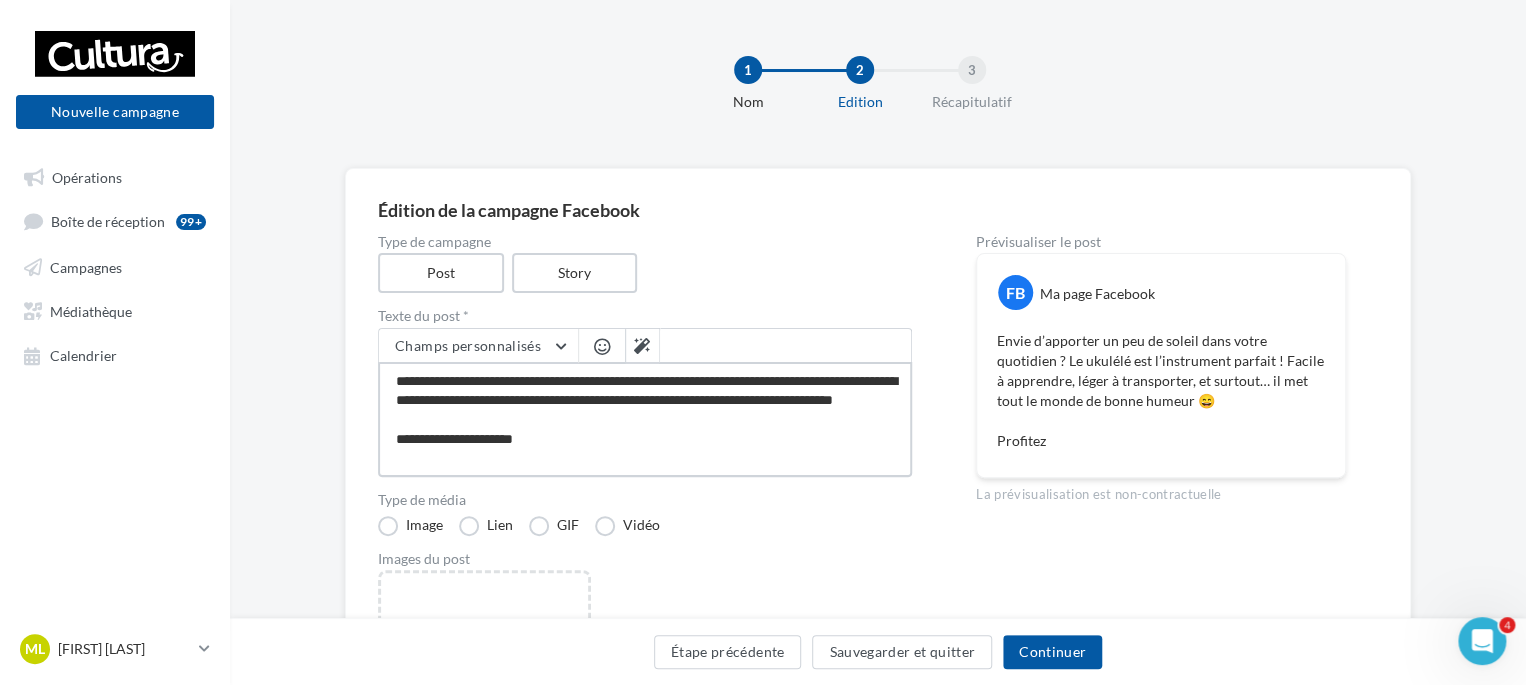 type on "**********" 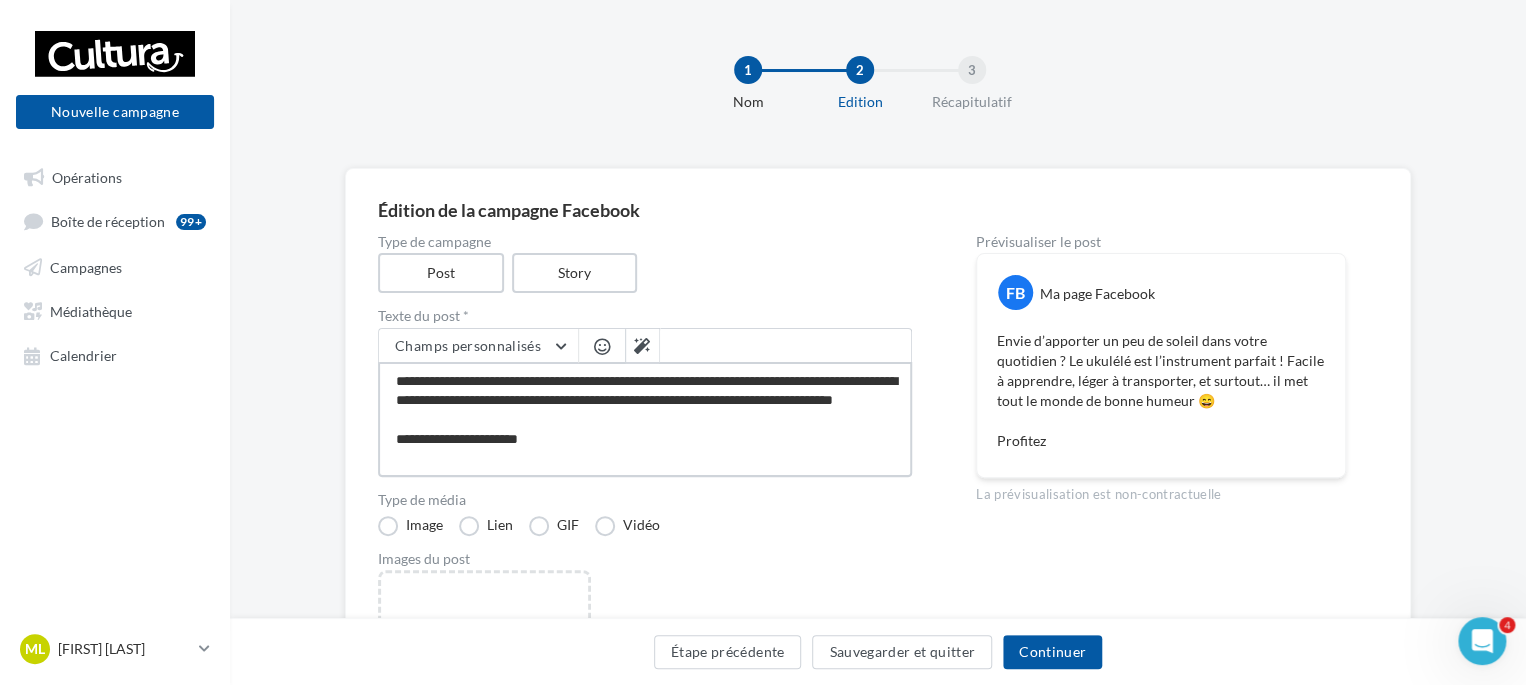 type on "**********" 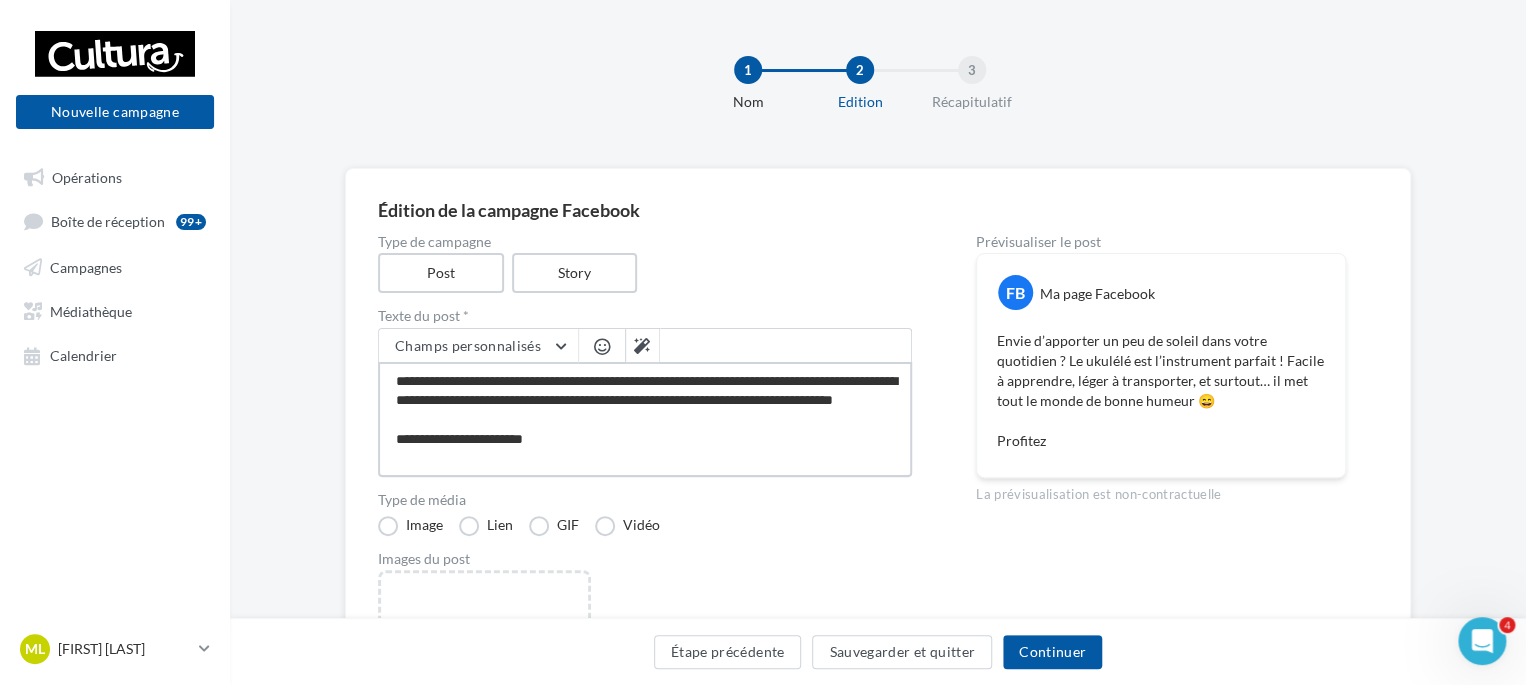type on "**********" 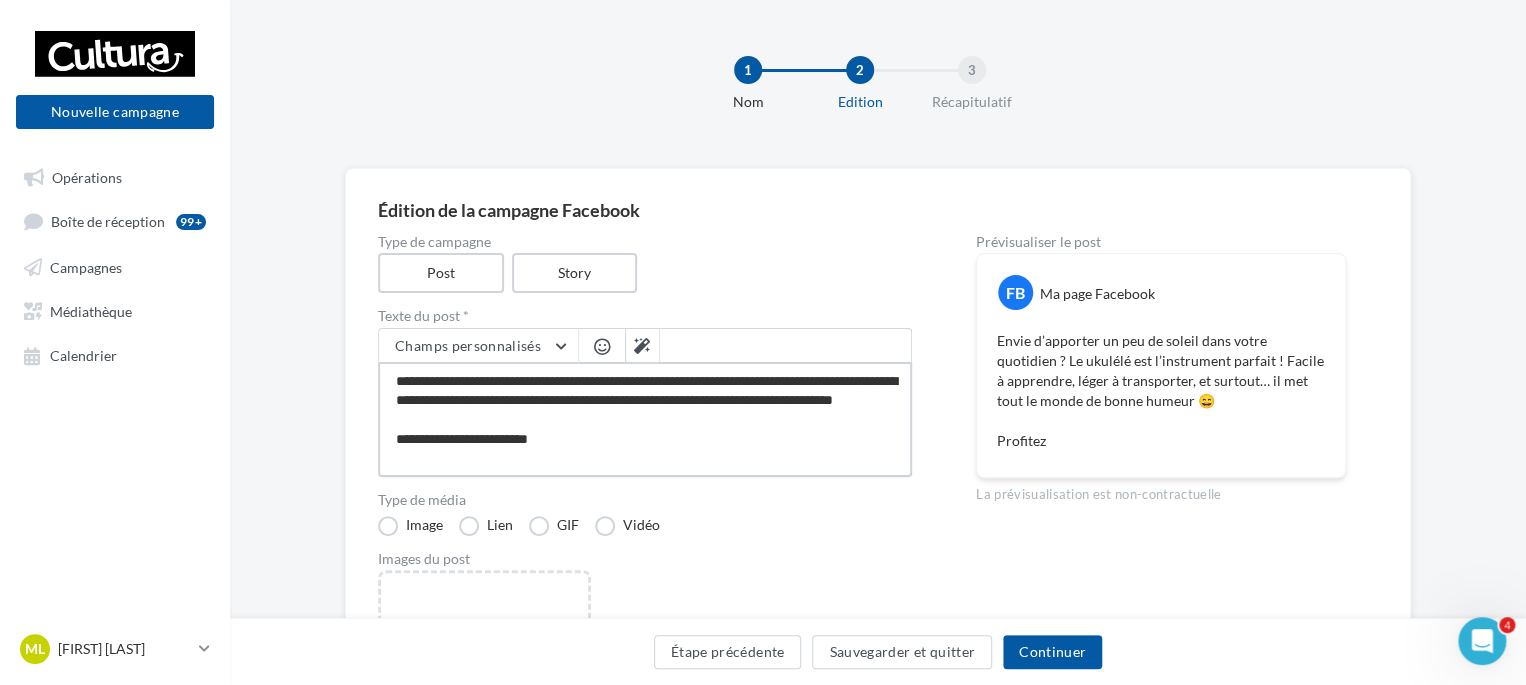 type on "**********" 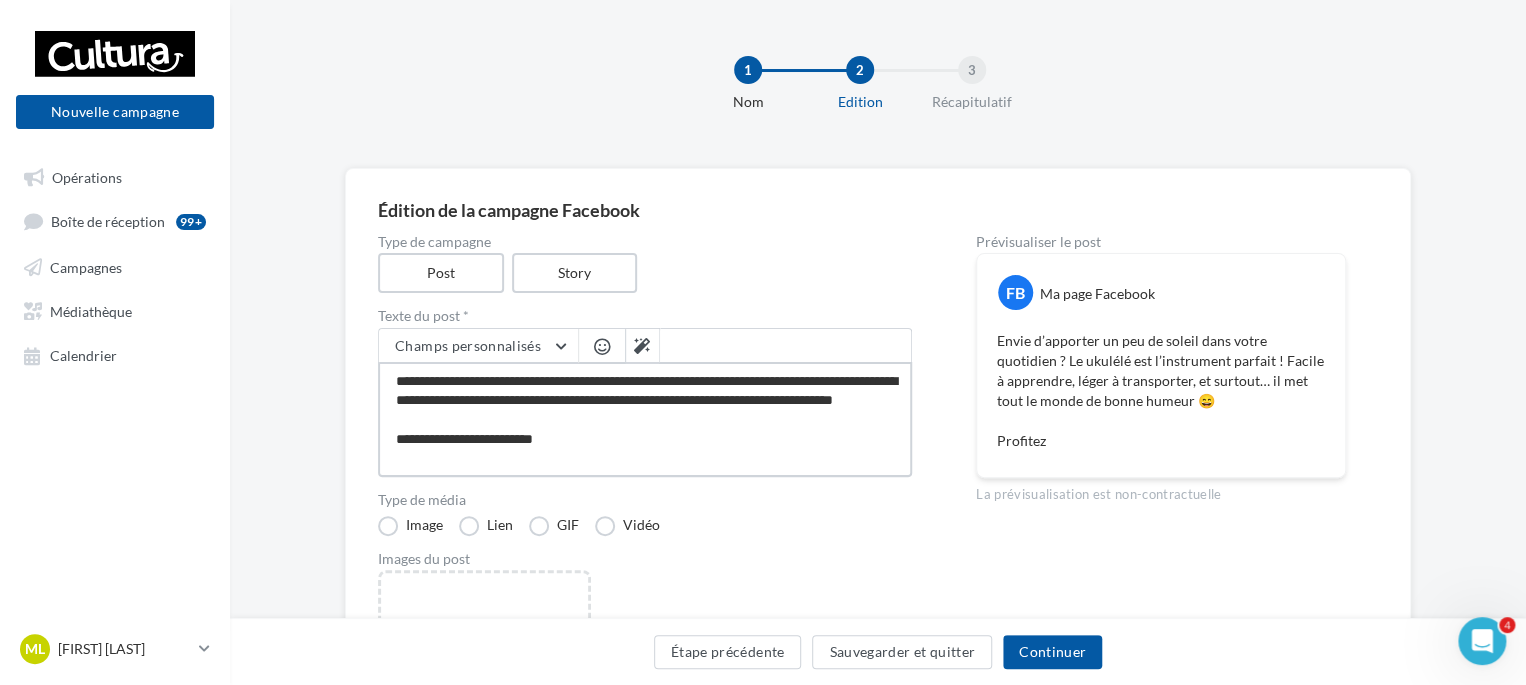 type on "**********" 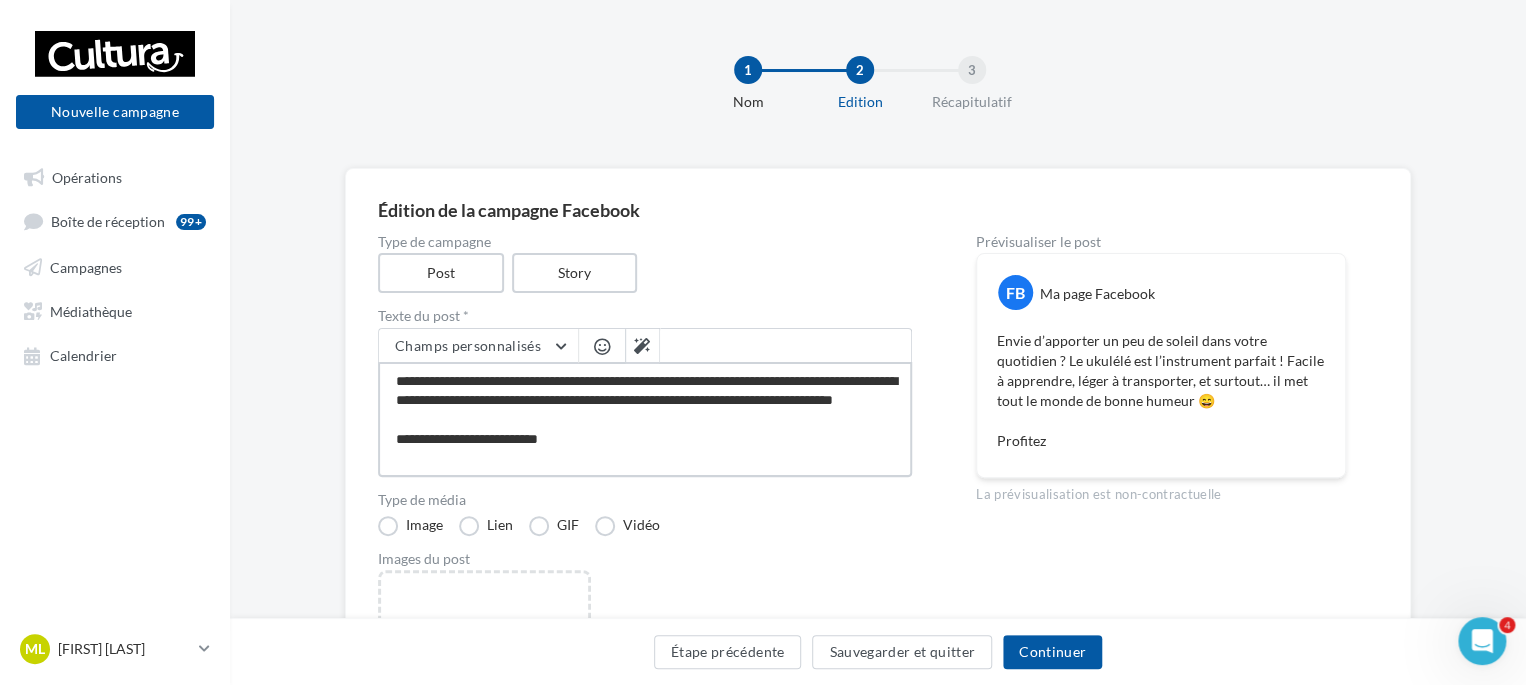 type on "**********" 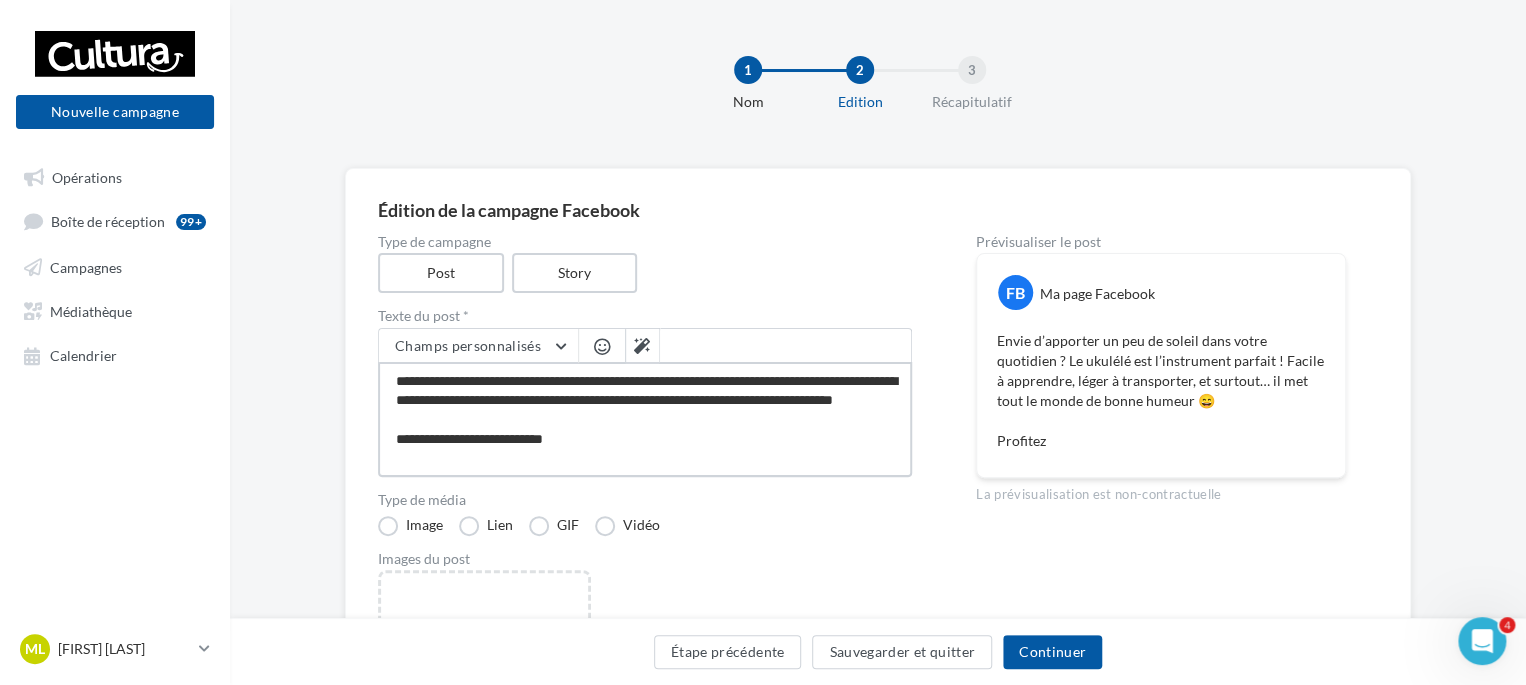 type on "**********" 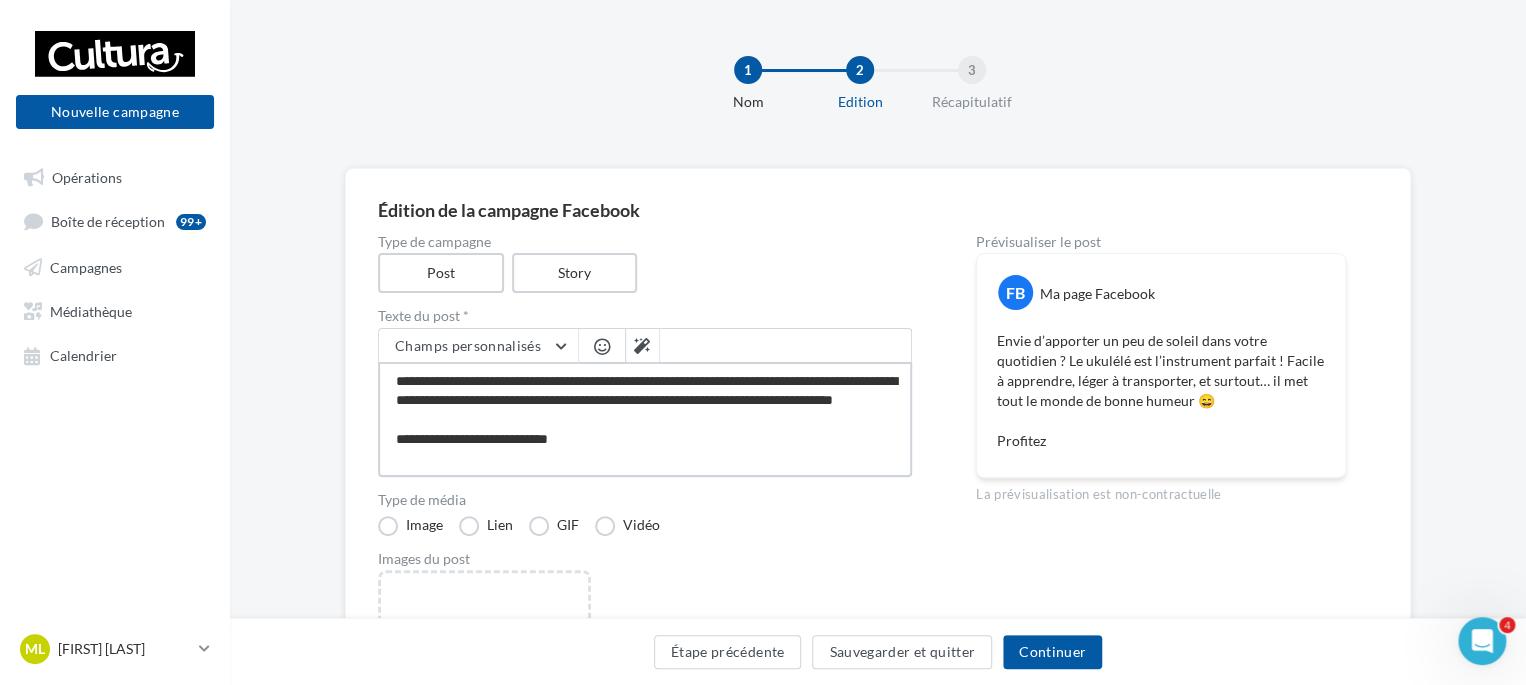 type on "**********" 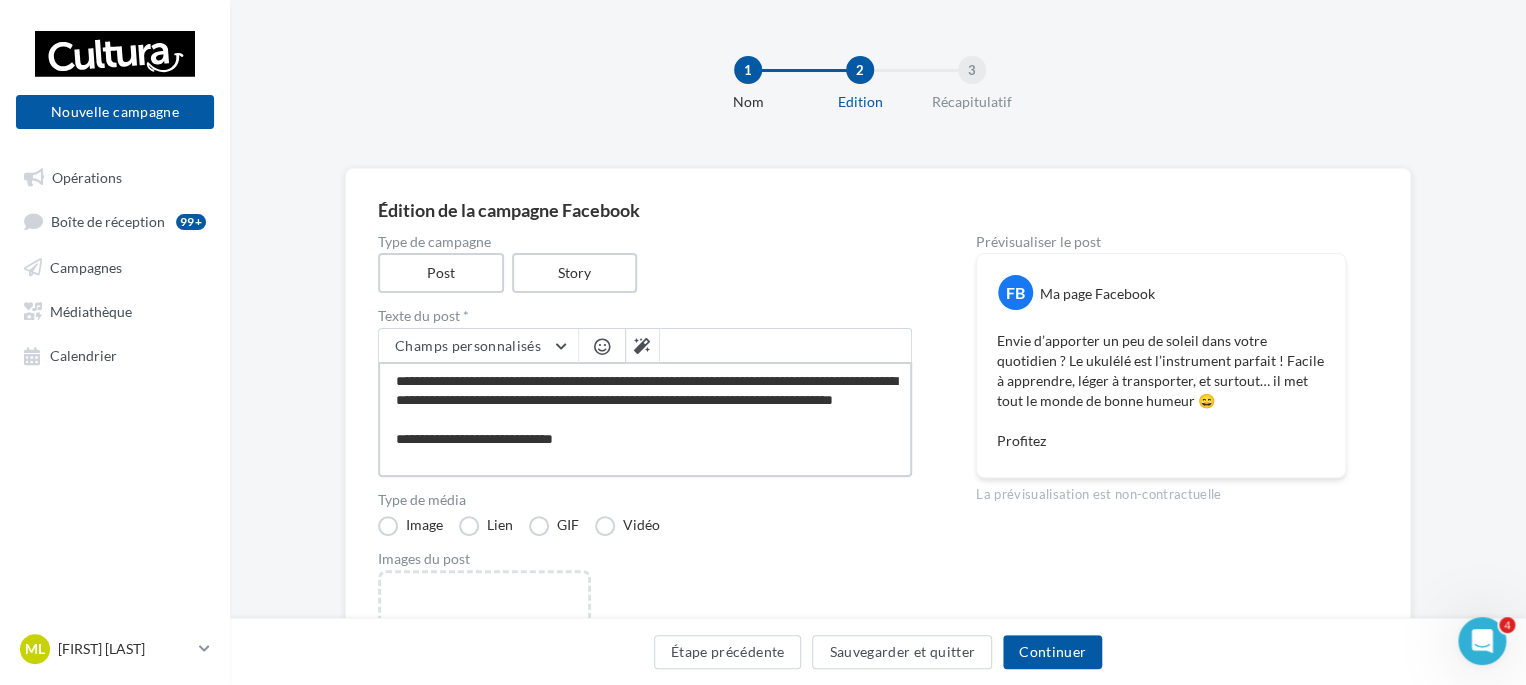 type on "**********" 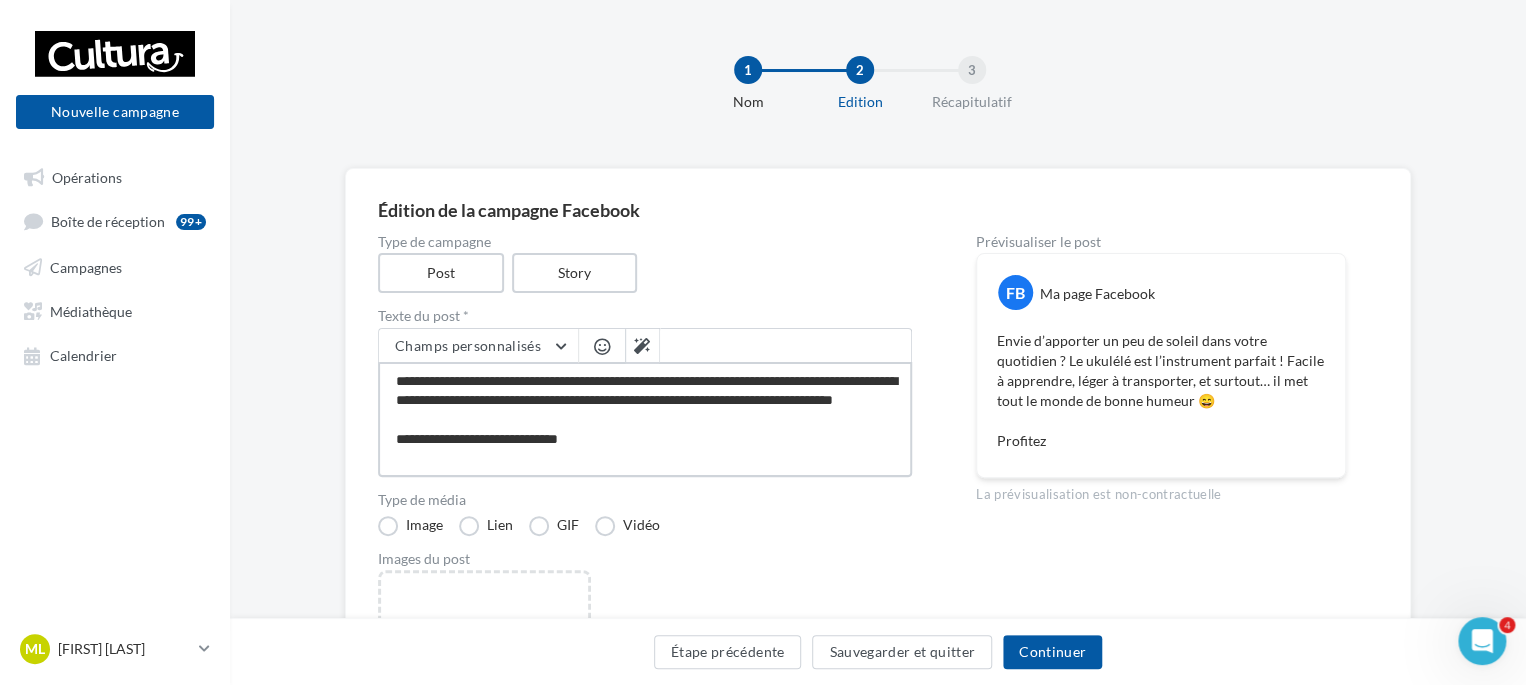 type on "**********" 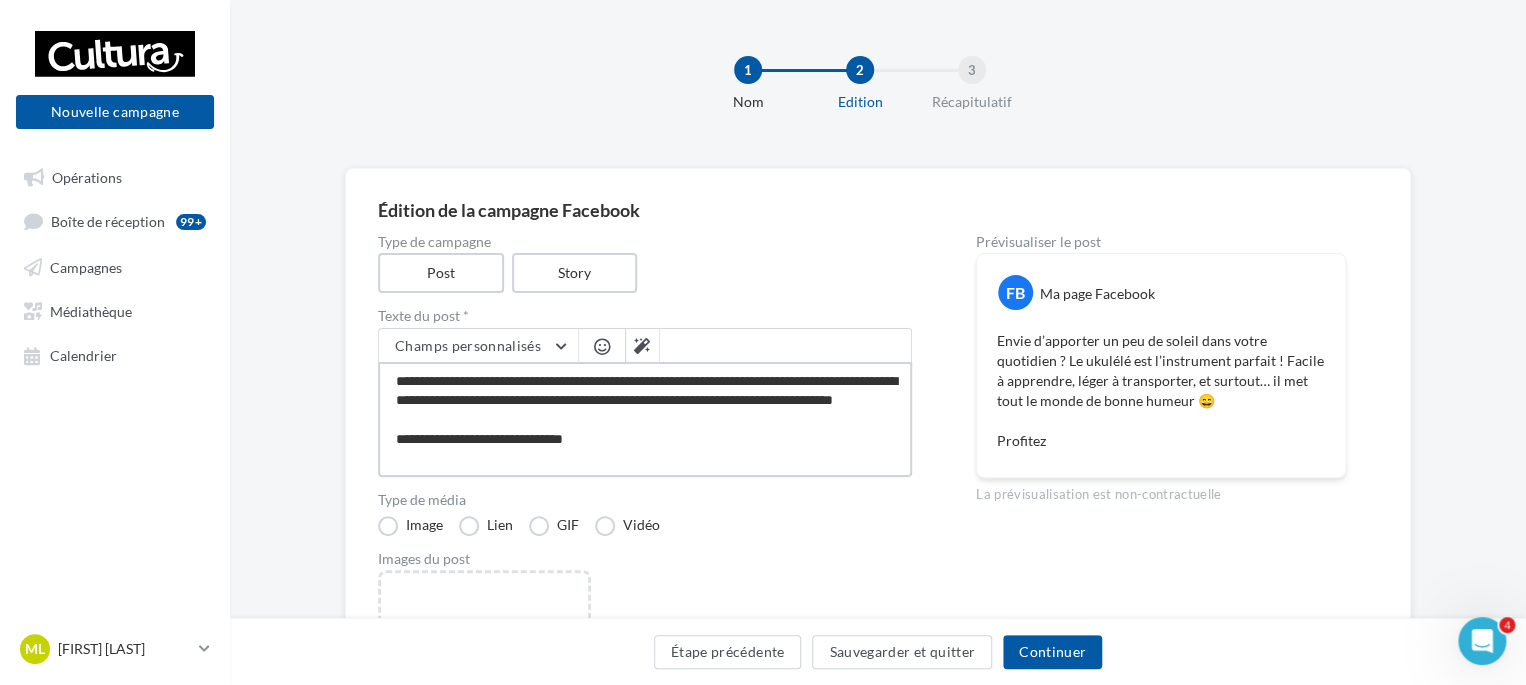 type on "**********" 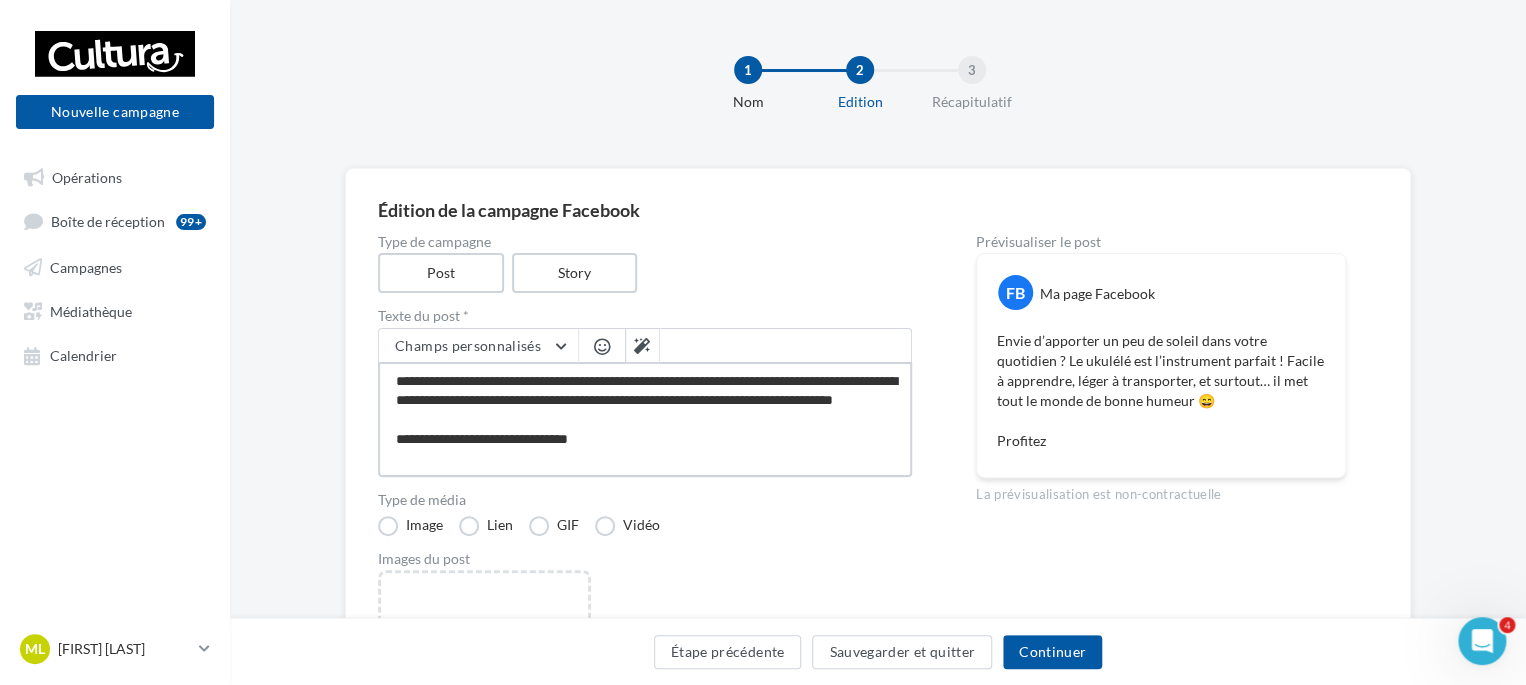 type on "**********" 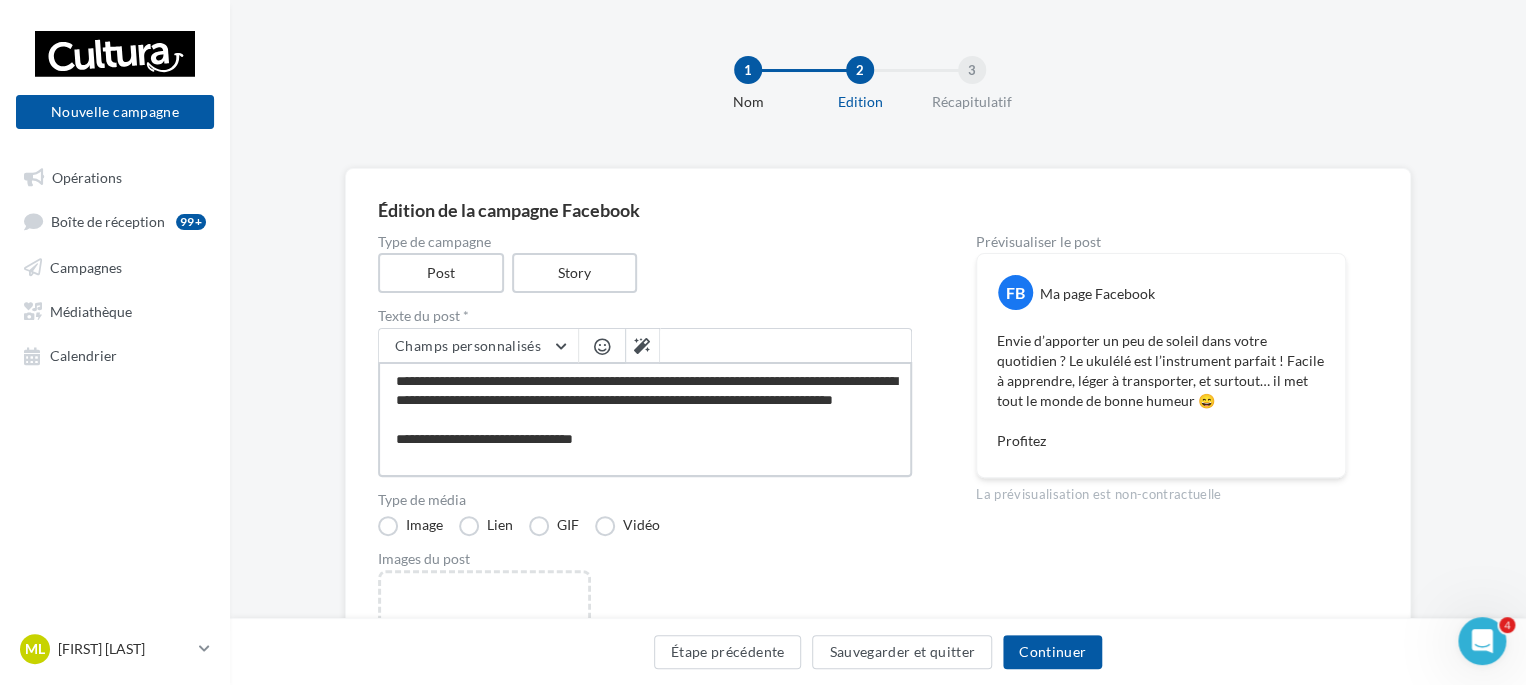 type on "**********" 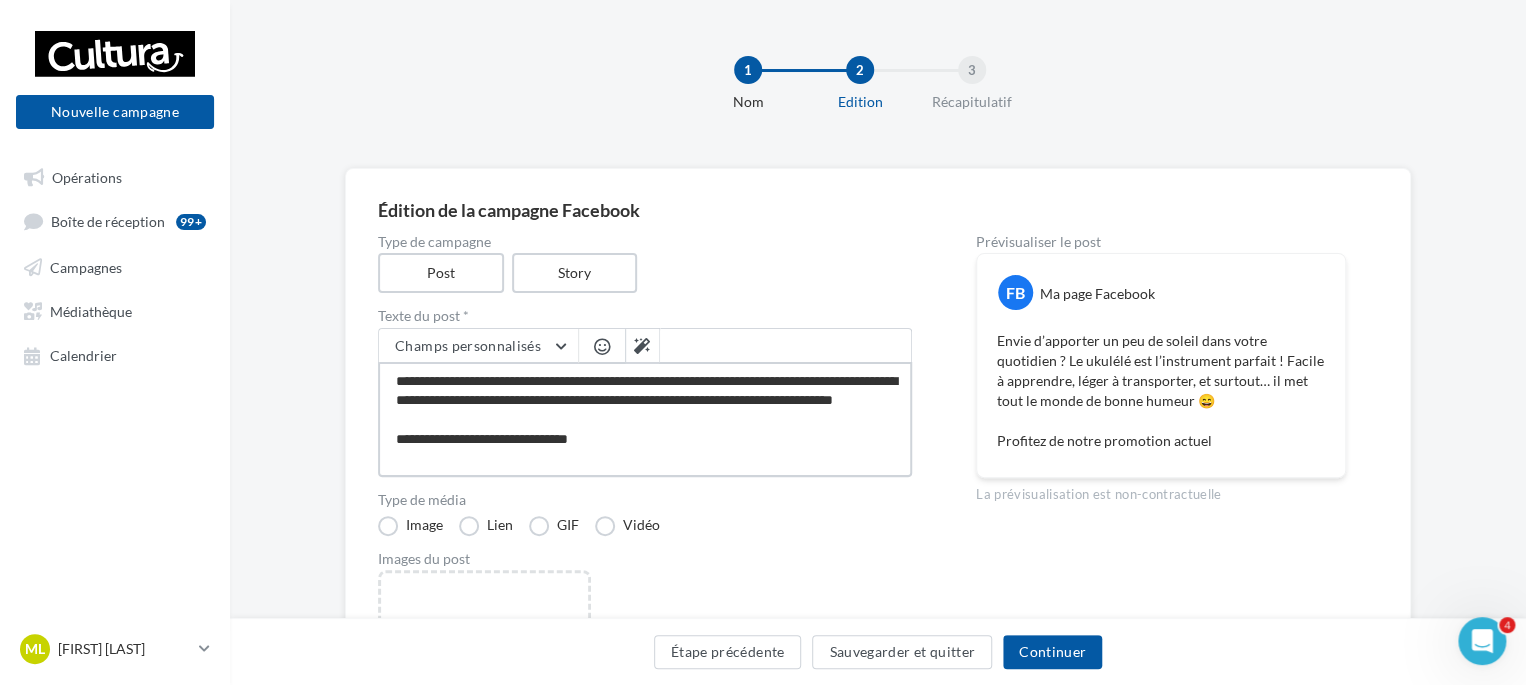 type on "**********" 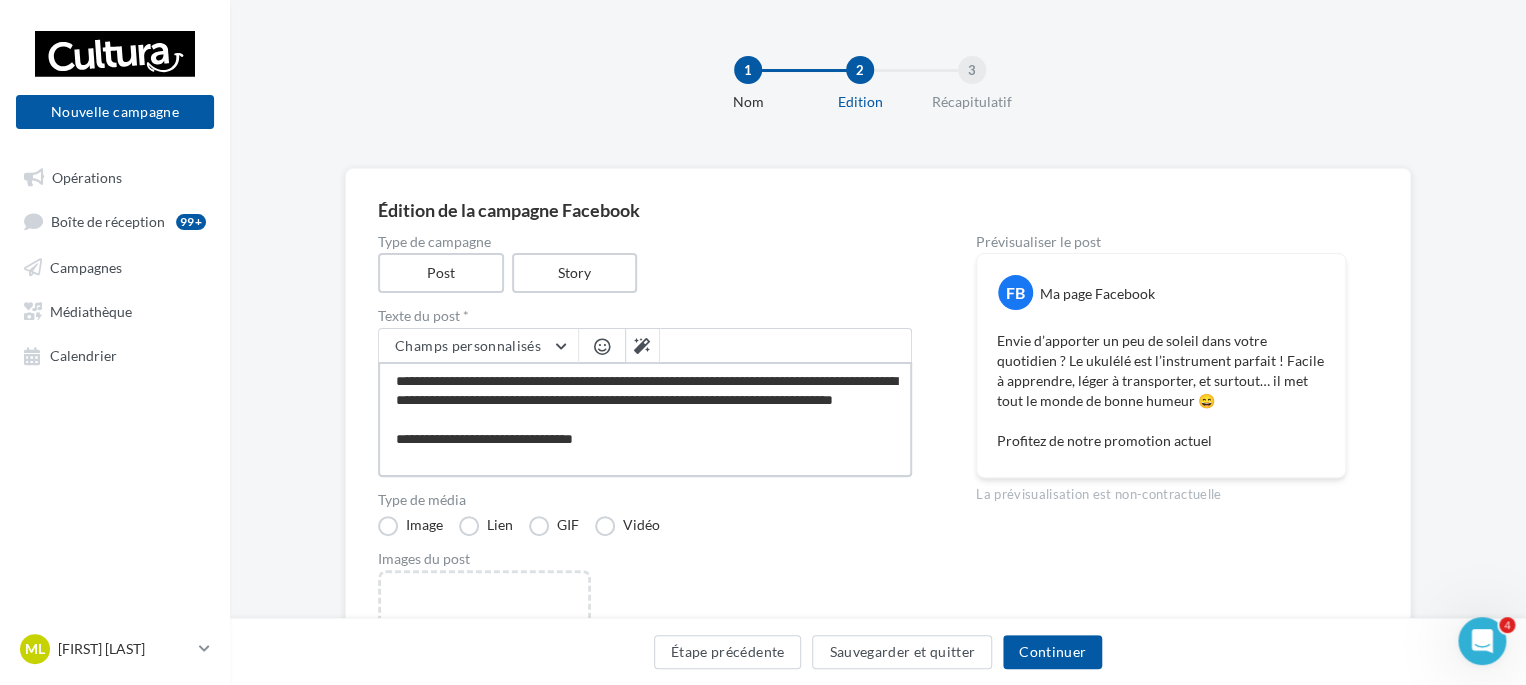 type on "**********" 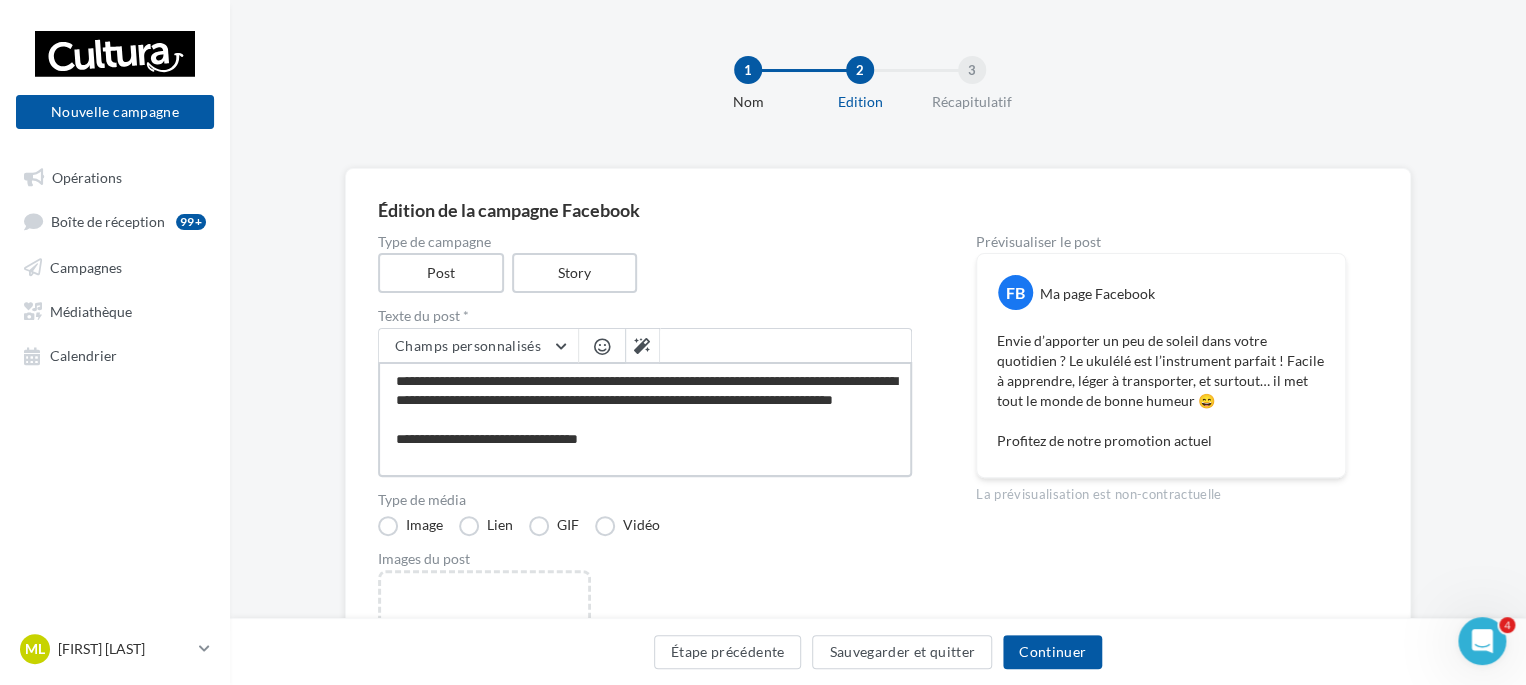 type on "**********" 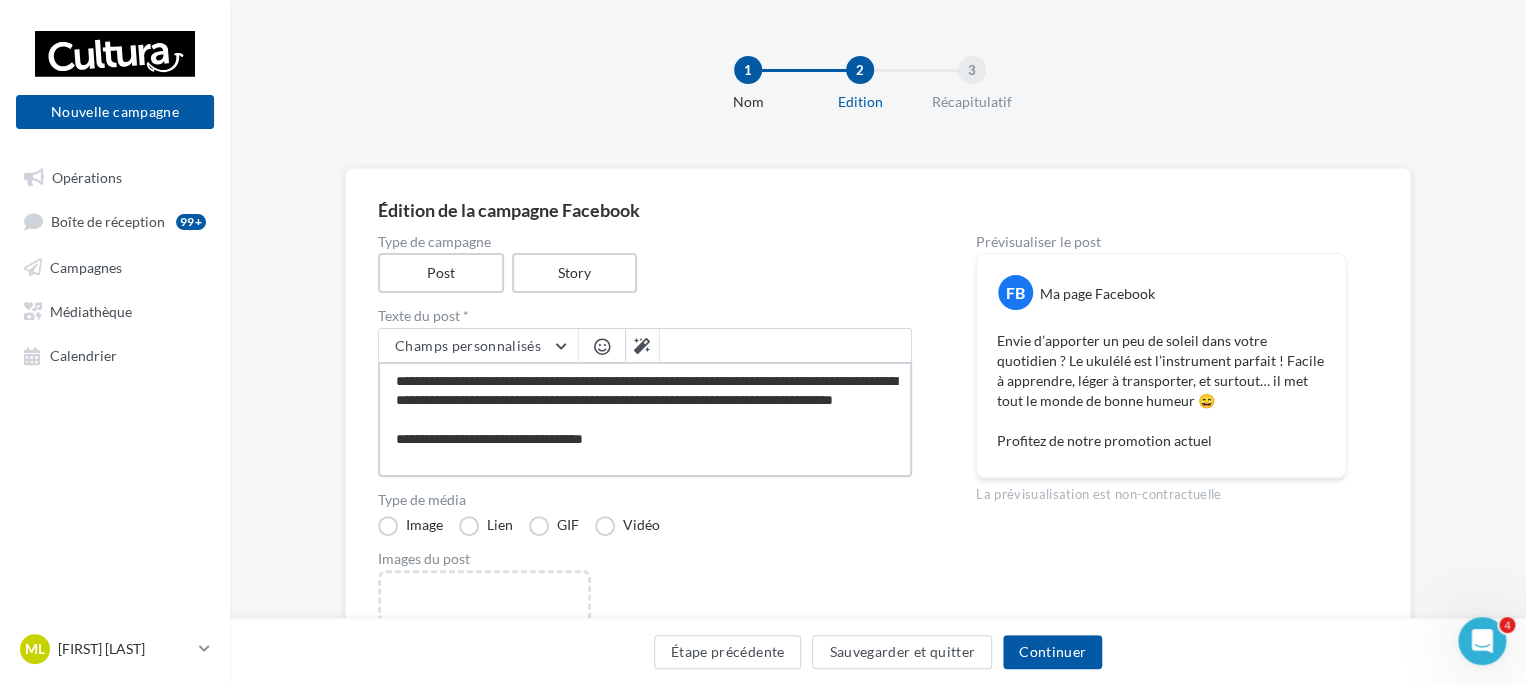 type on "**********" 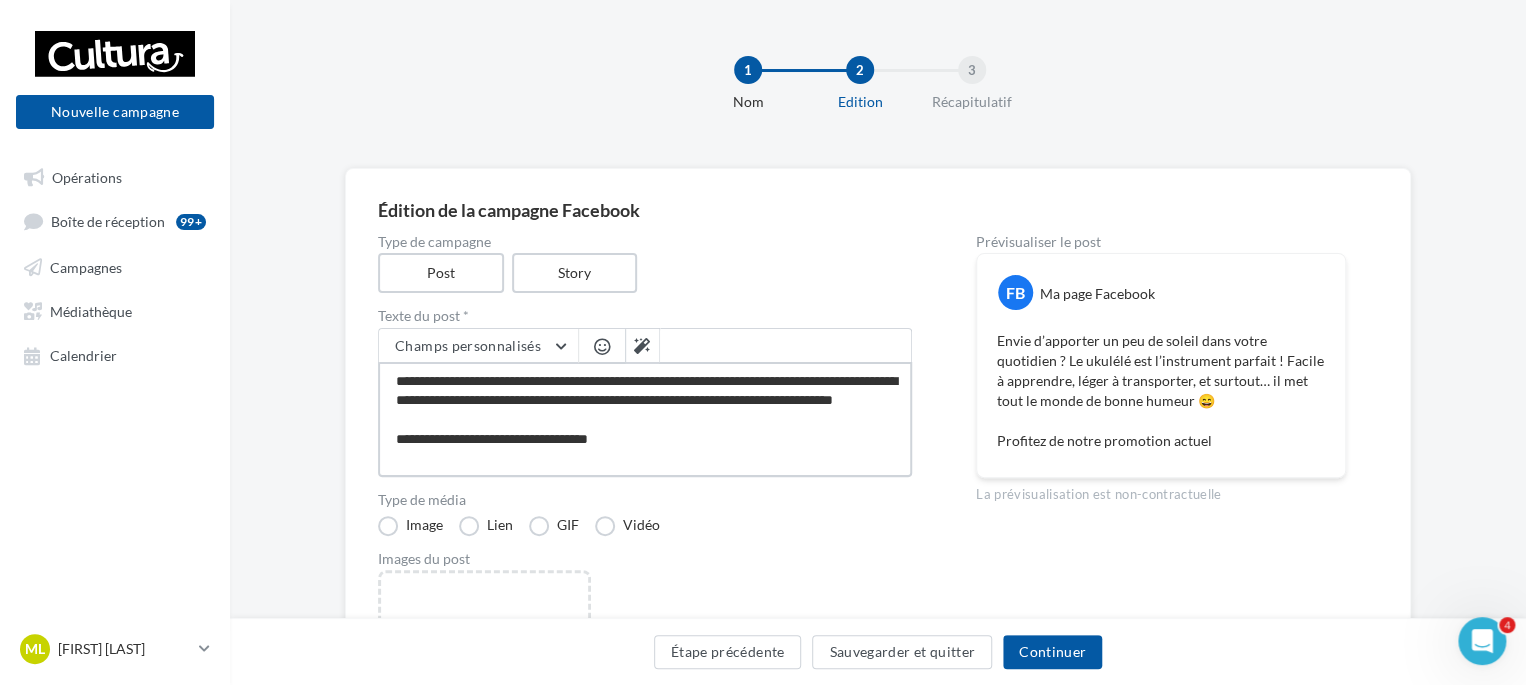 type on "**********" 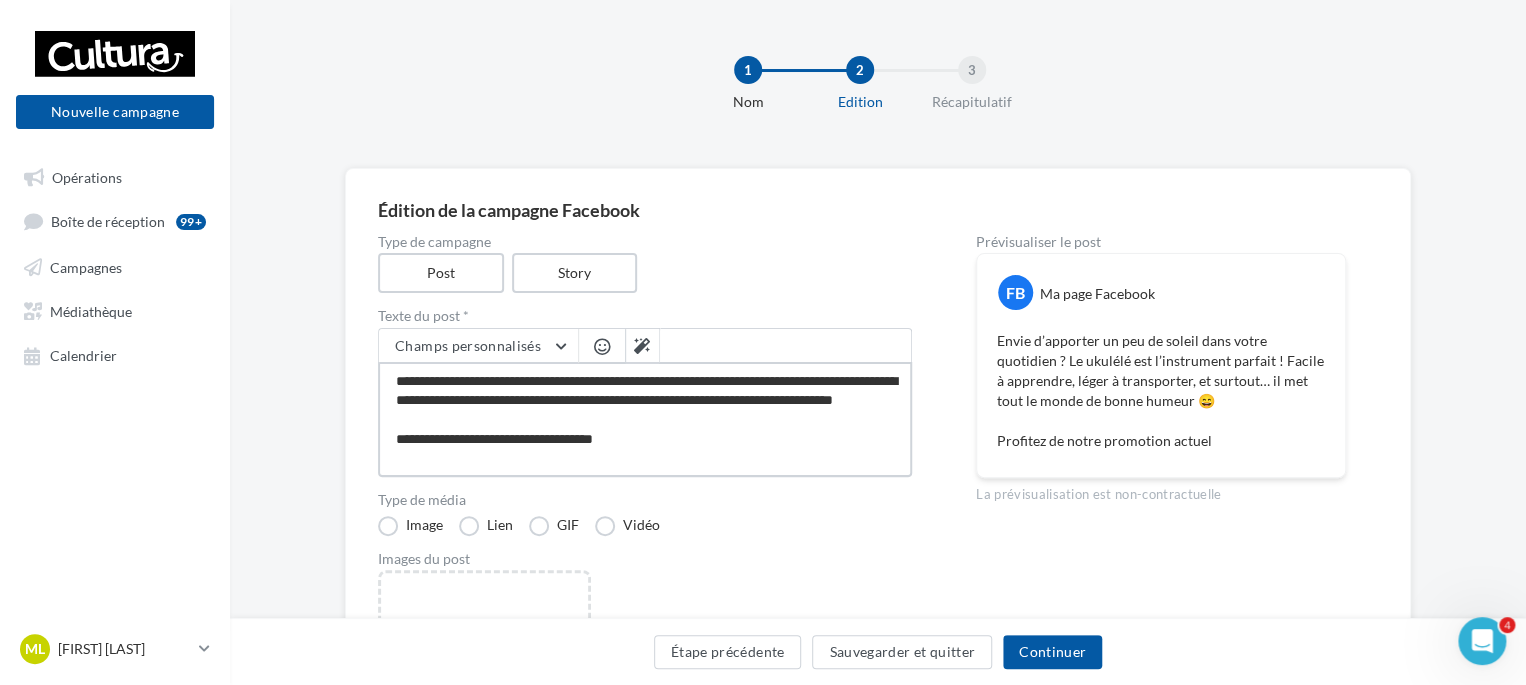 type on "**********" 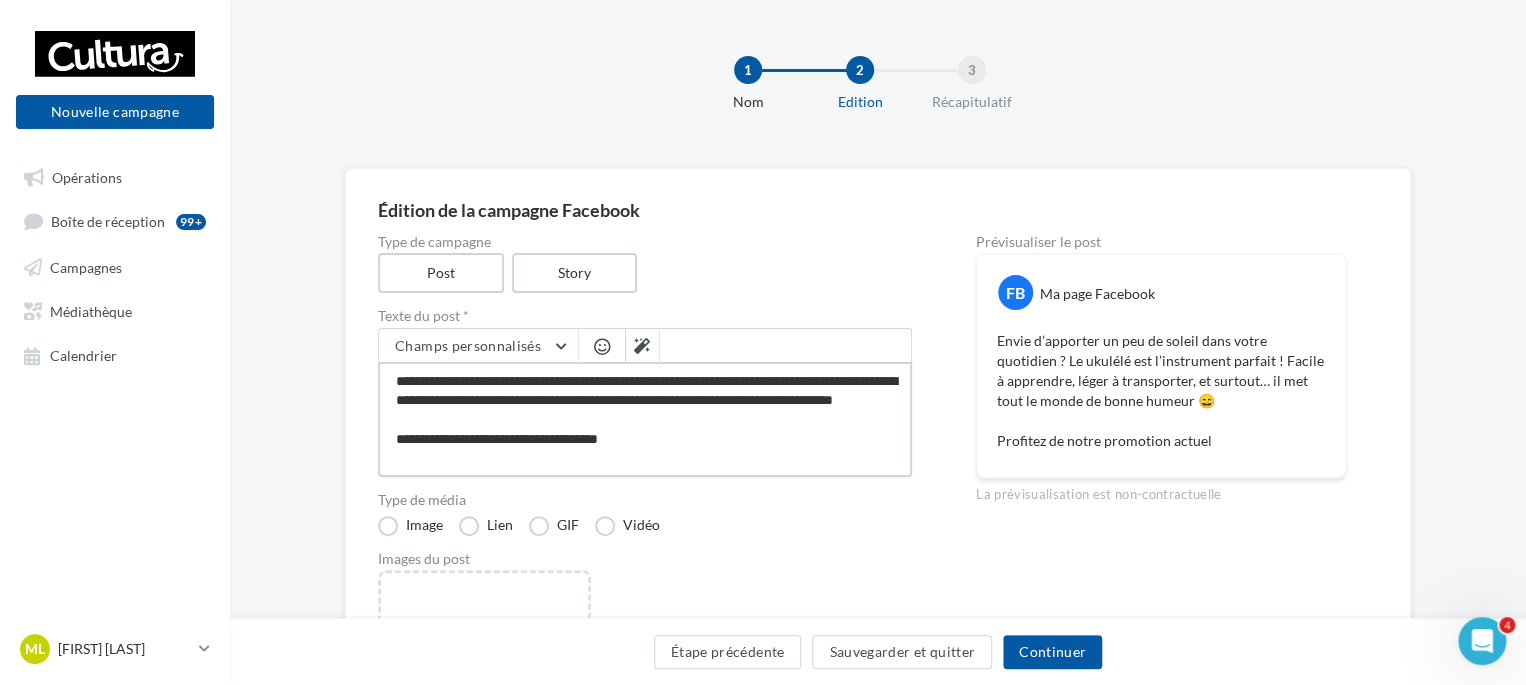 type on "**********" 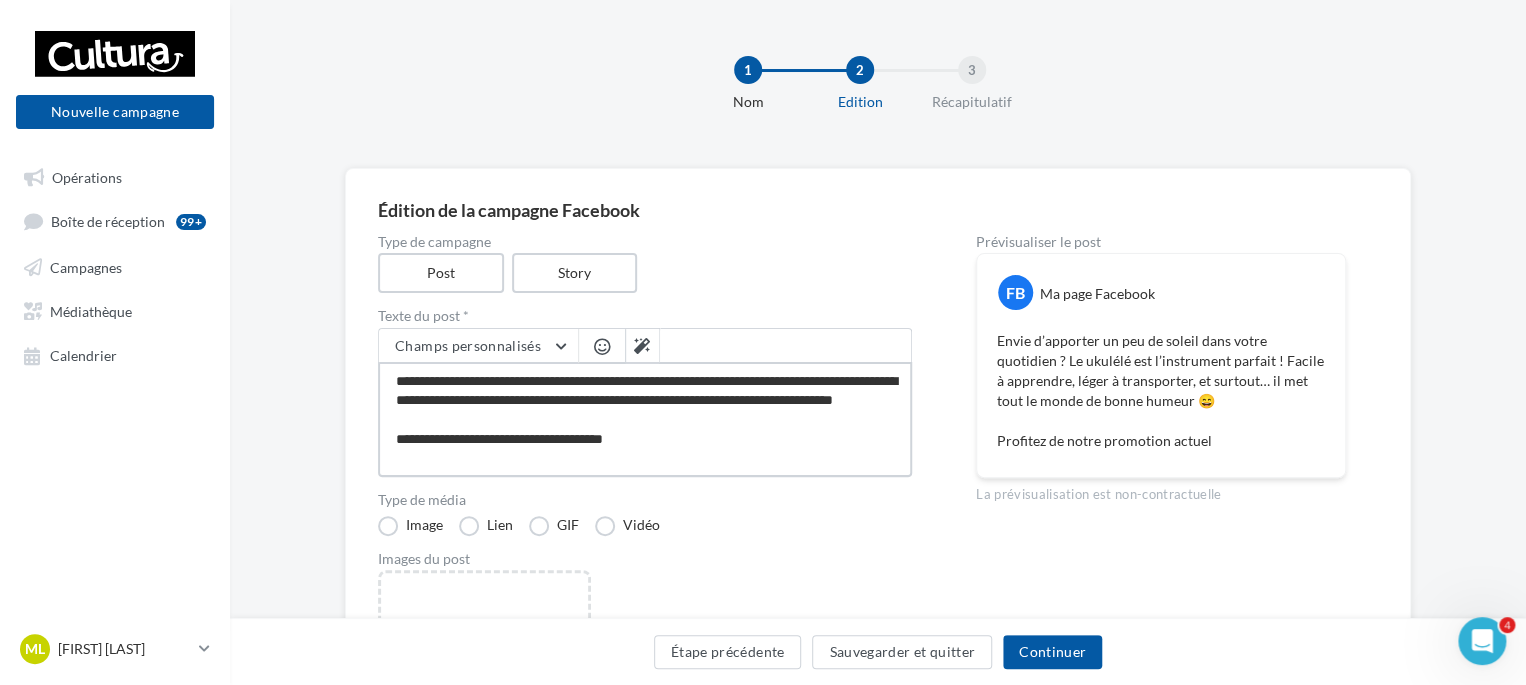 type on "**********" 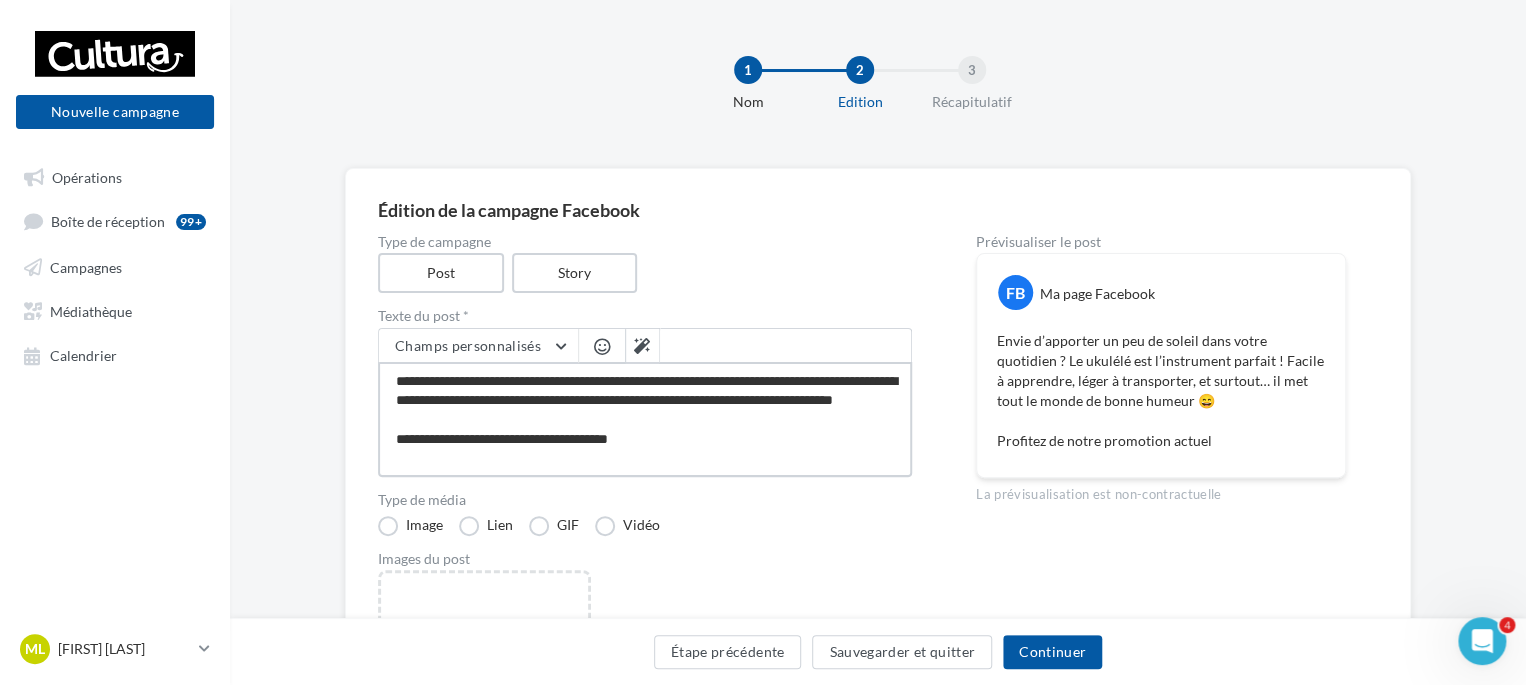 type on "**********" 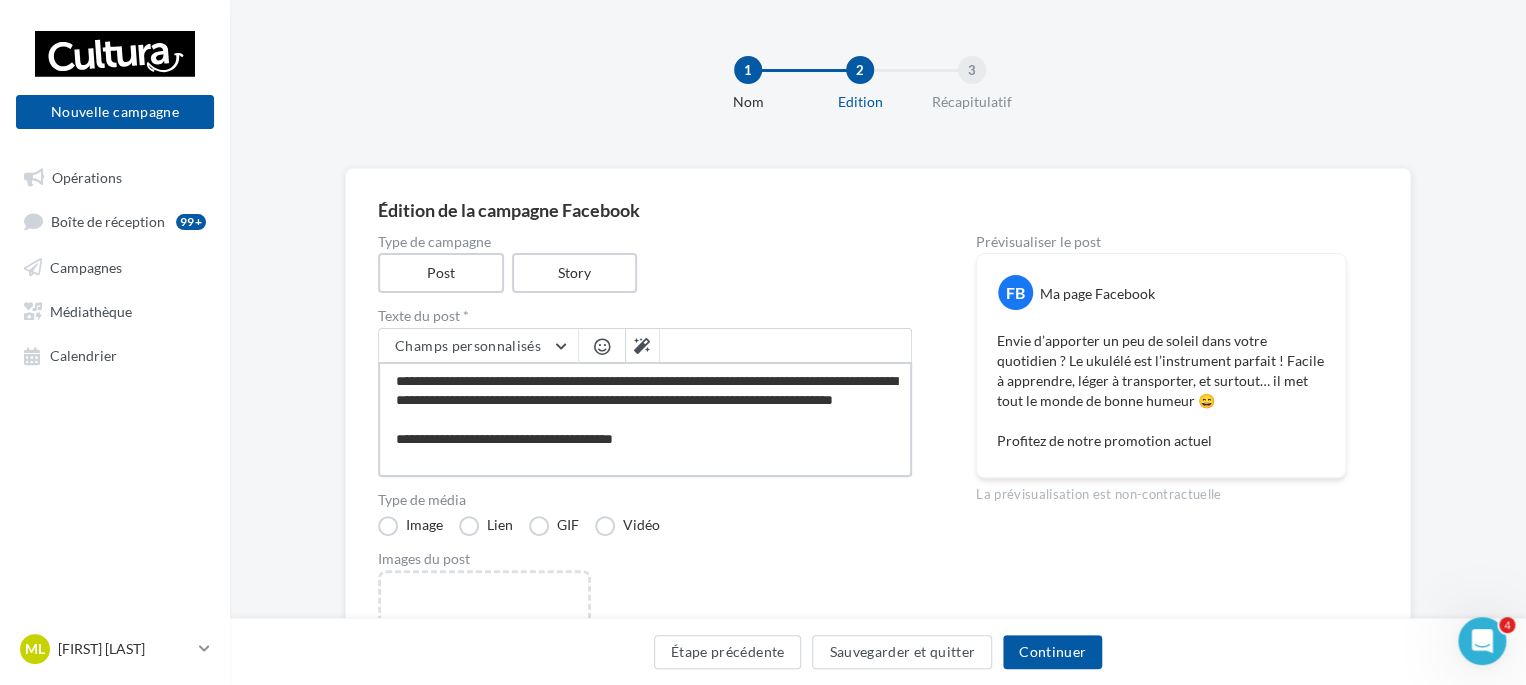 type on "**********" 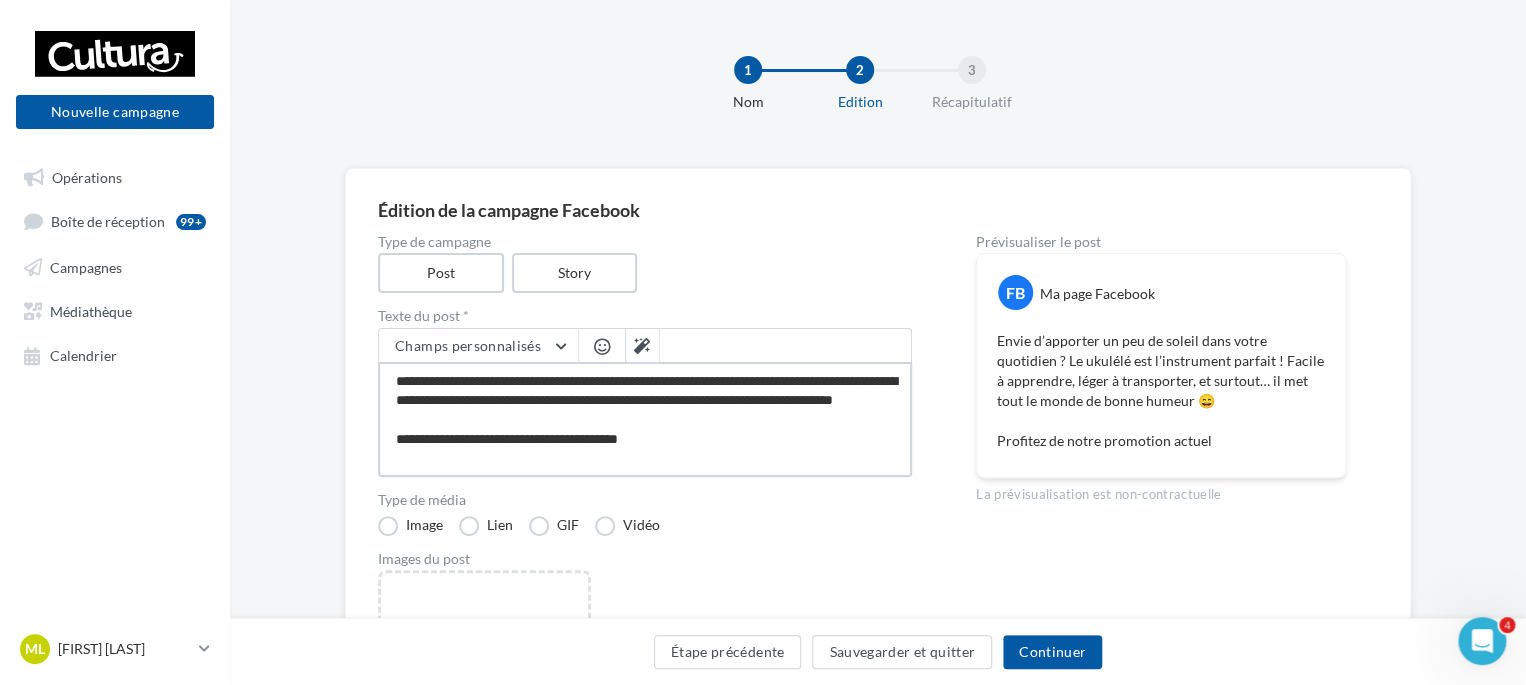 type on "**********" 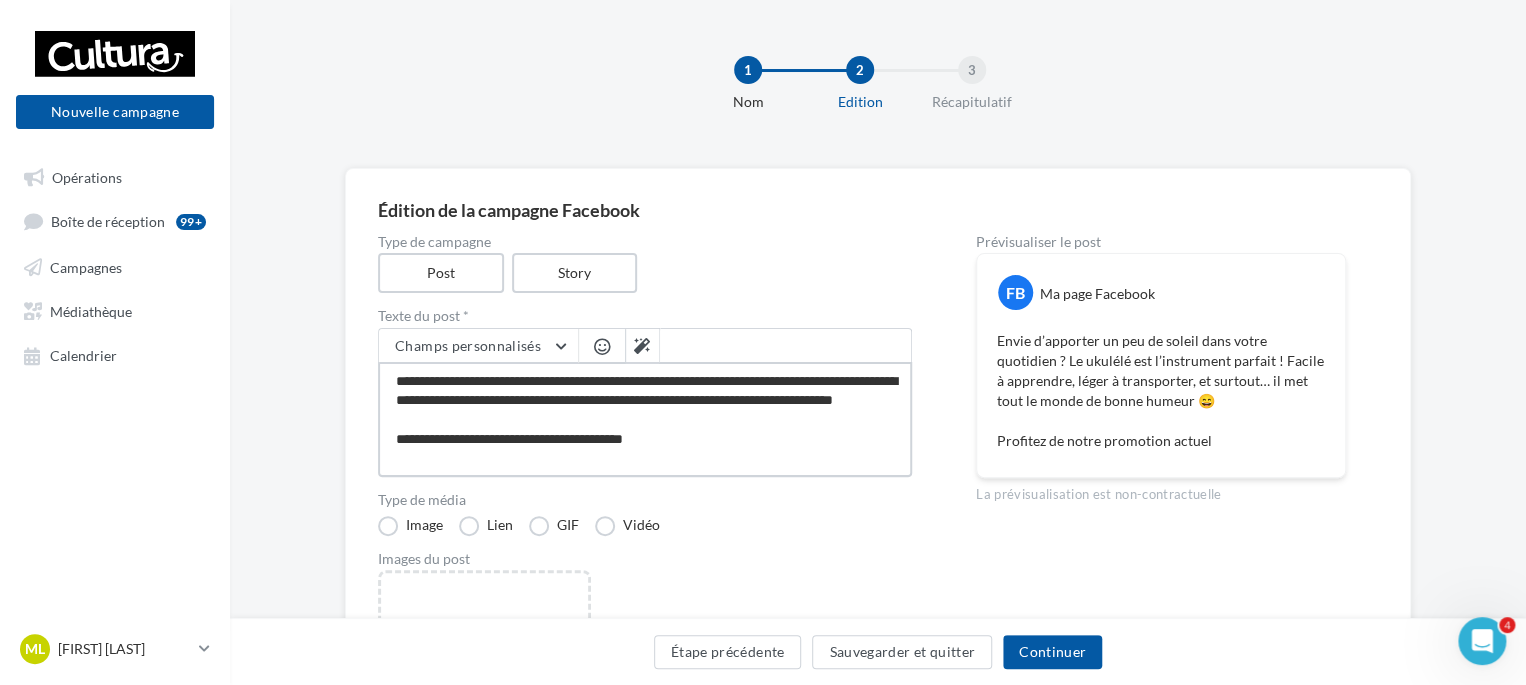 type on "**********" 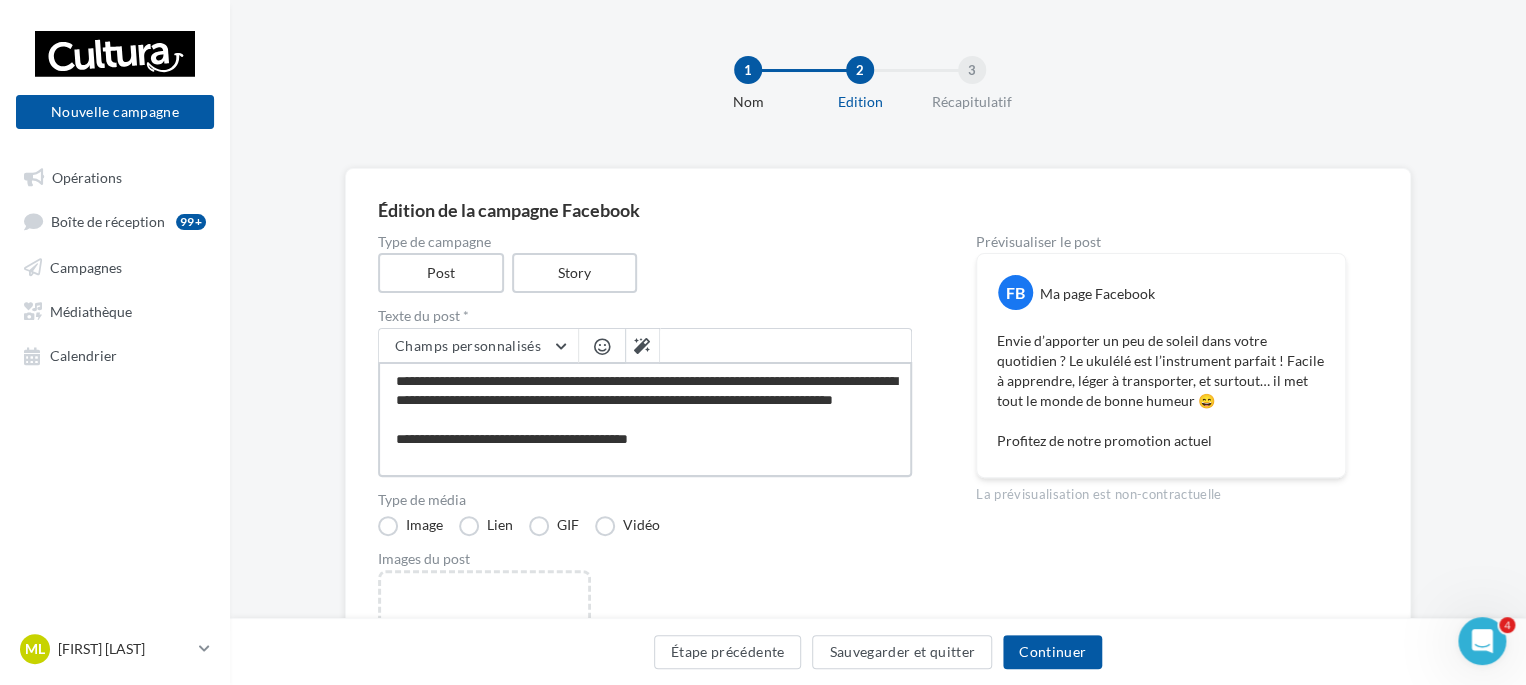 type on "**********" 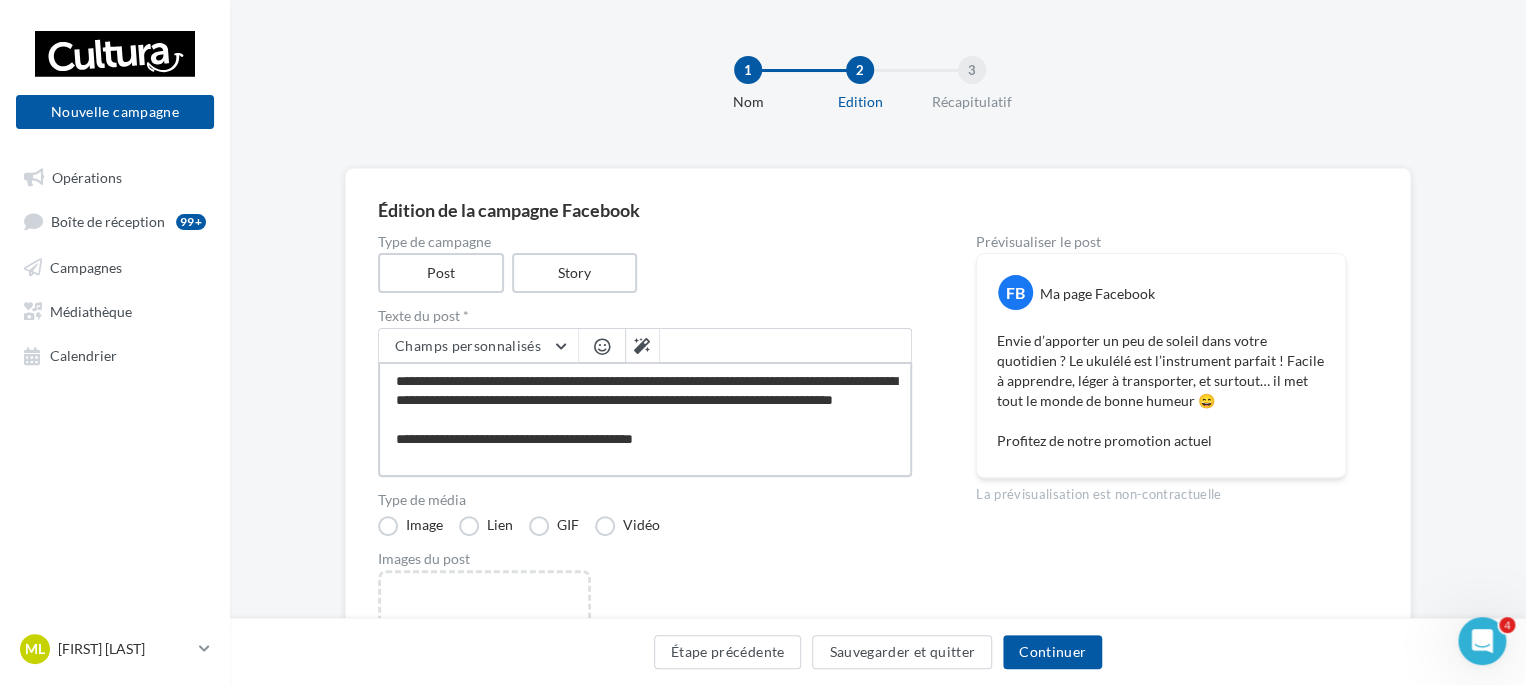 type on "**********" 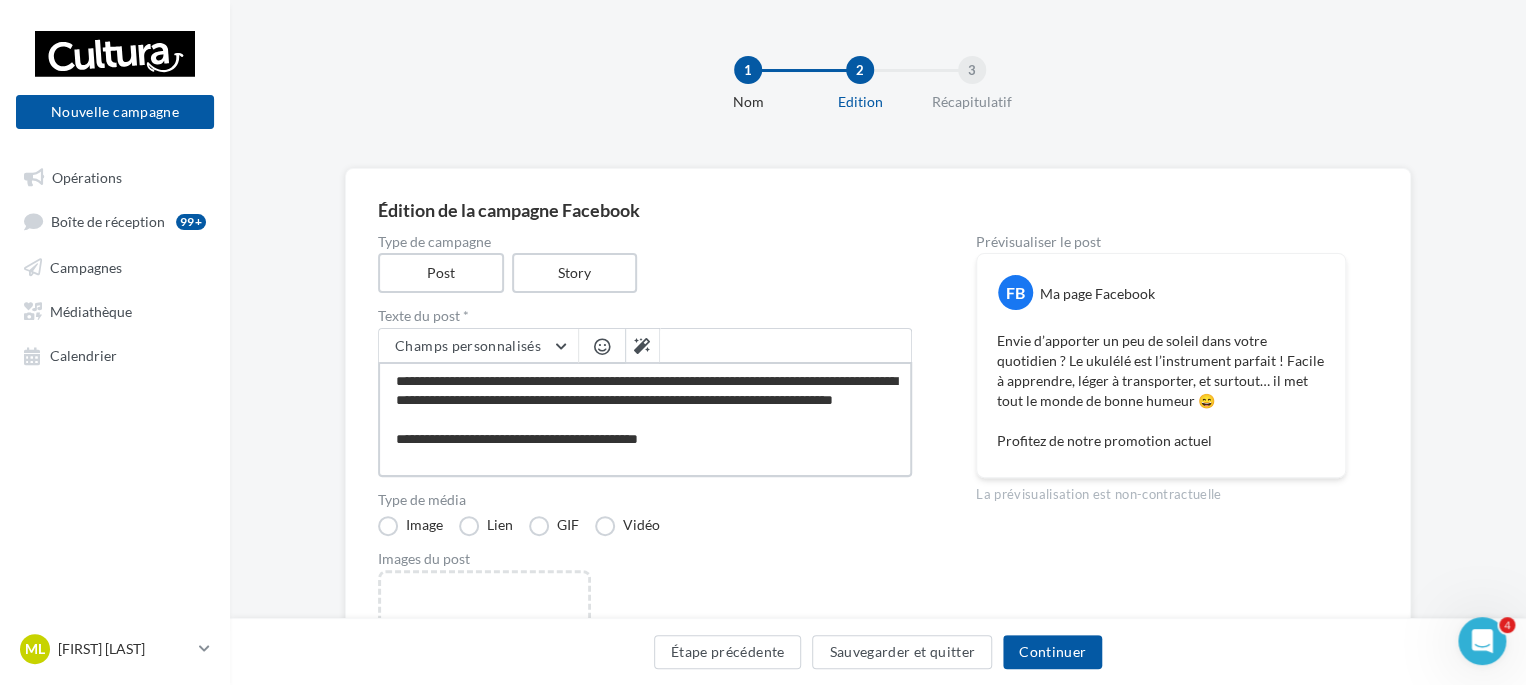 type on "**********" 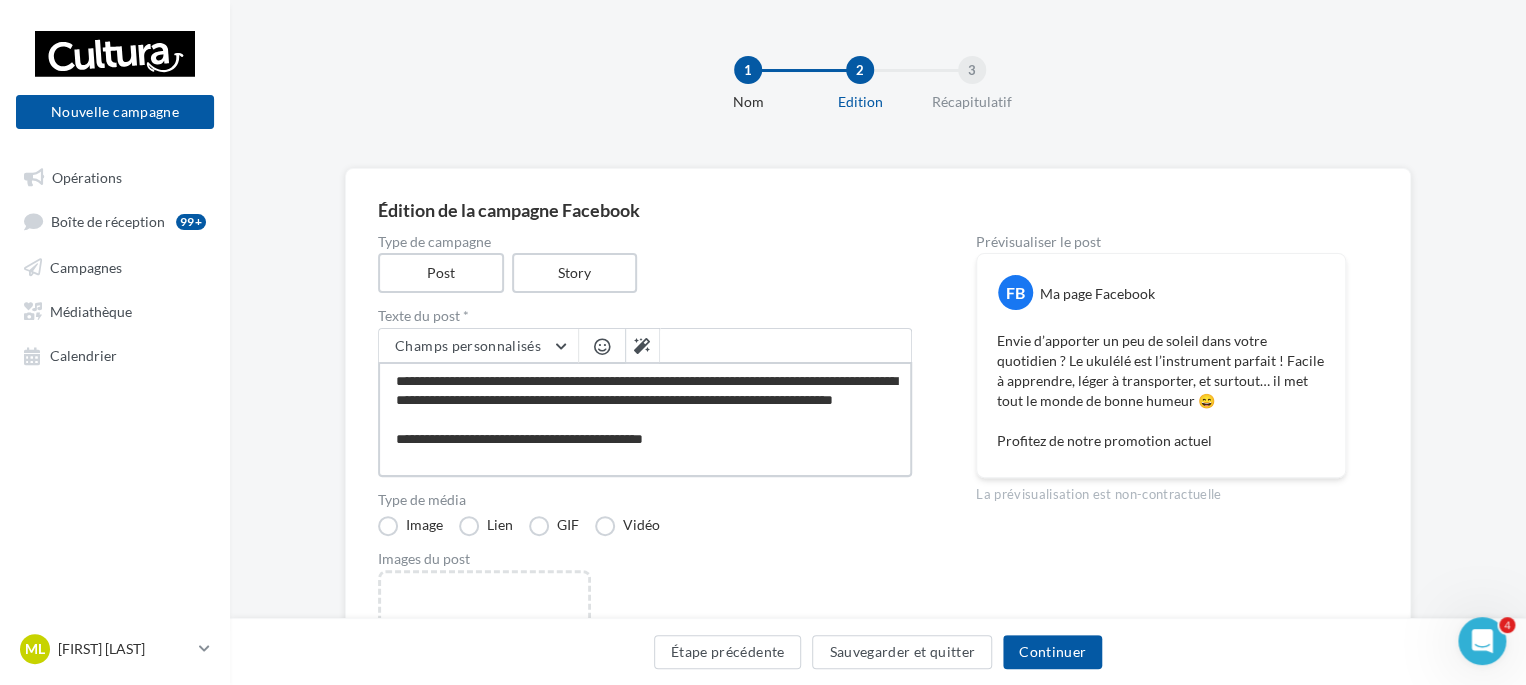 type on "**********" 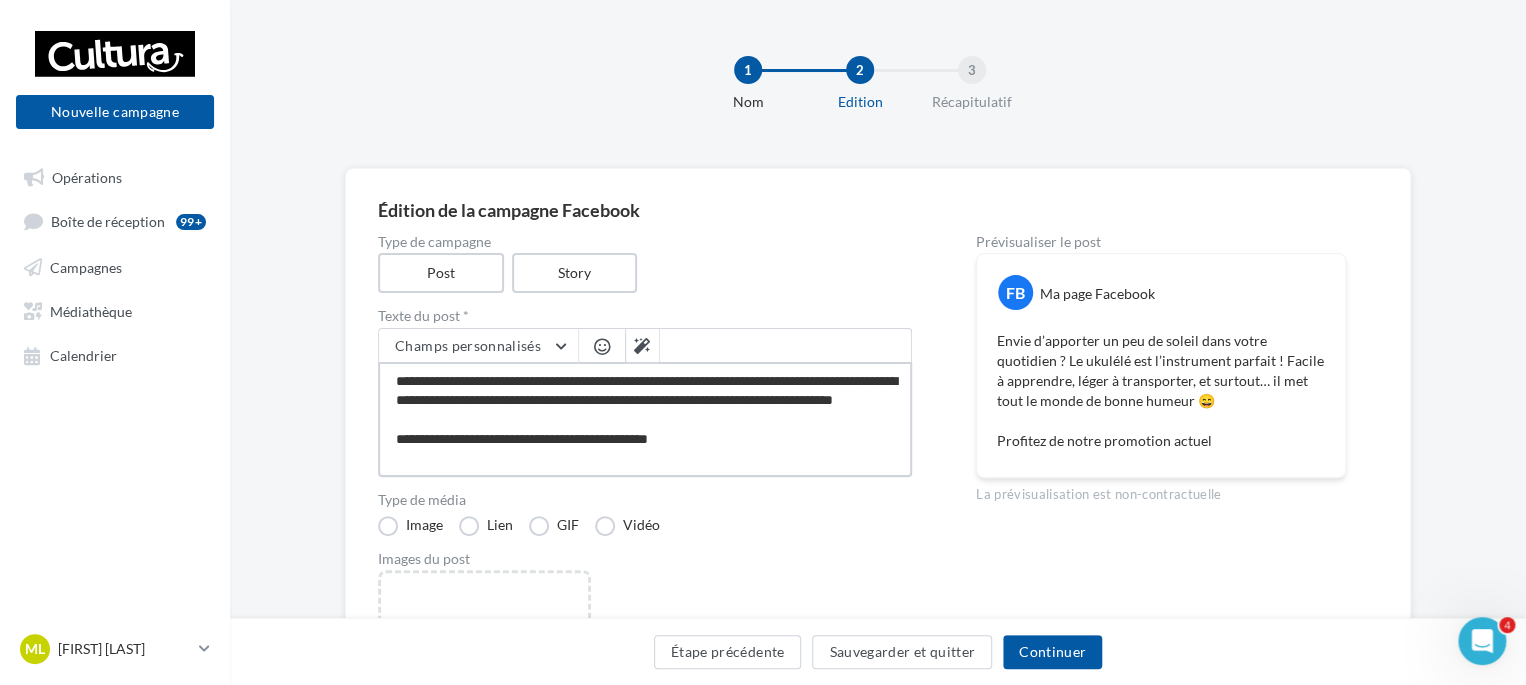 type on "**********" 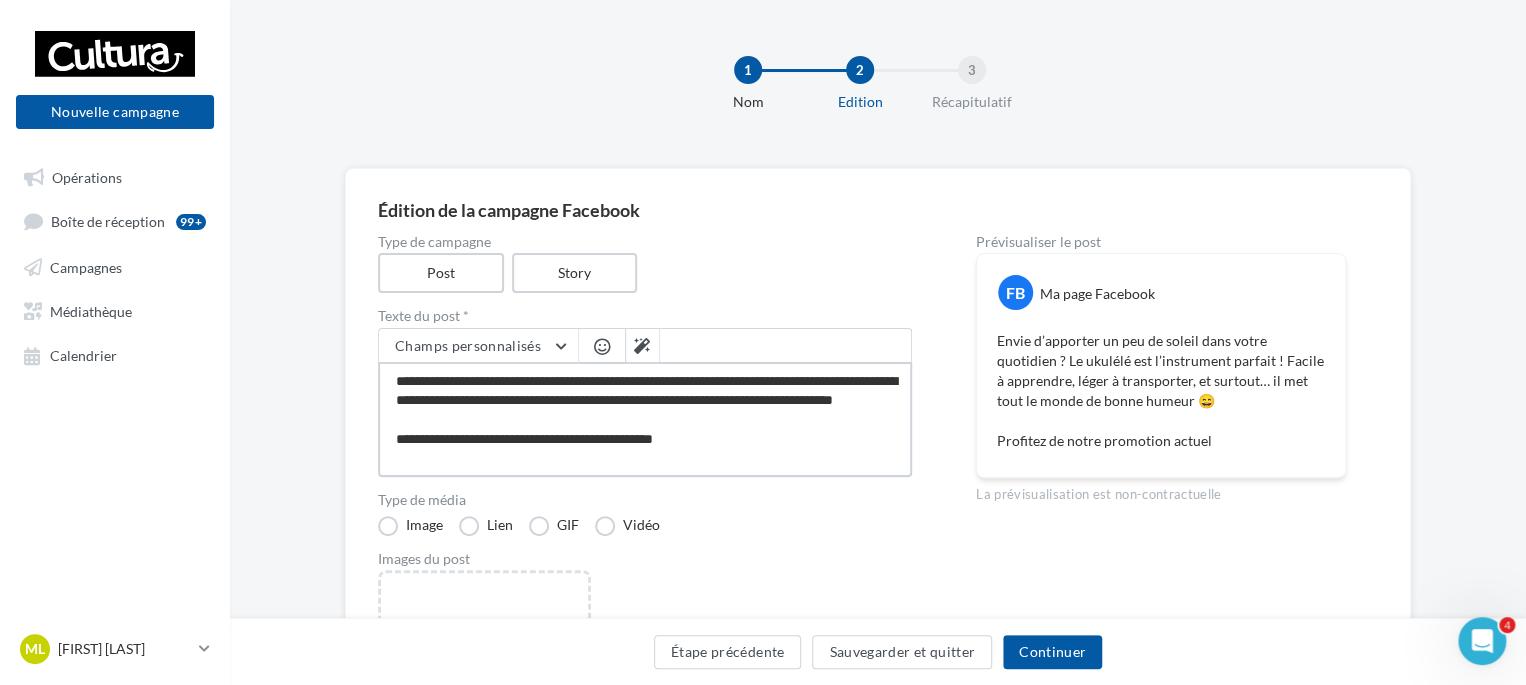 type on "**********" 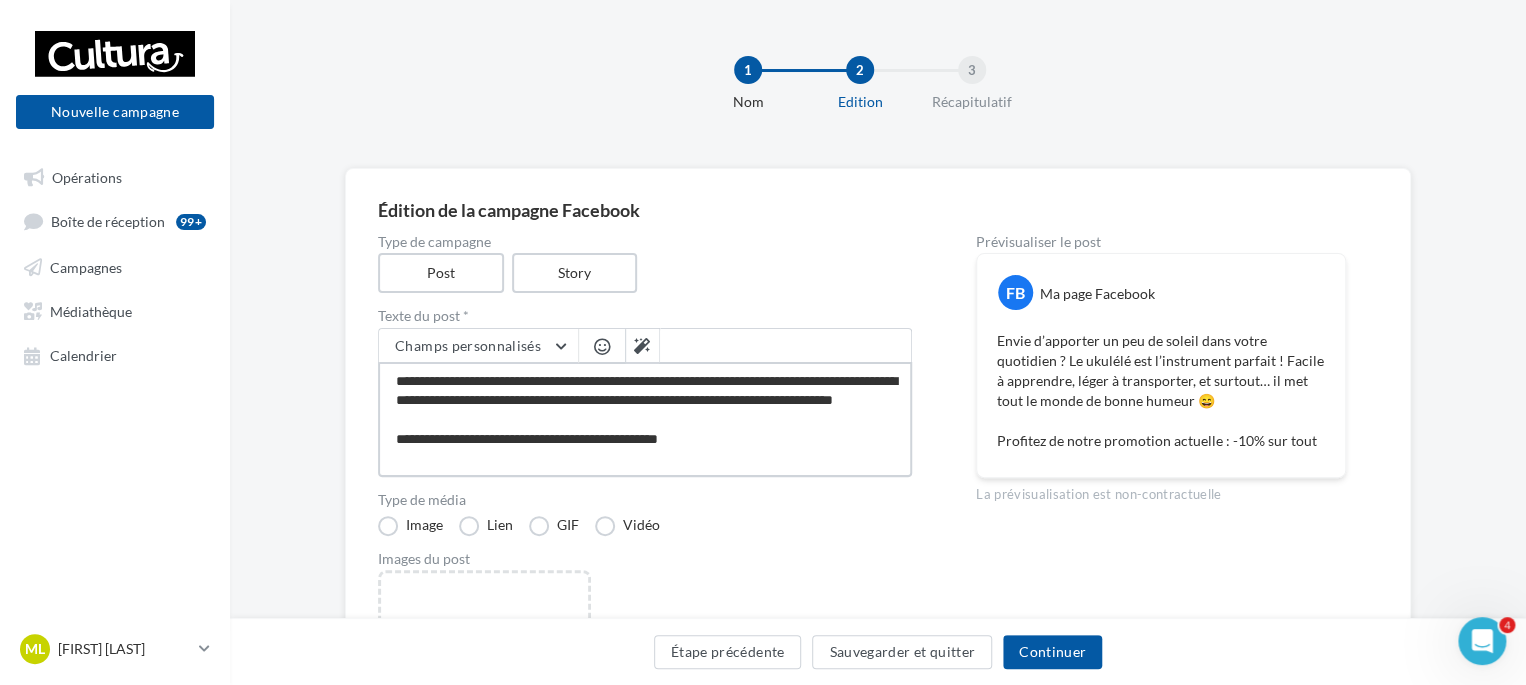 type on "**********" 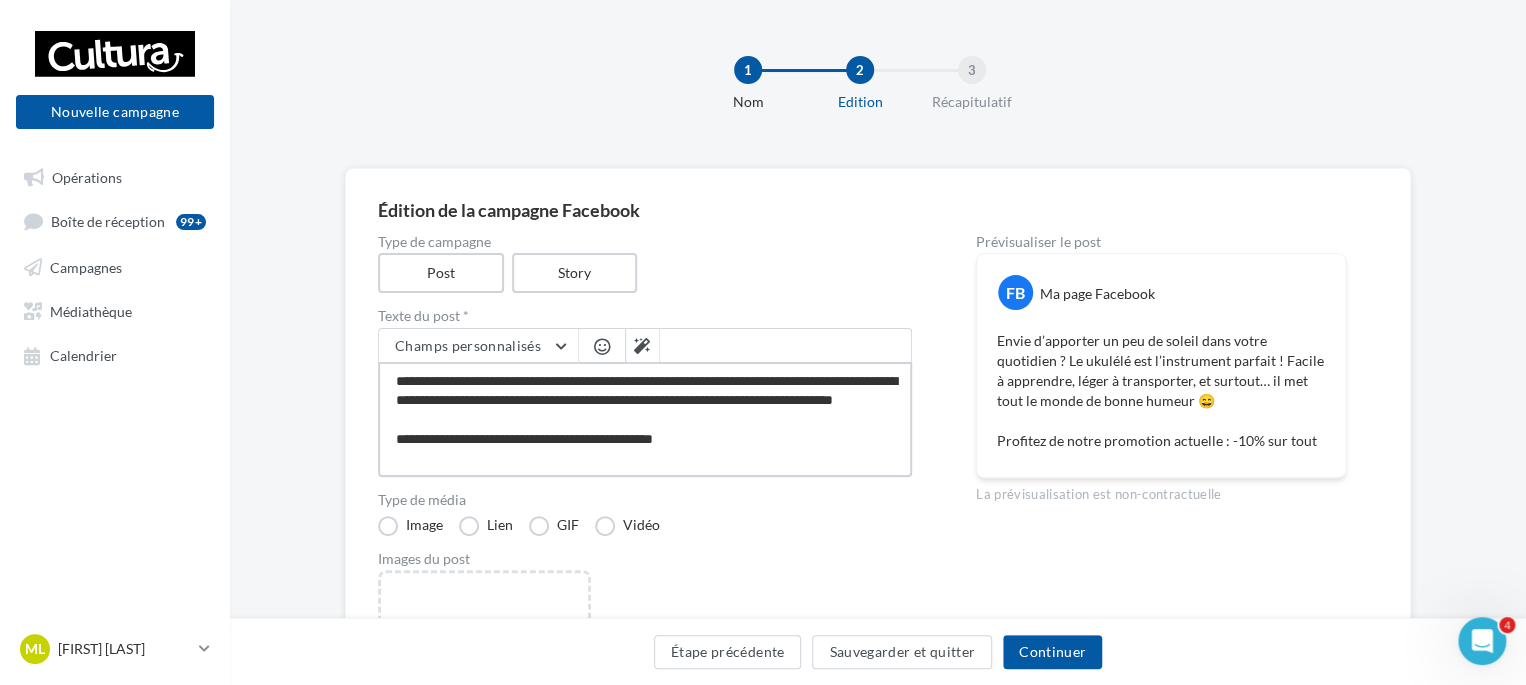 type on "**********" 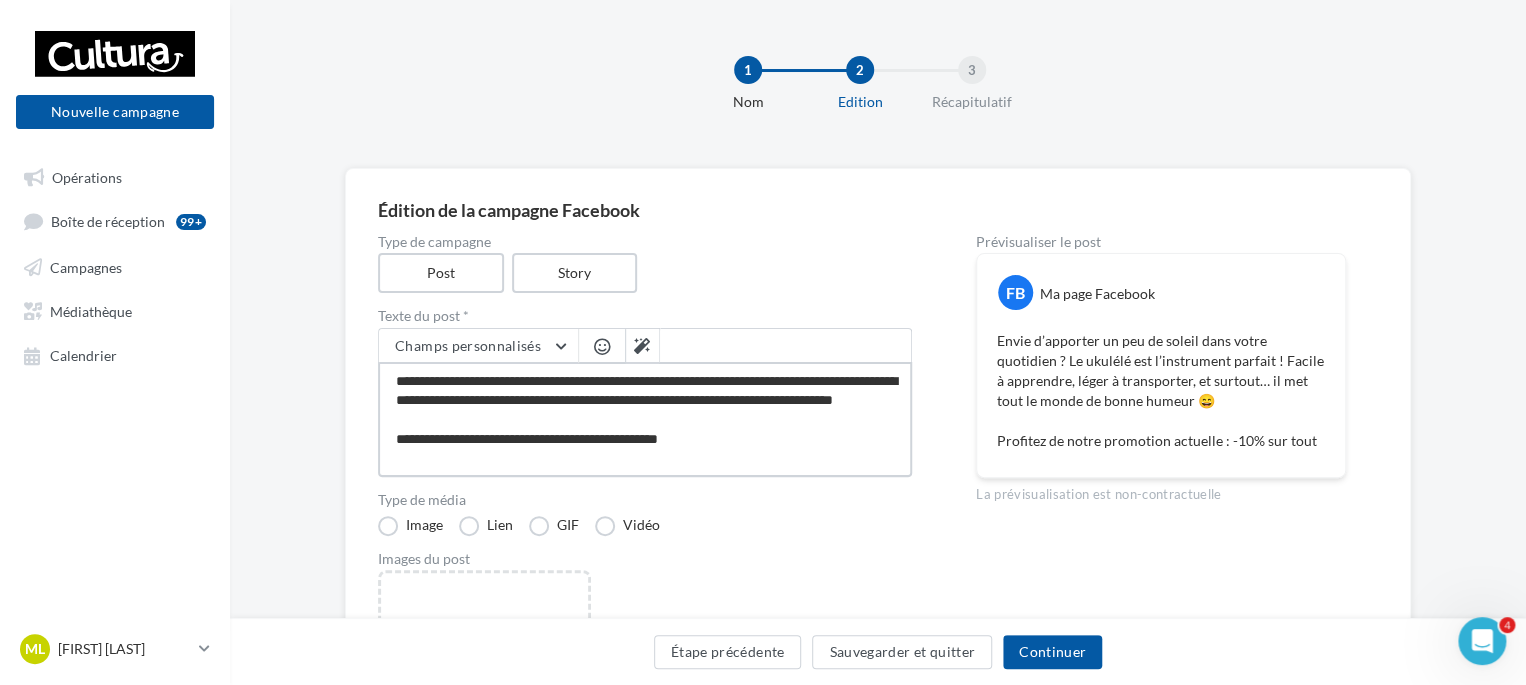 type on "**********" 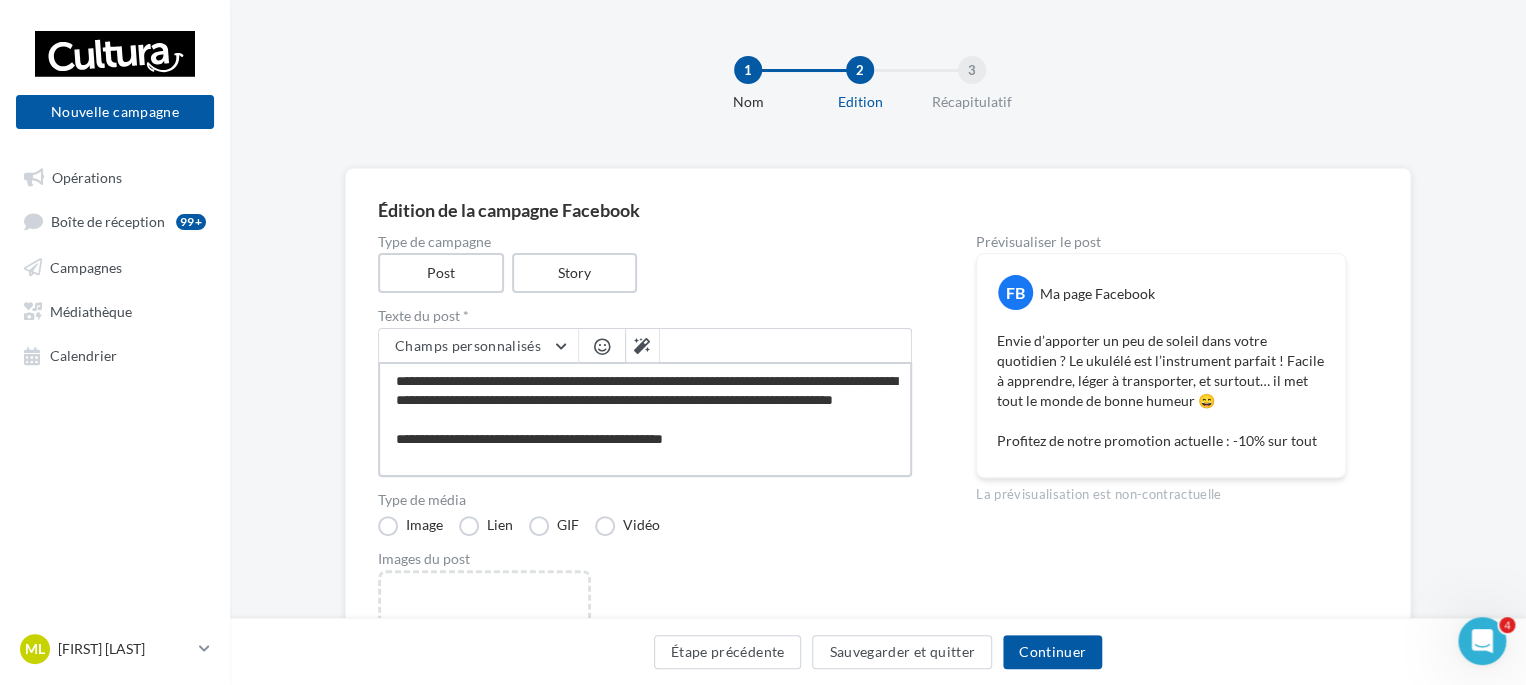 type on "**********" 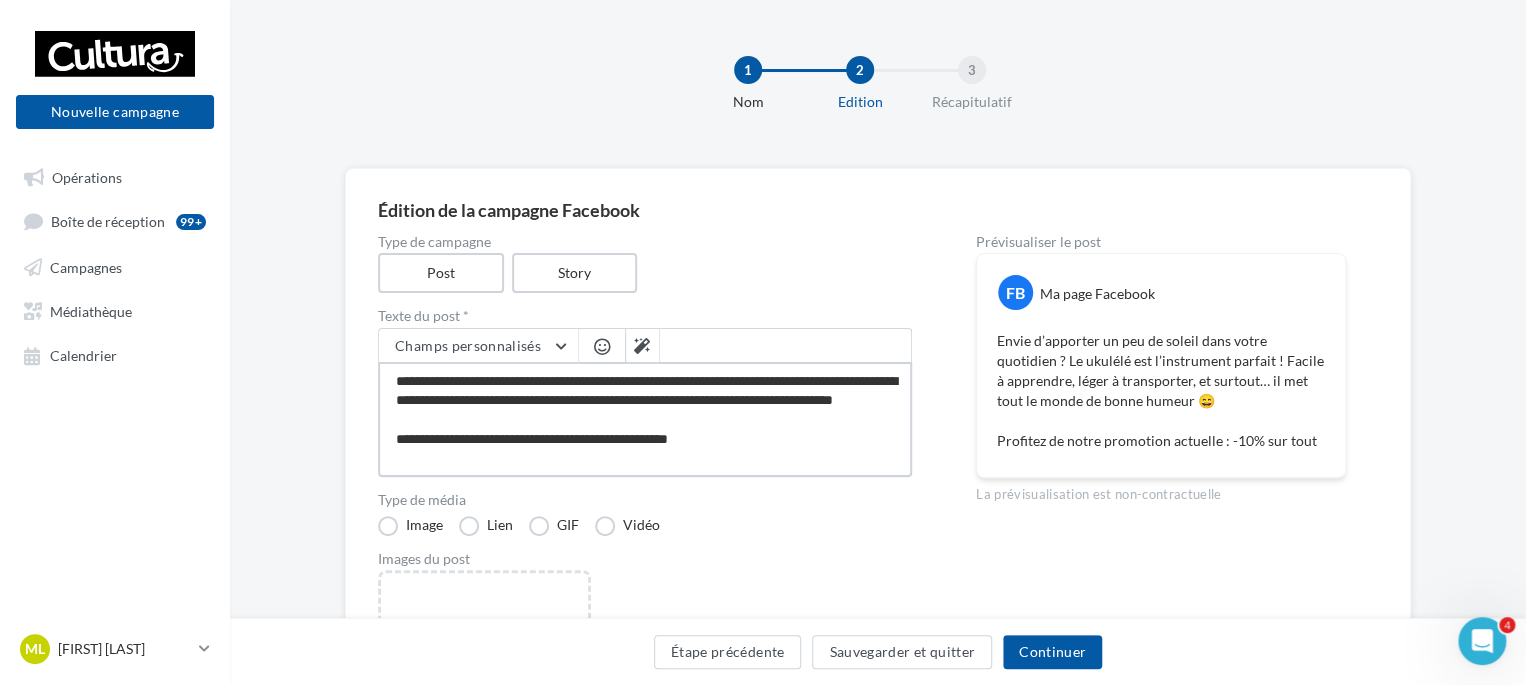 type on "**********" 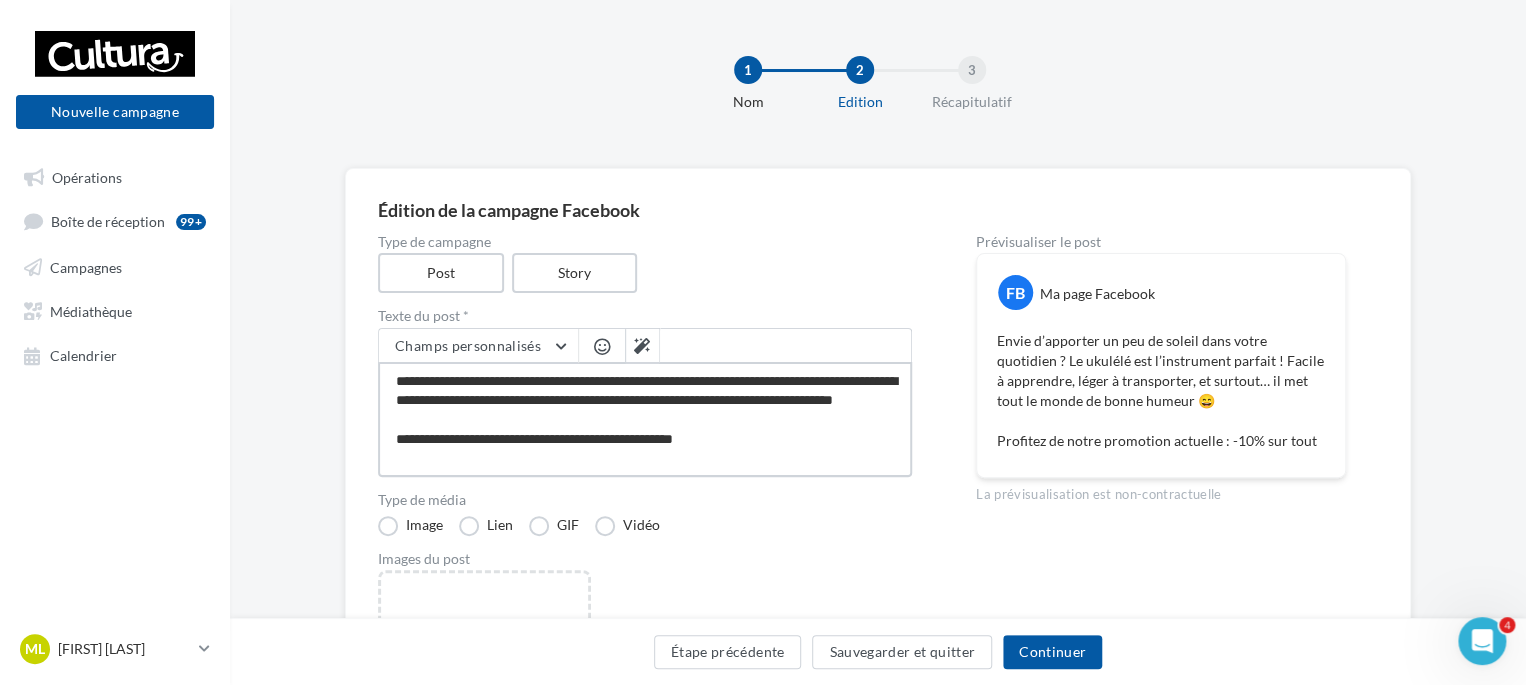 type on "**********" 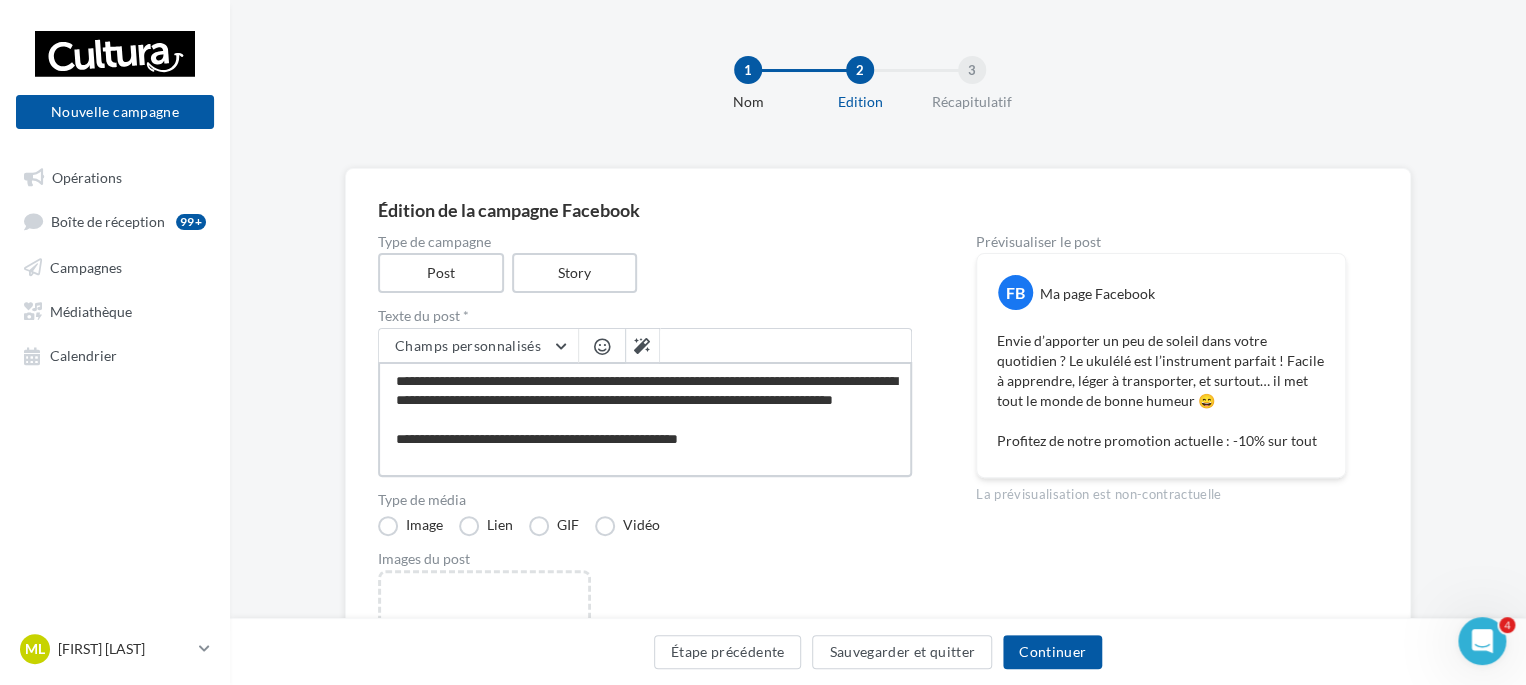 type on "**********" 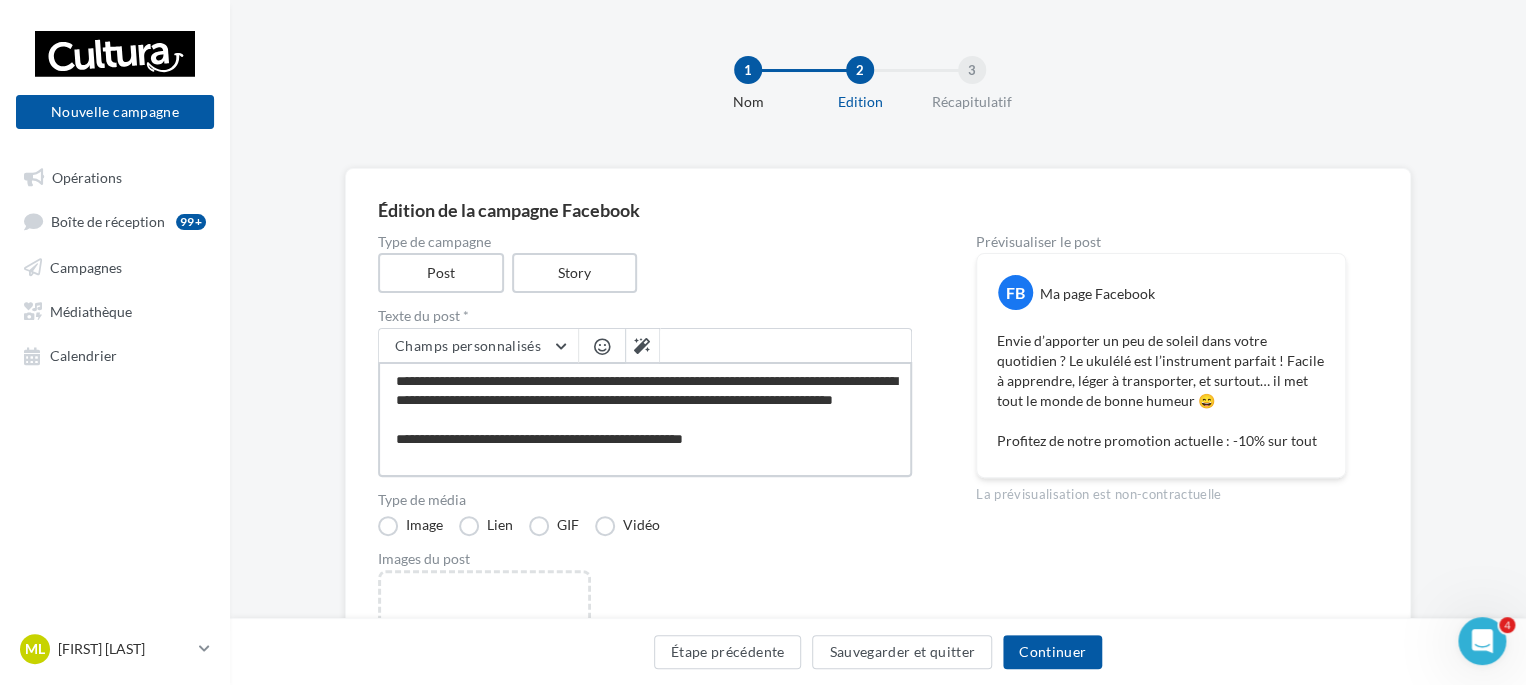 type on "**********" 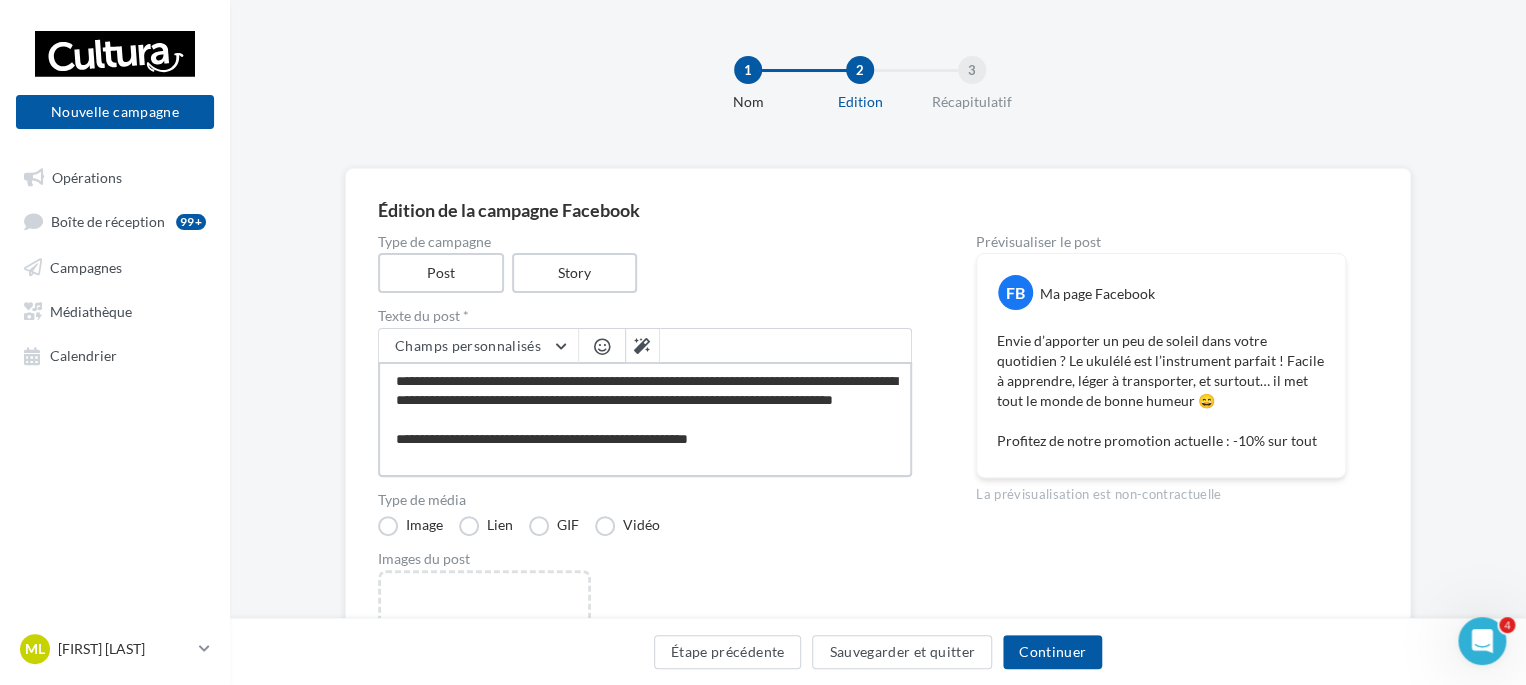type on "**********" 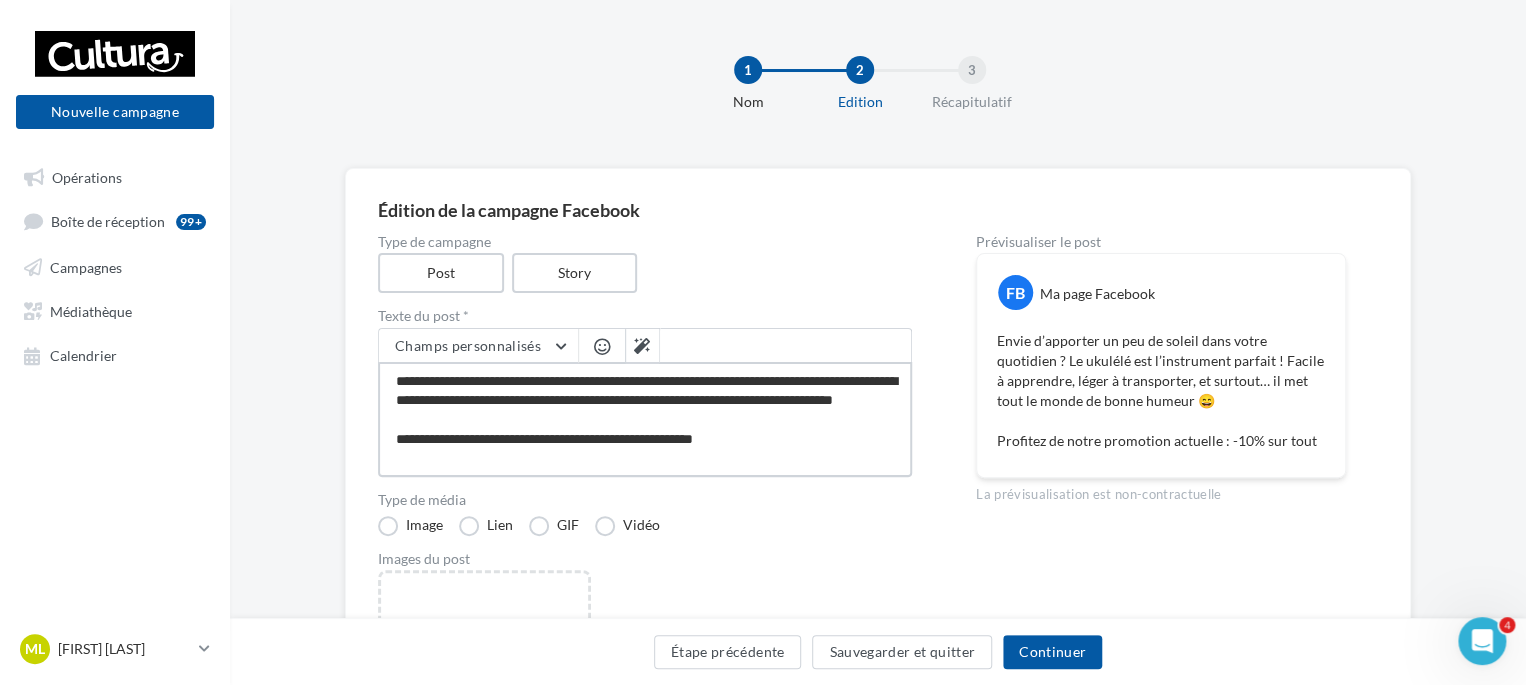 type on "**********" 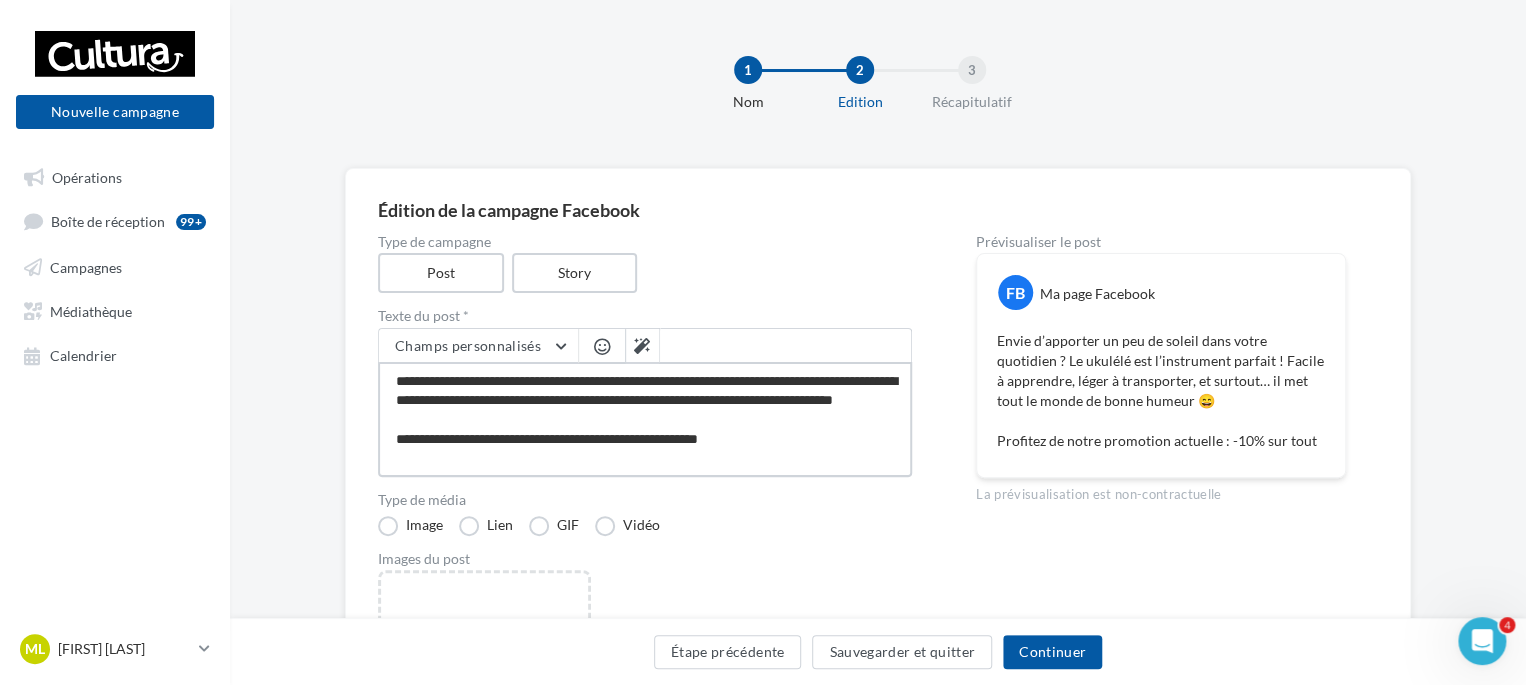 type on "**********" 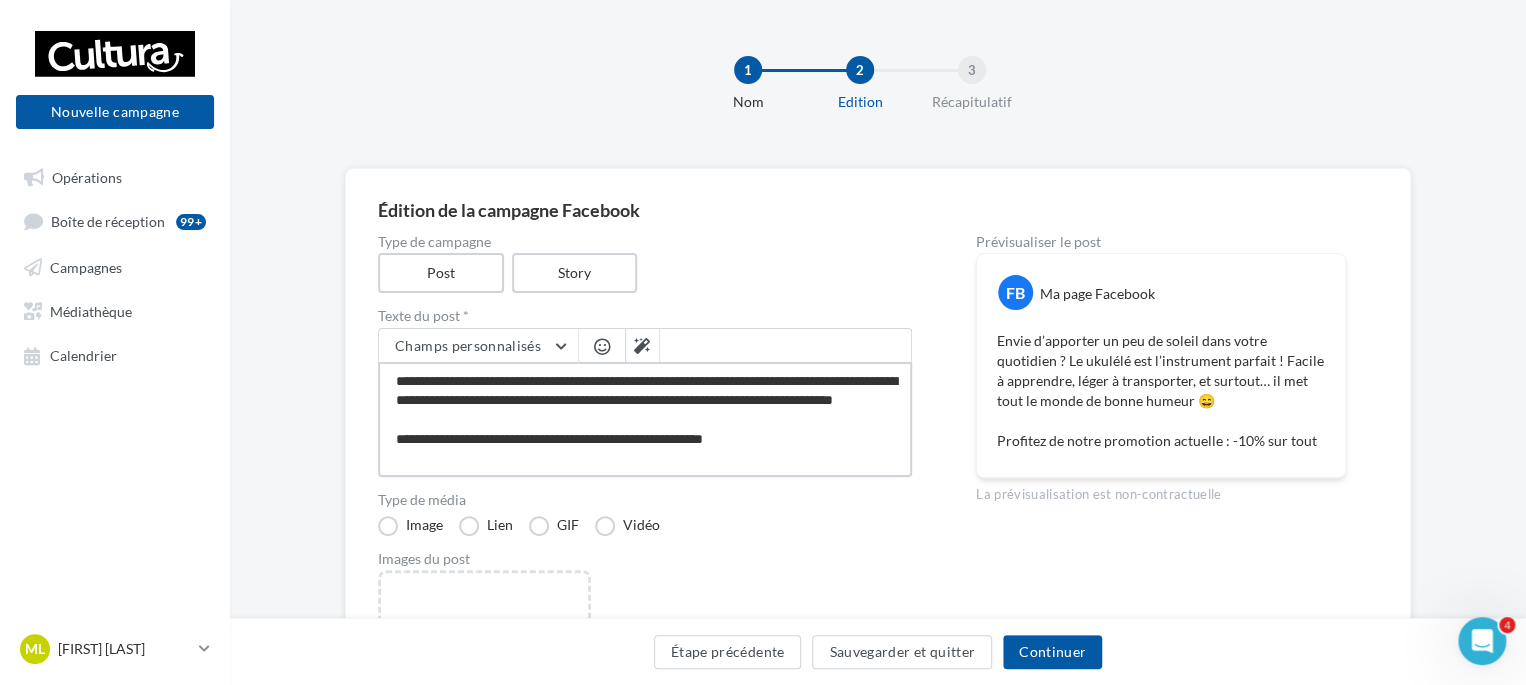 type on "**********" 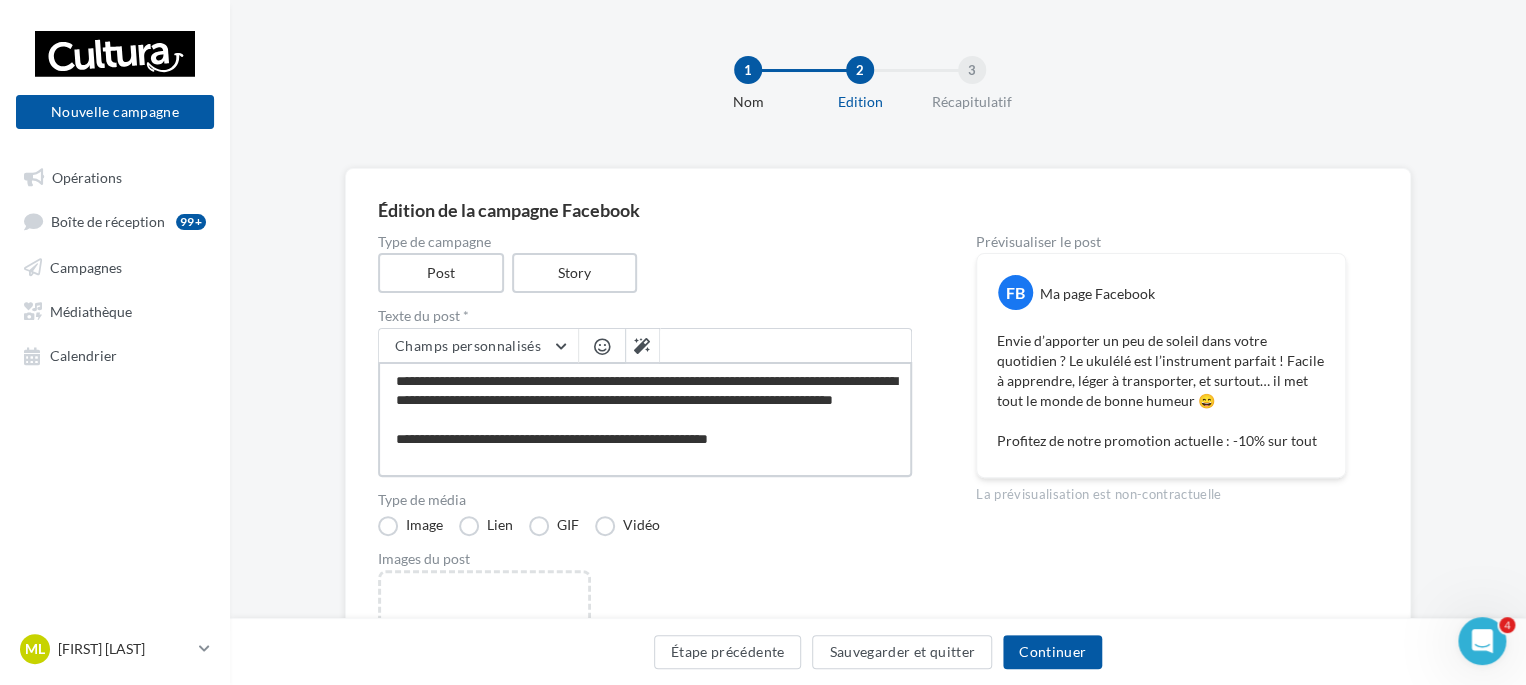 type on "**********" 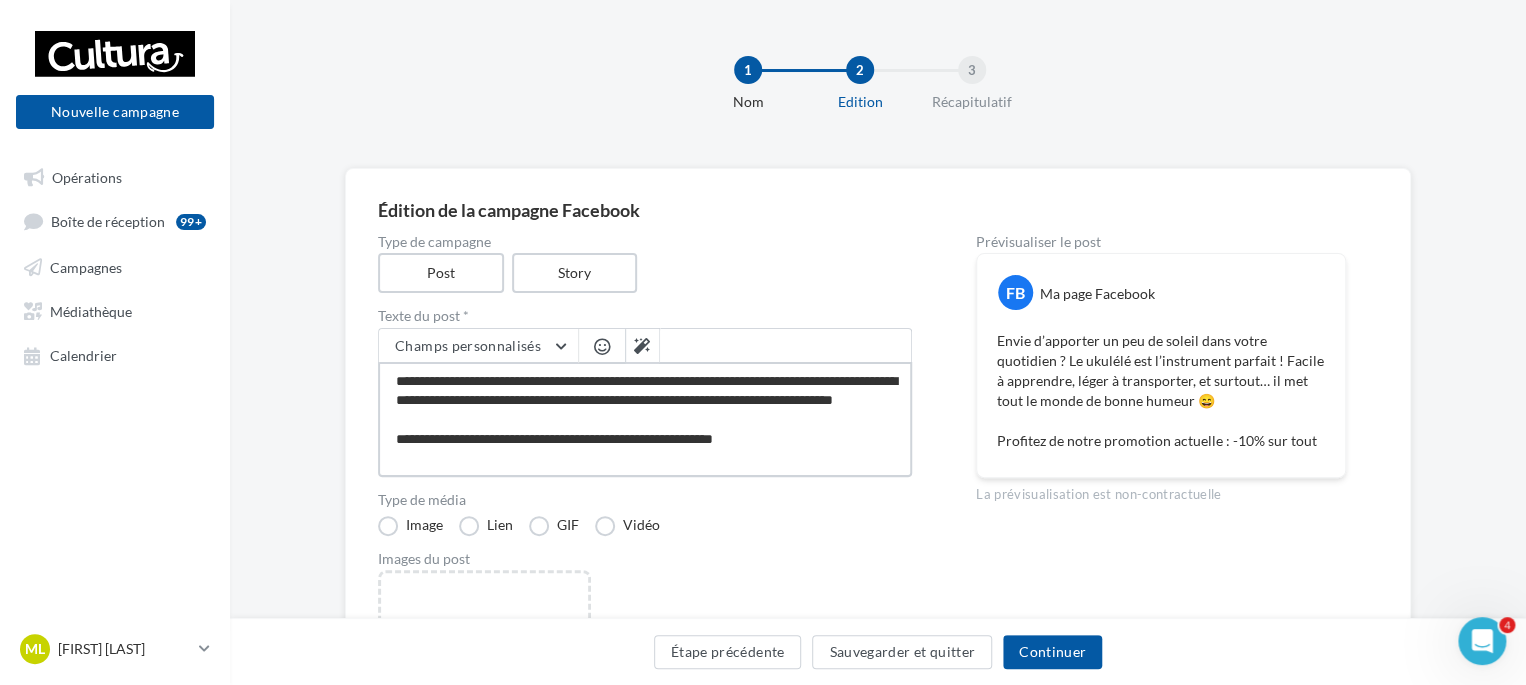 type on "**********" 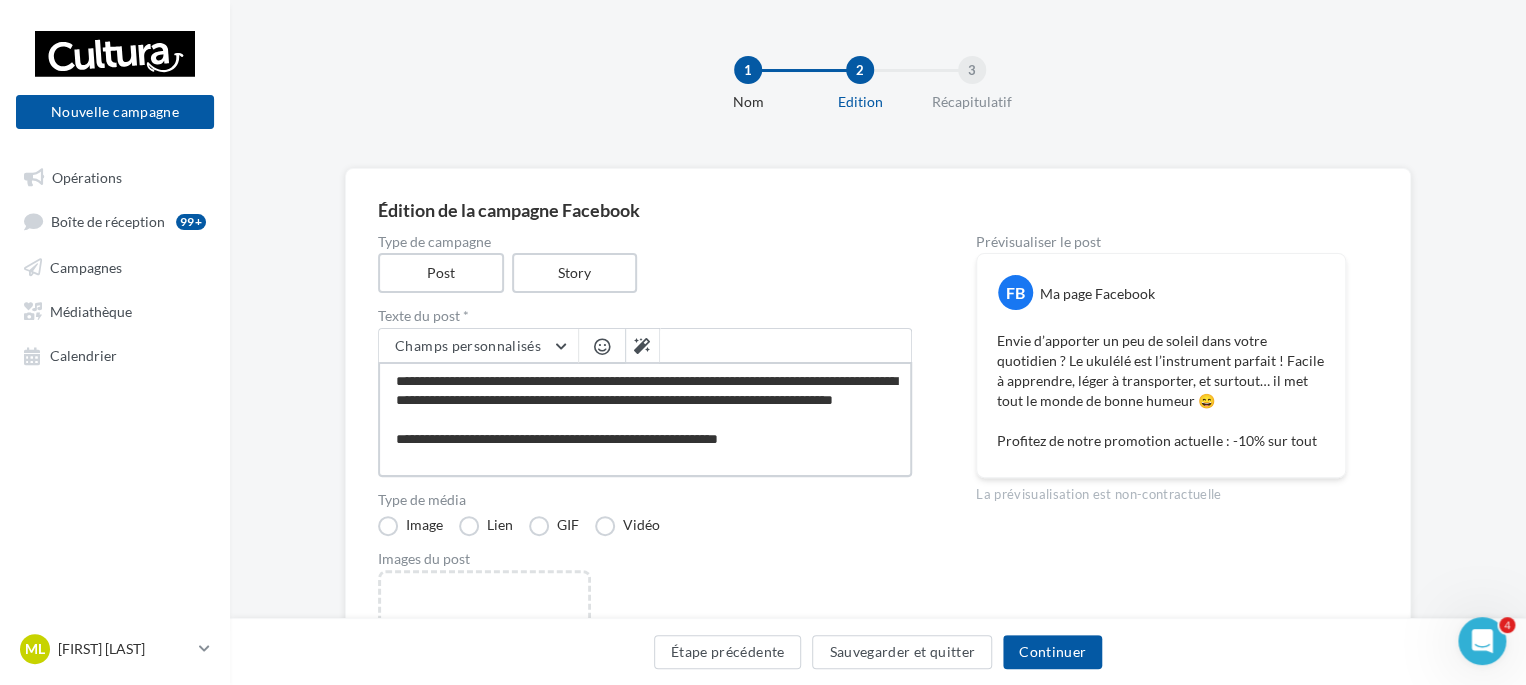 type on "**********" 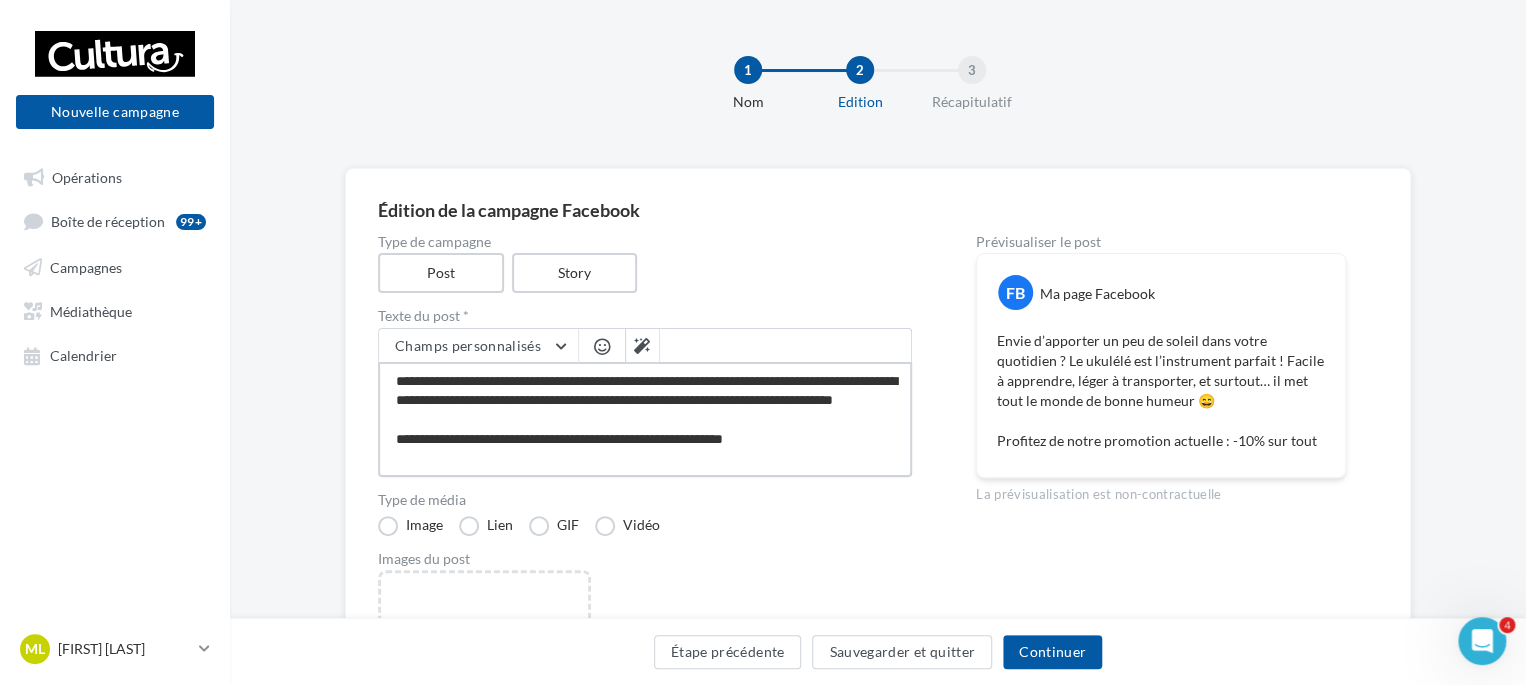 type on "**********" 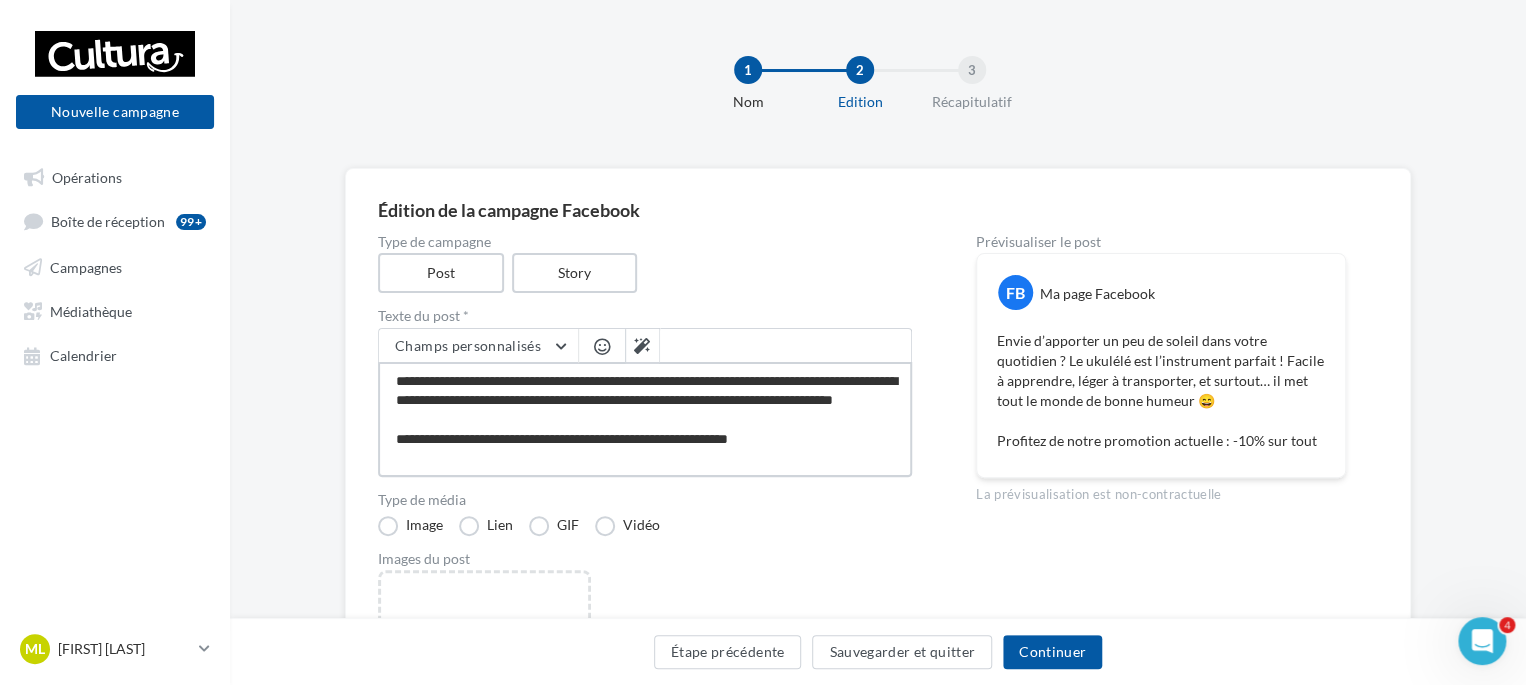 type on "**********" 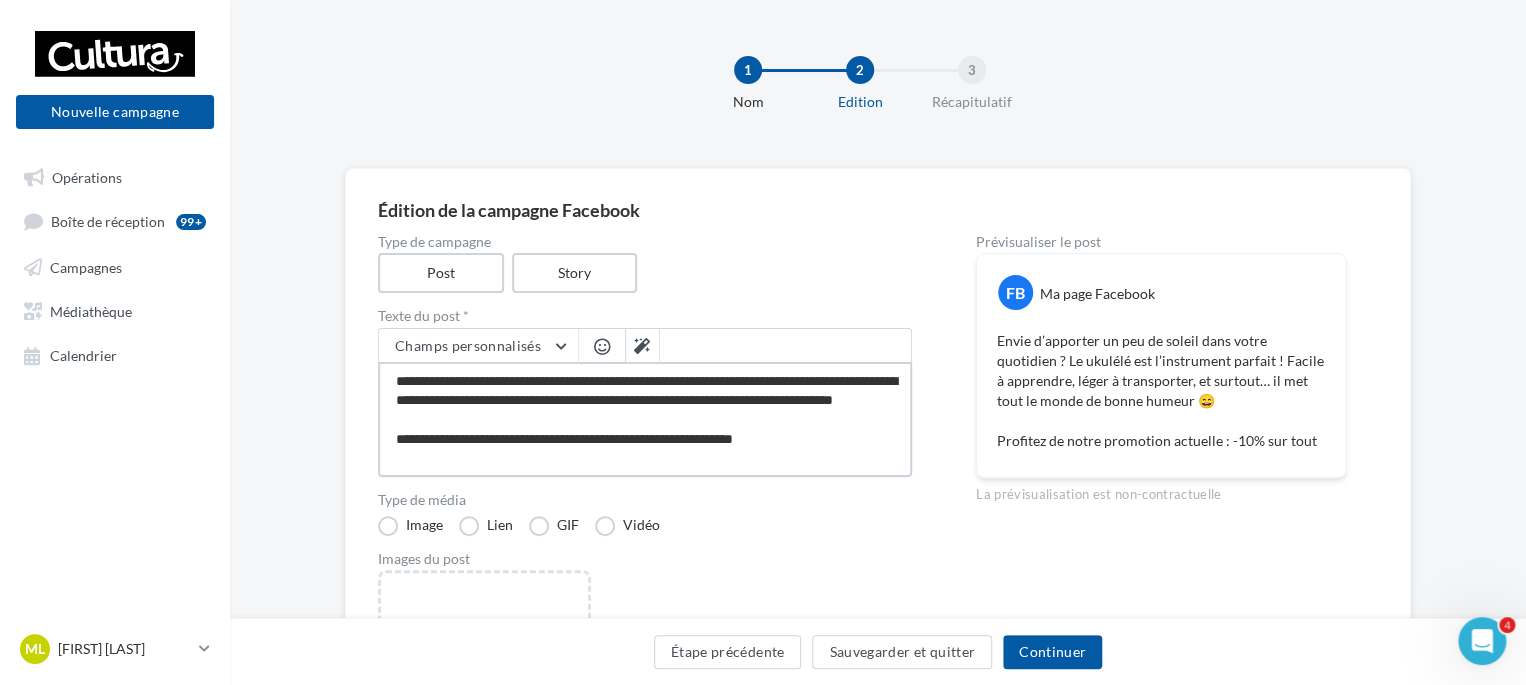 type on "**********" 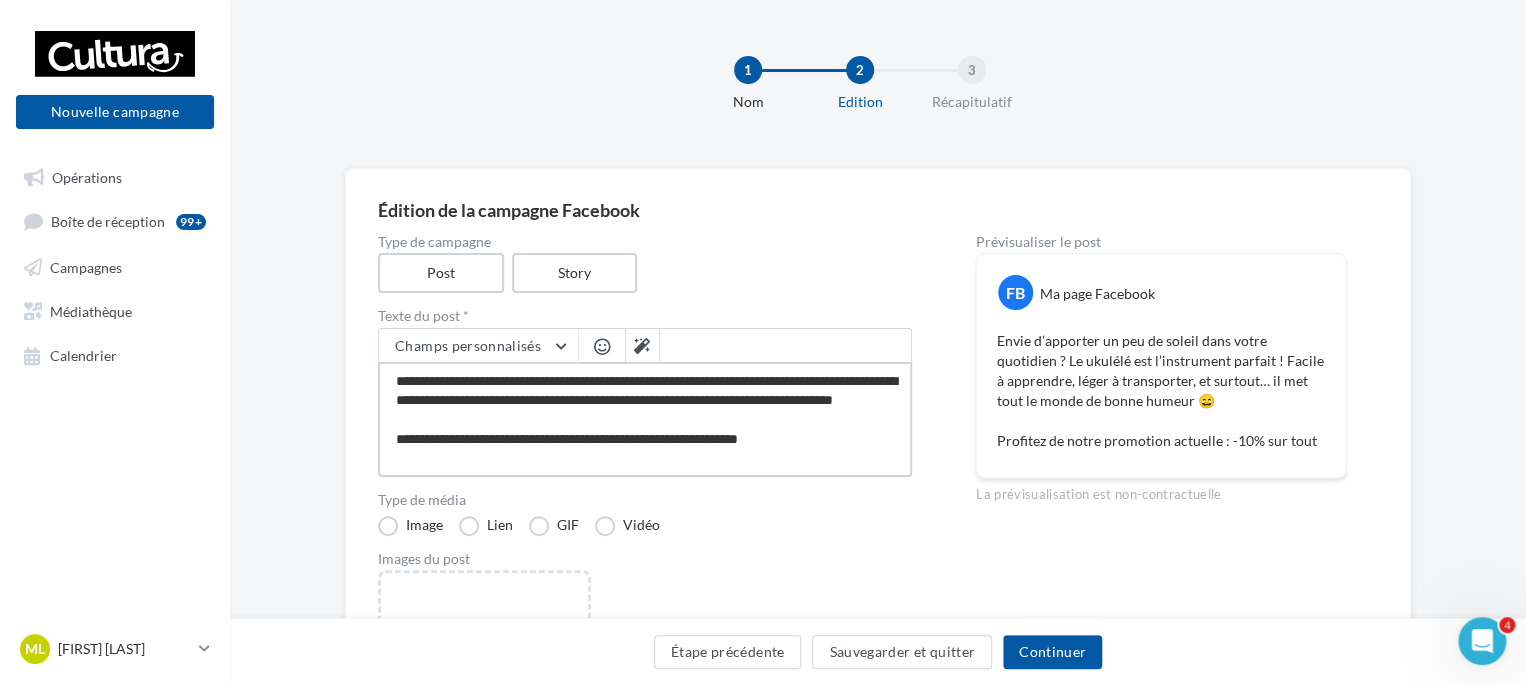 type on "**********" 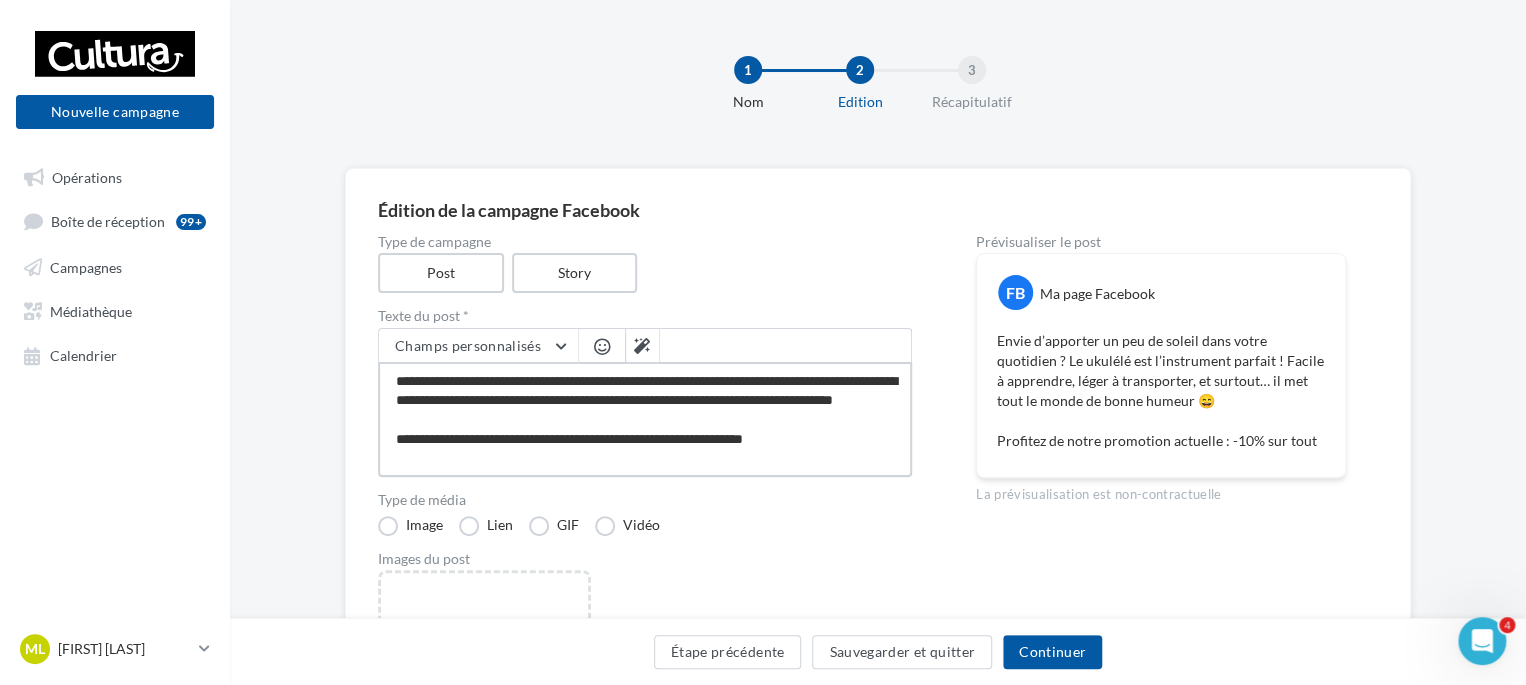 type on "**********" 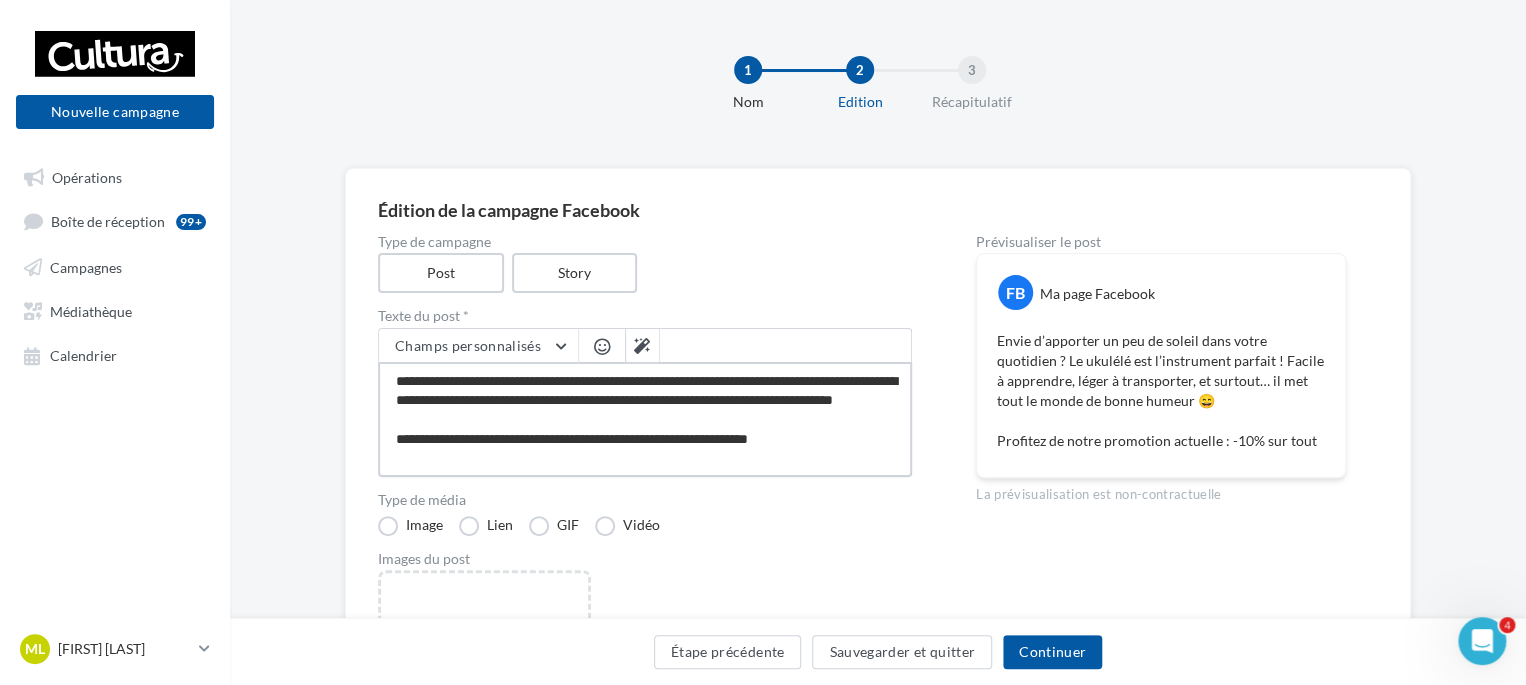 type on "**********" 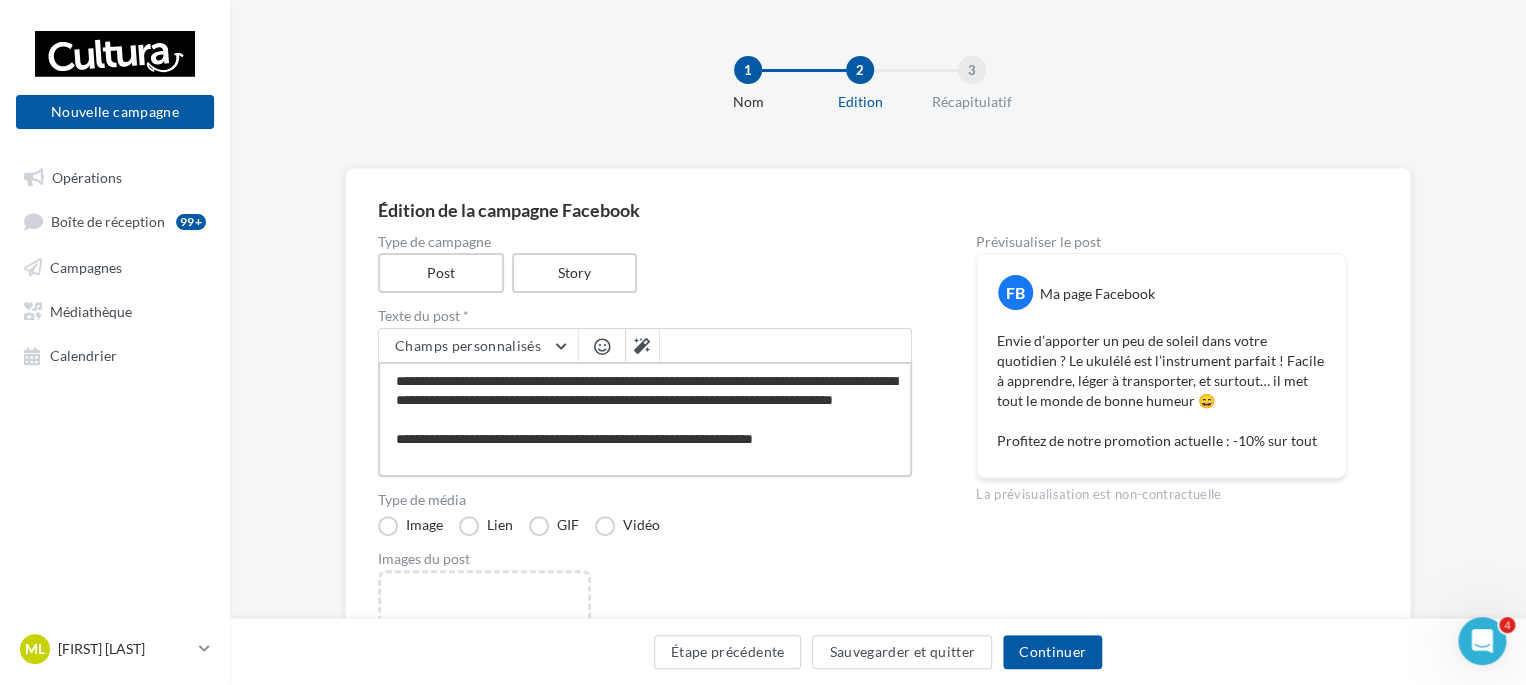 type on "**********" 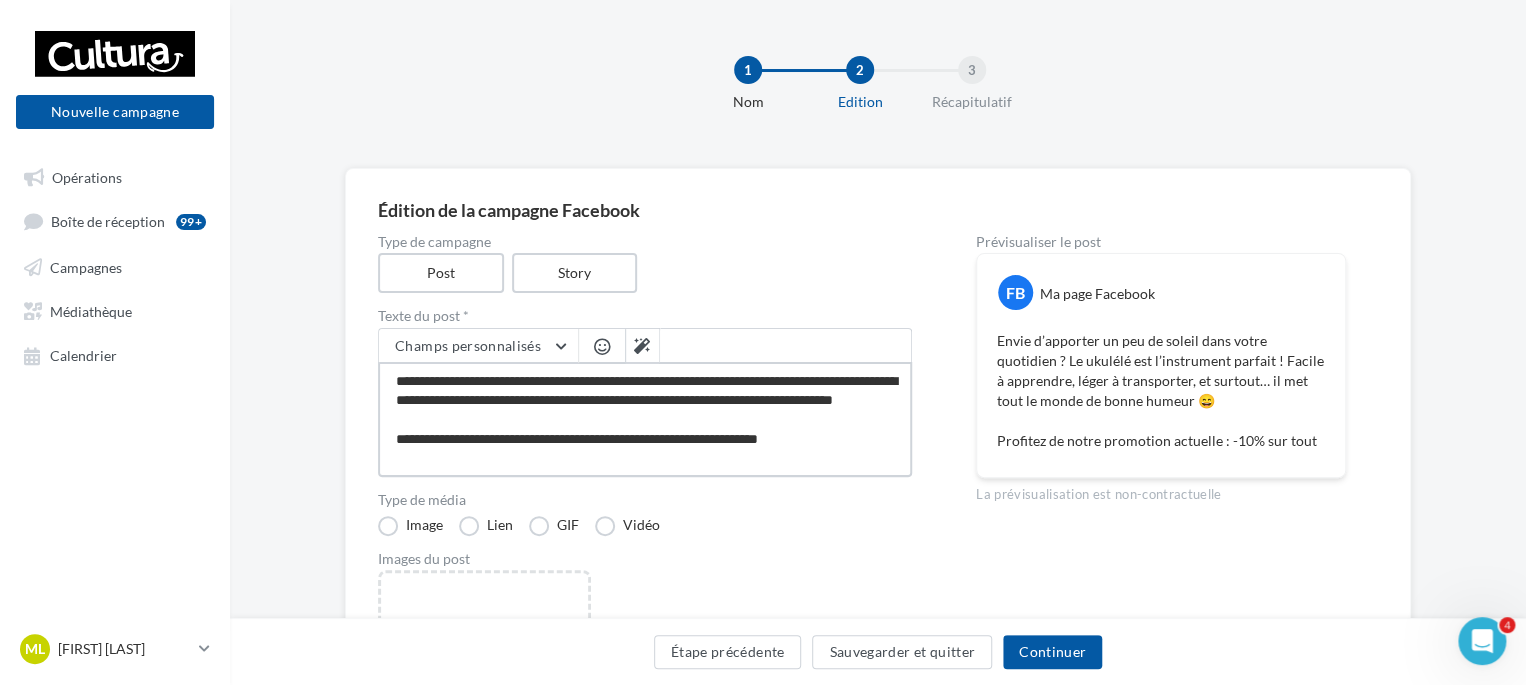 type on "**********" 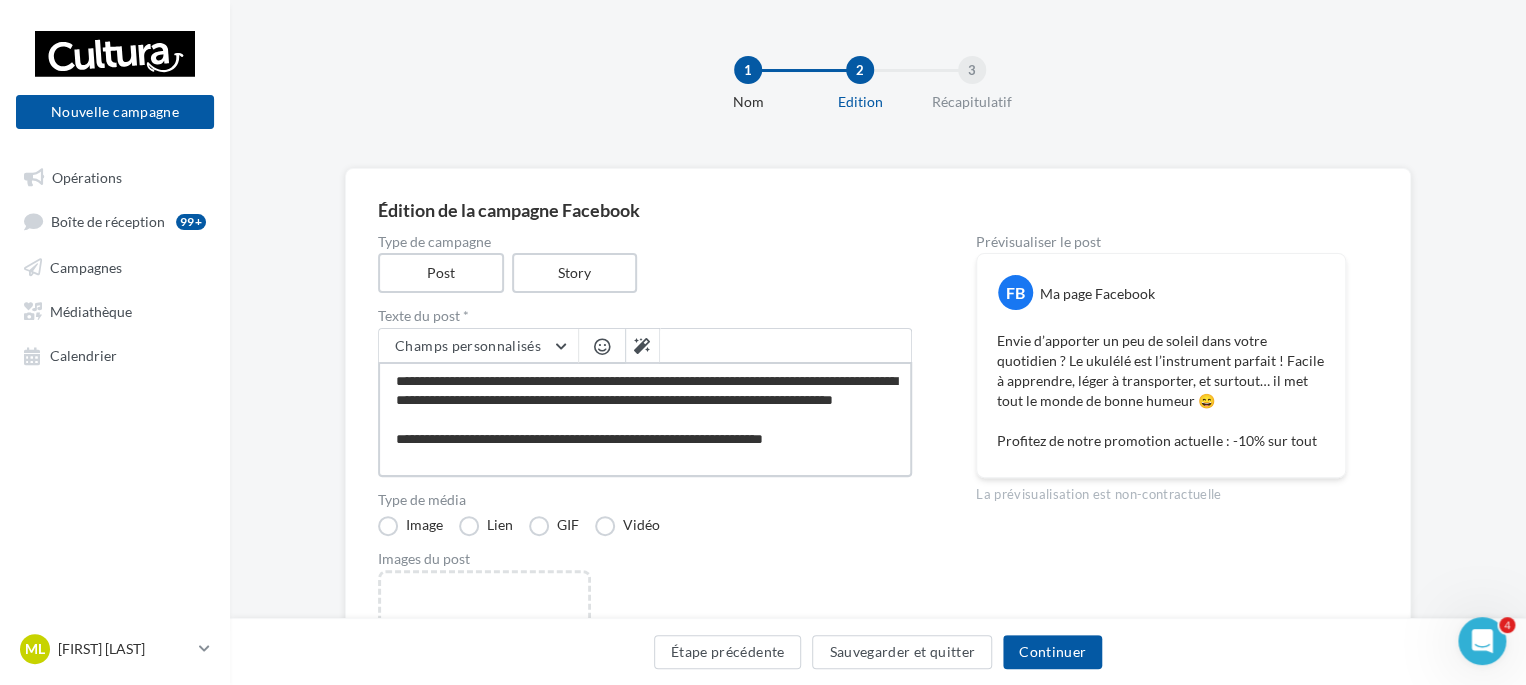 type on "**********" 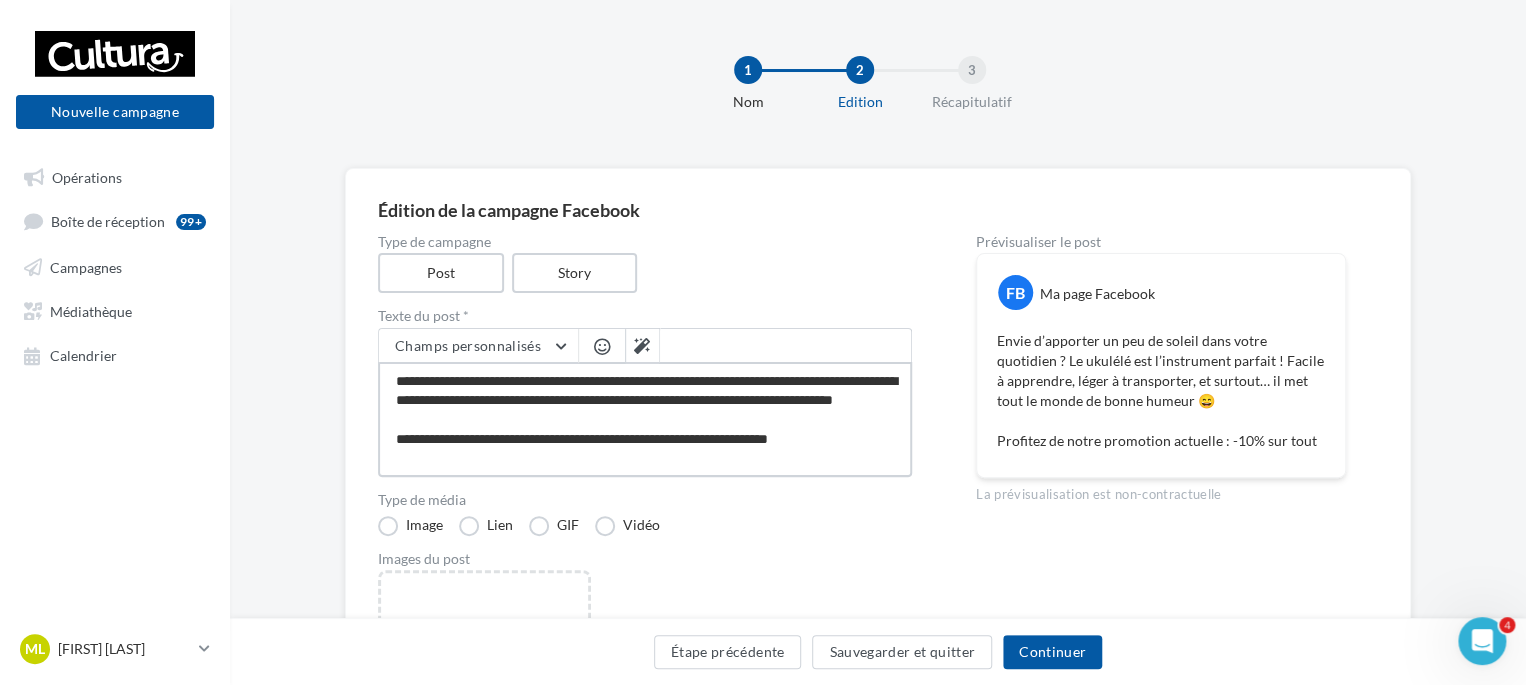 type on "**********" 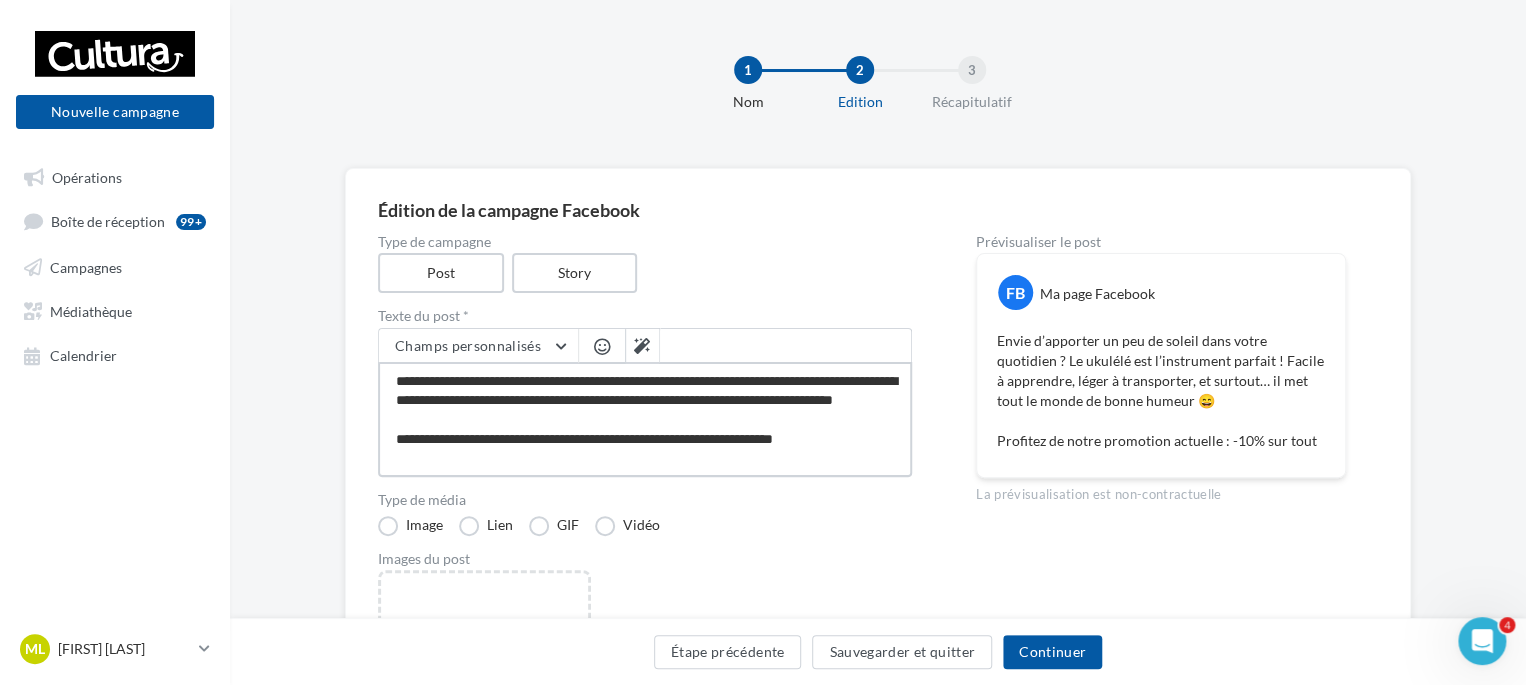 type on "**********" 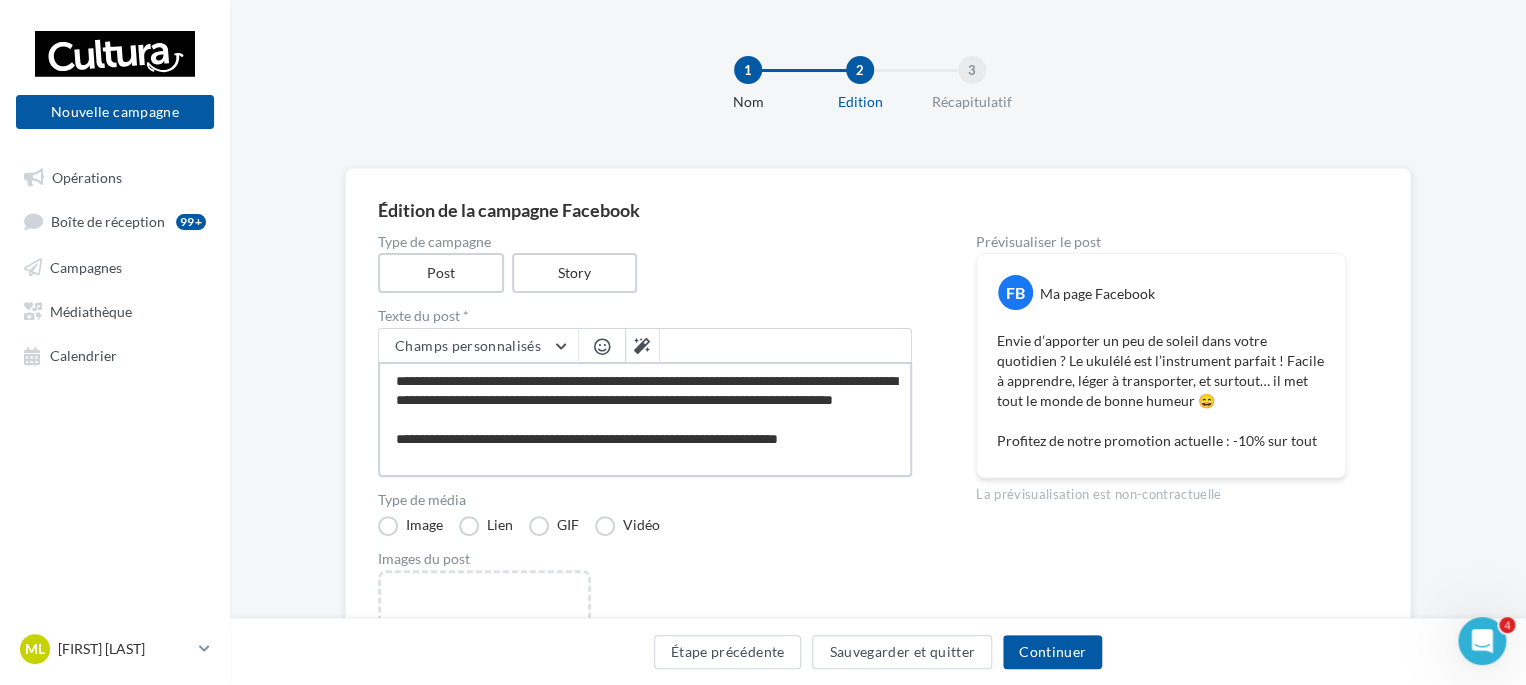 type on "**********" 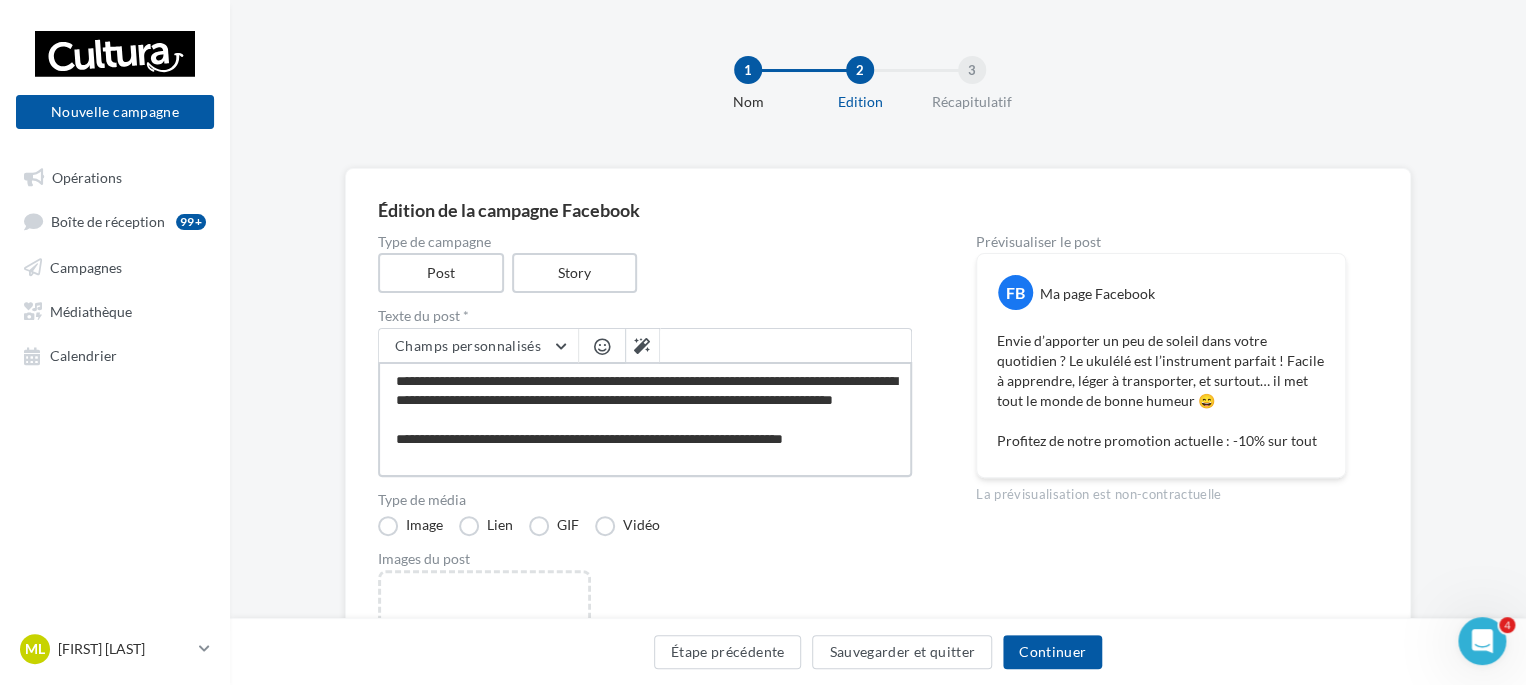 type on "**********" 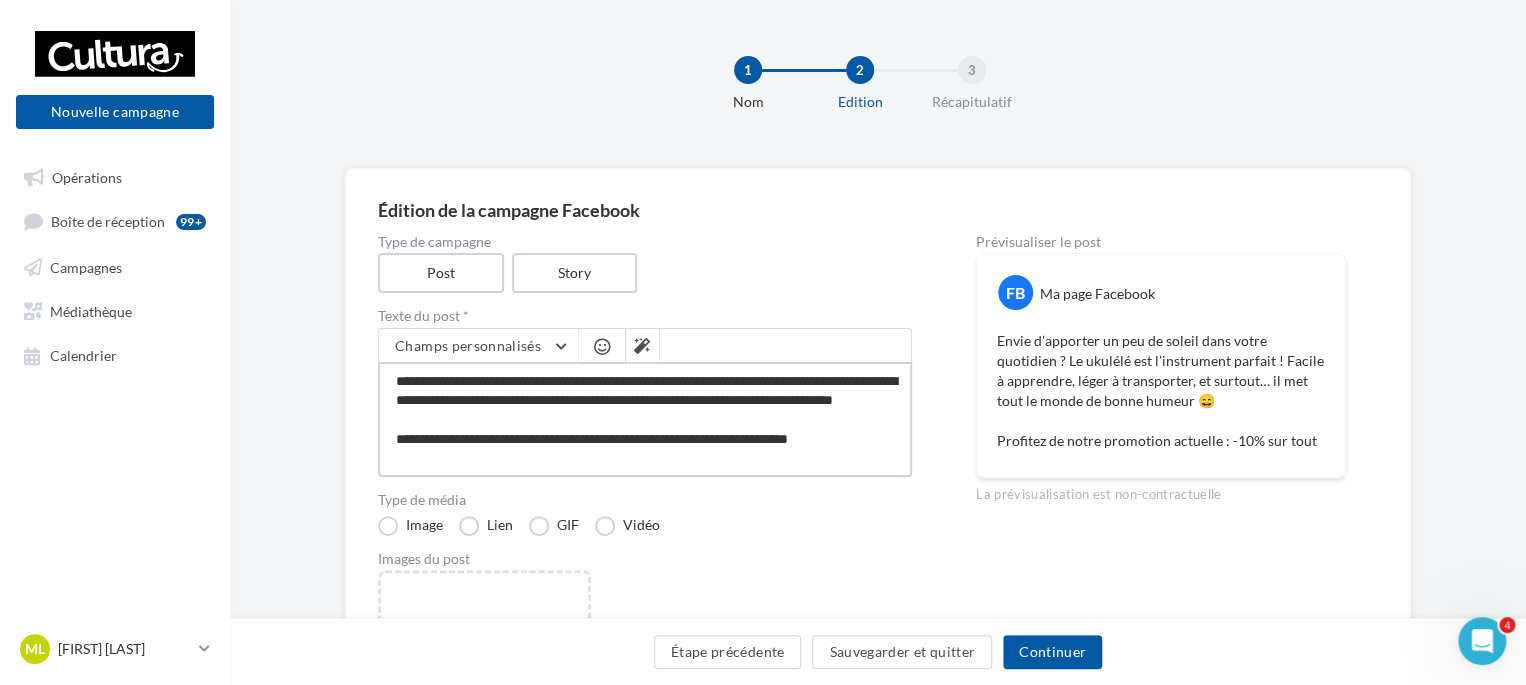 type on "**********" 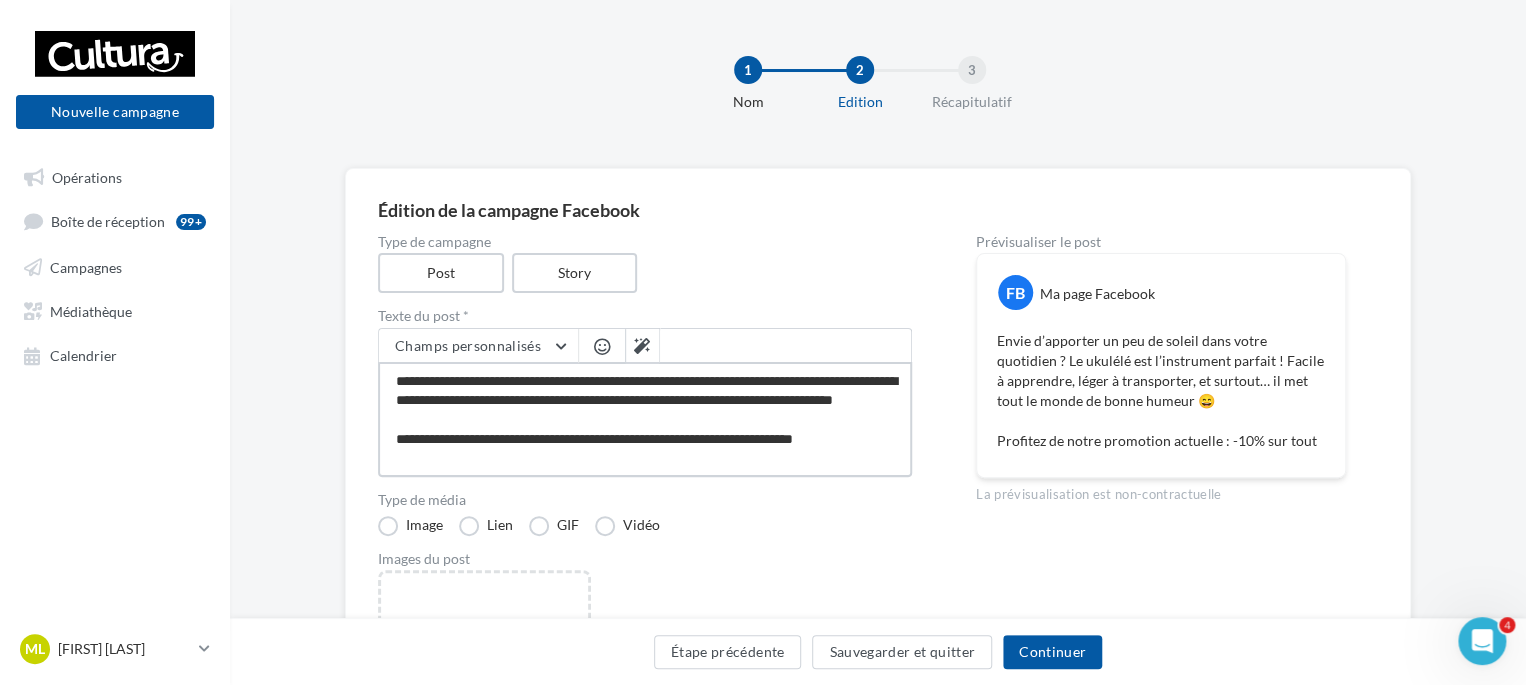 type on "**********" 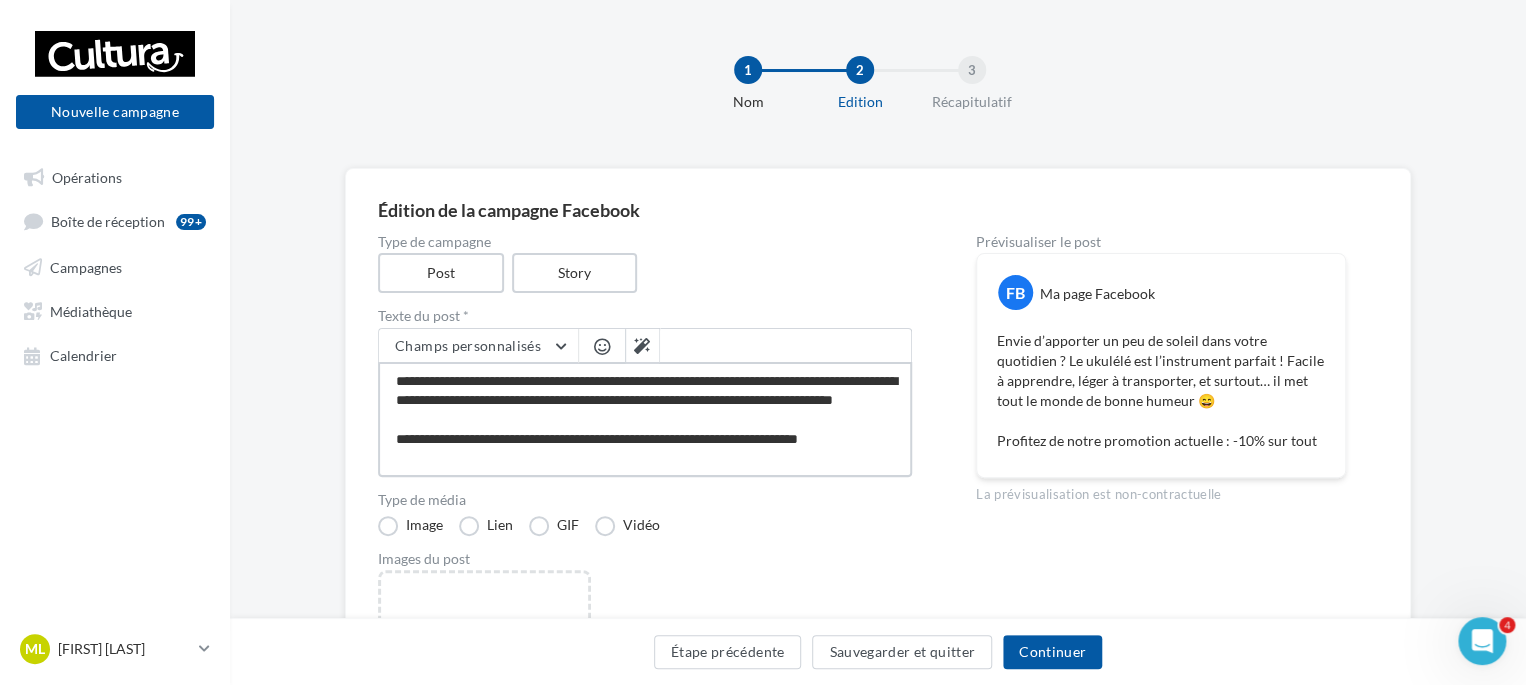 type on "**********" 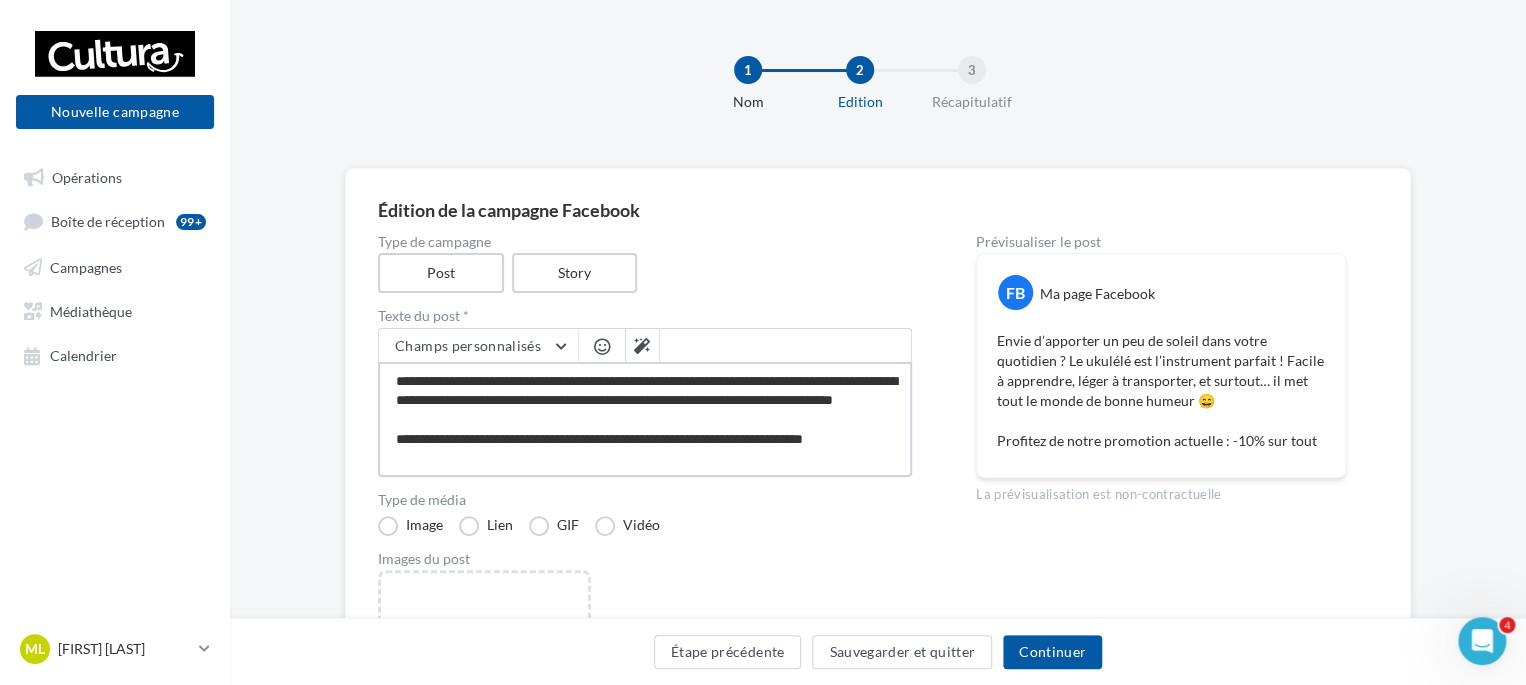type 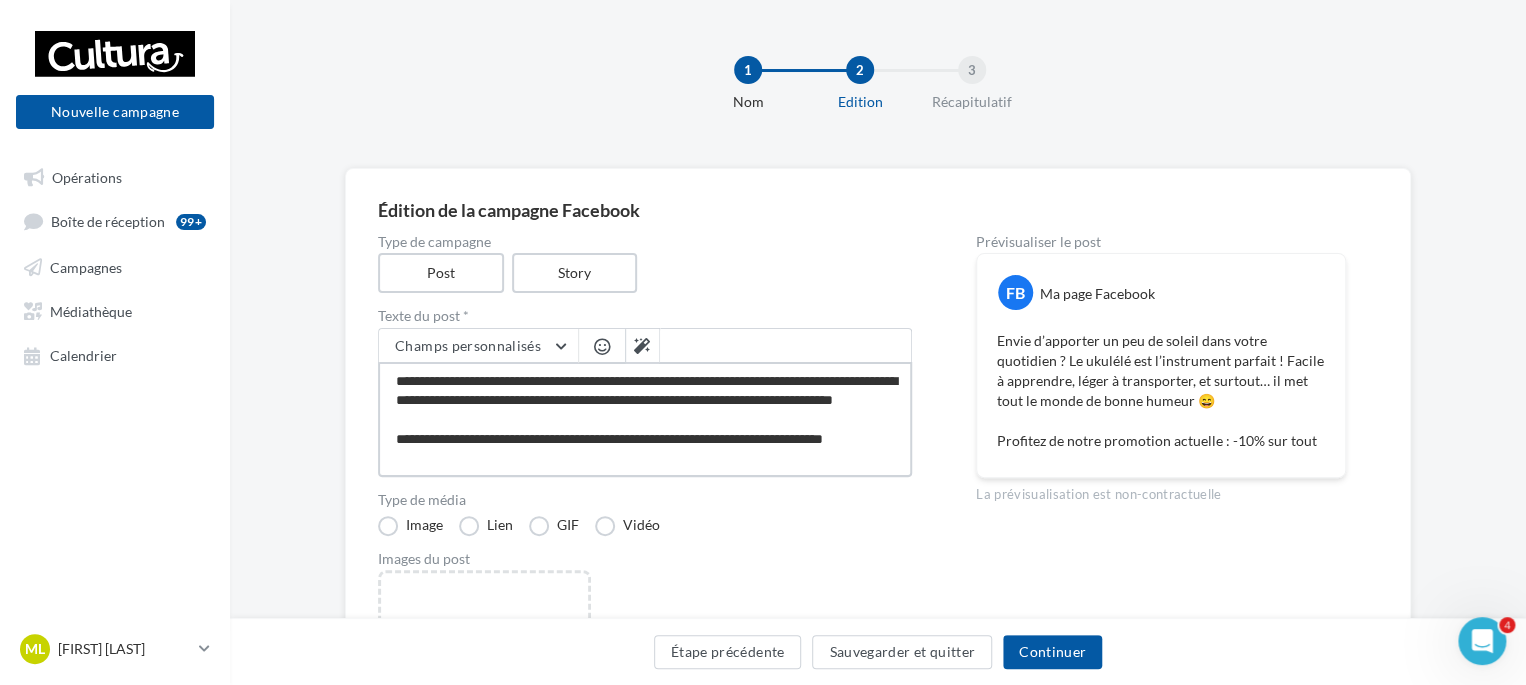 scroll, scrollTop: 10, scrollLeft: 0, axis: vertical 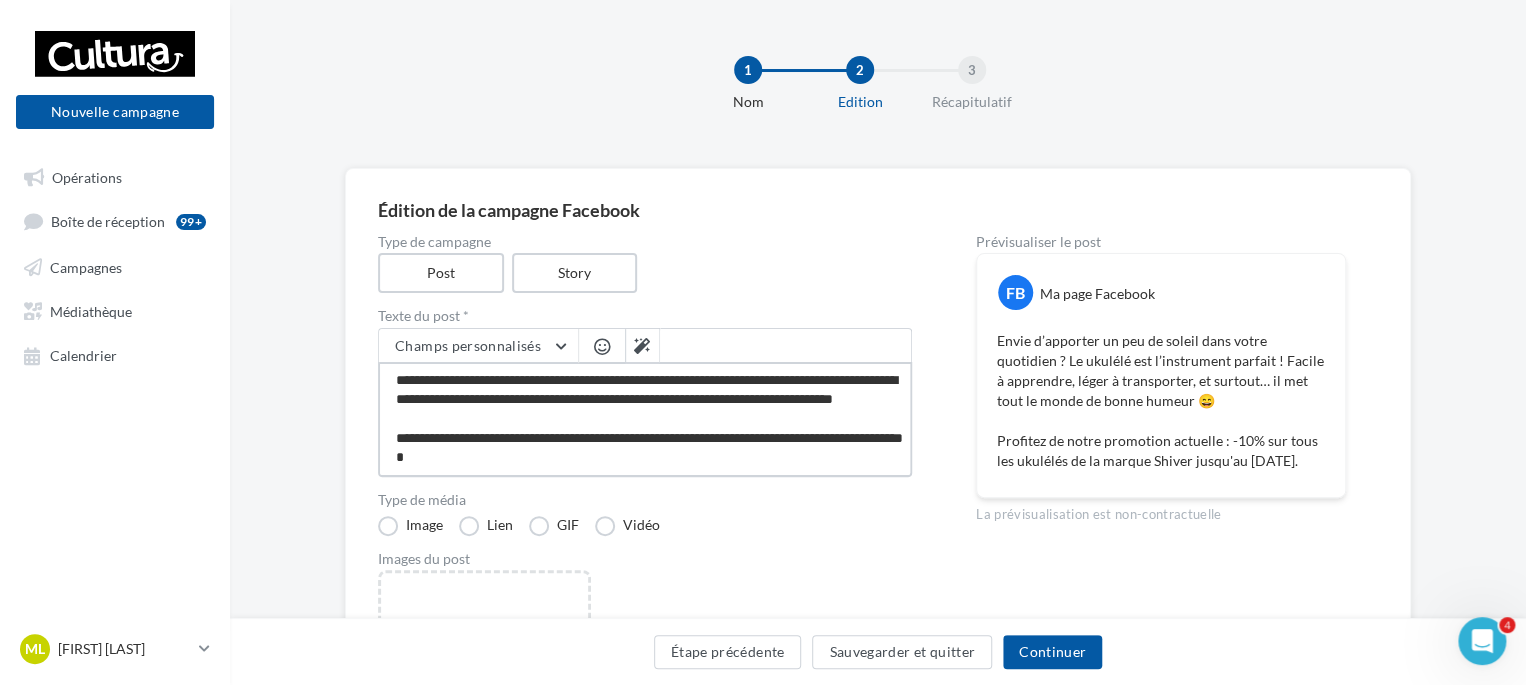 drag, startPoint x: 532, startPoint y: 466, endPoint x: 391, endPoint y: 432, distance: 145.04137 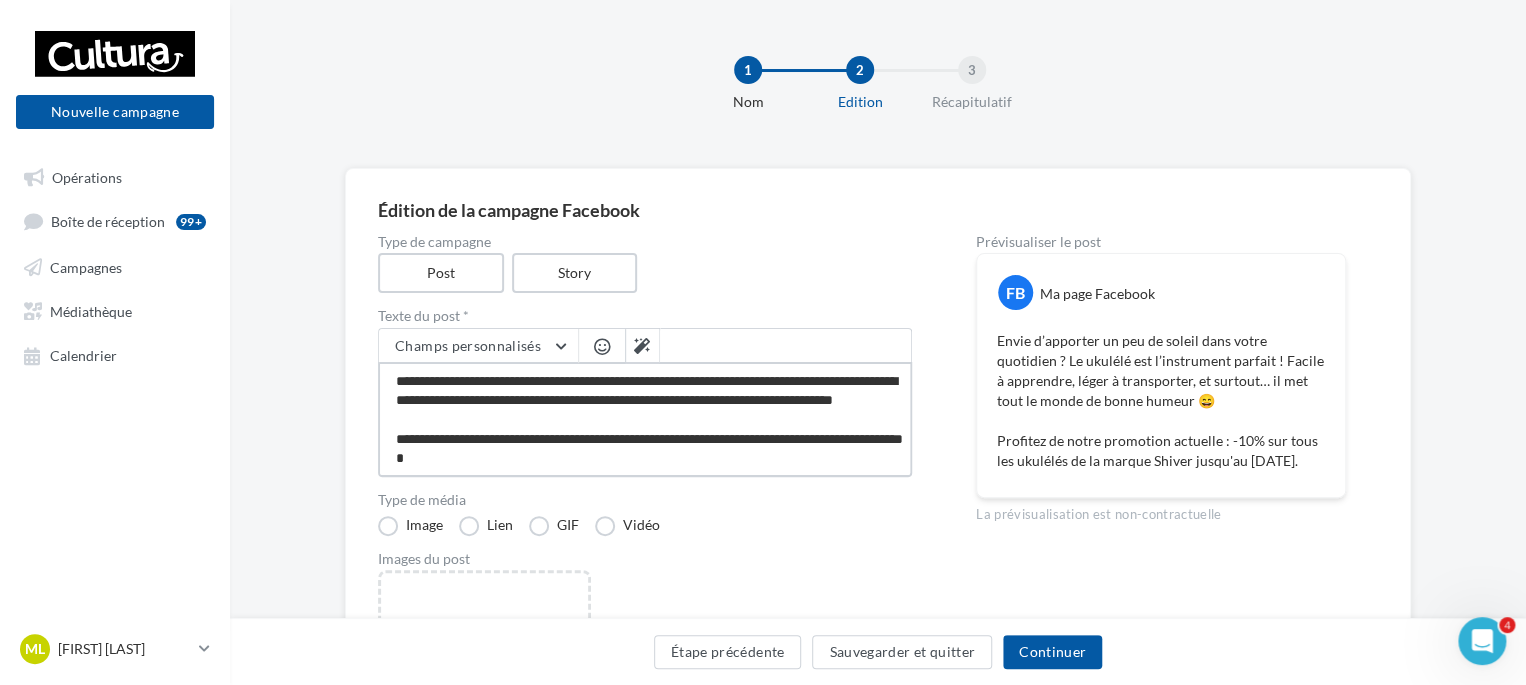 click on "**********" at bounding box center (645, 419) 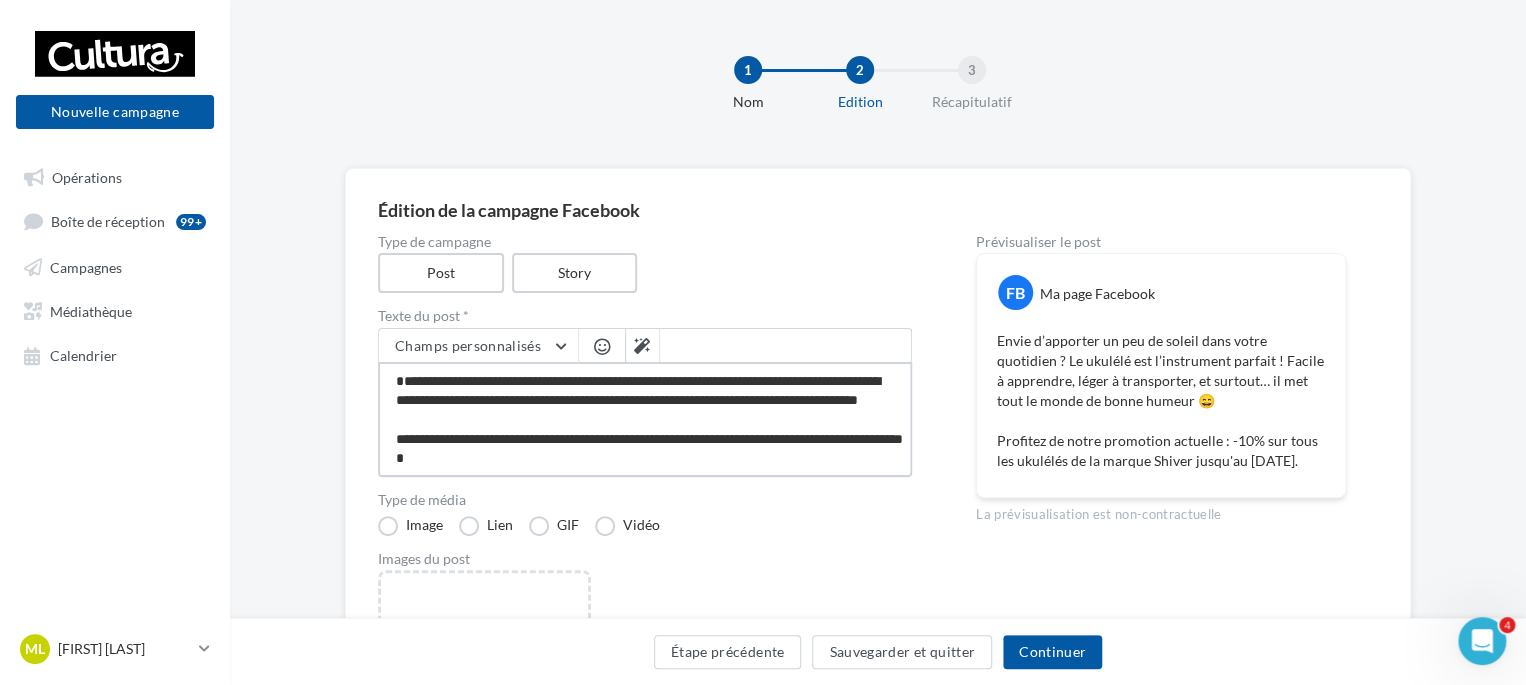 click on "**********" at bounding box center (645, 419) 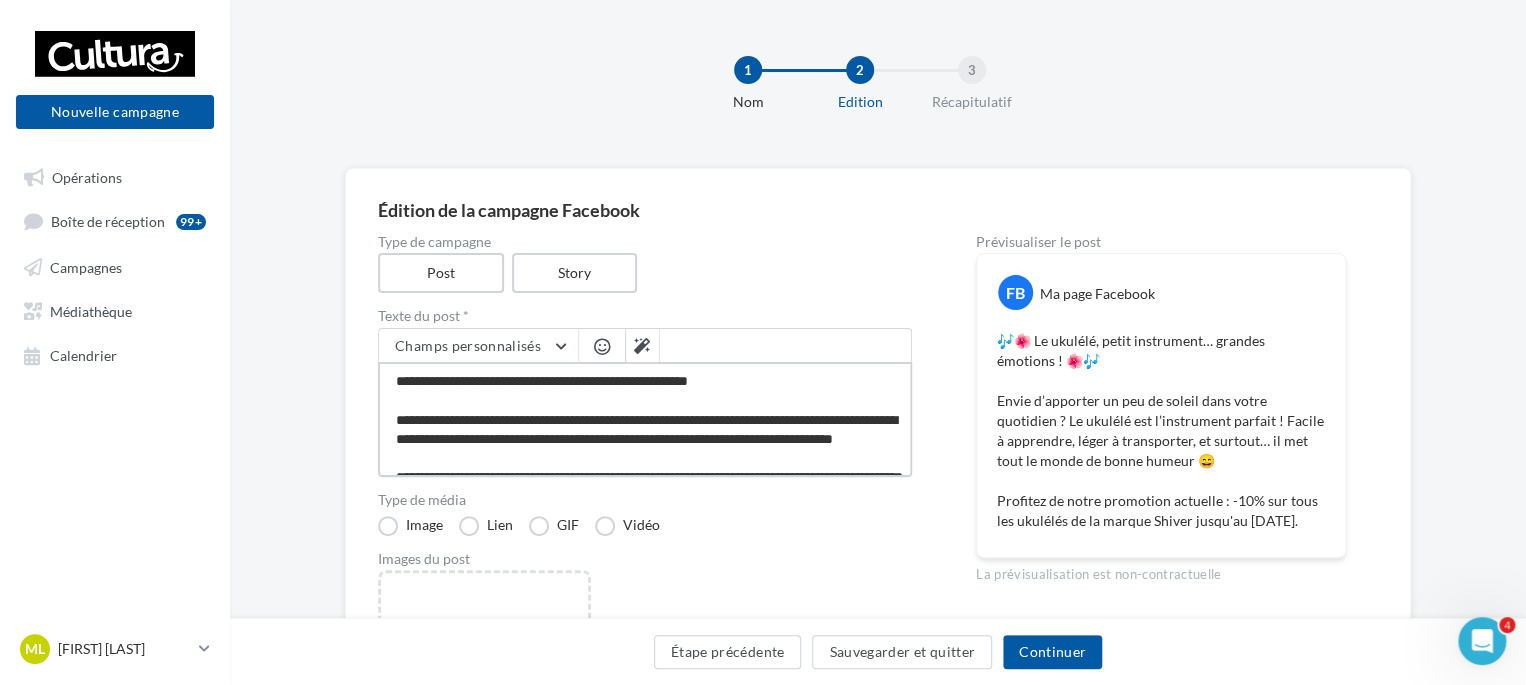 click on "**********" at bounding box center (645, 419) 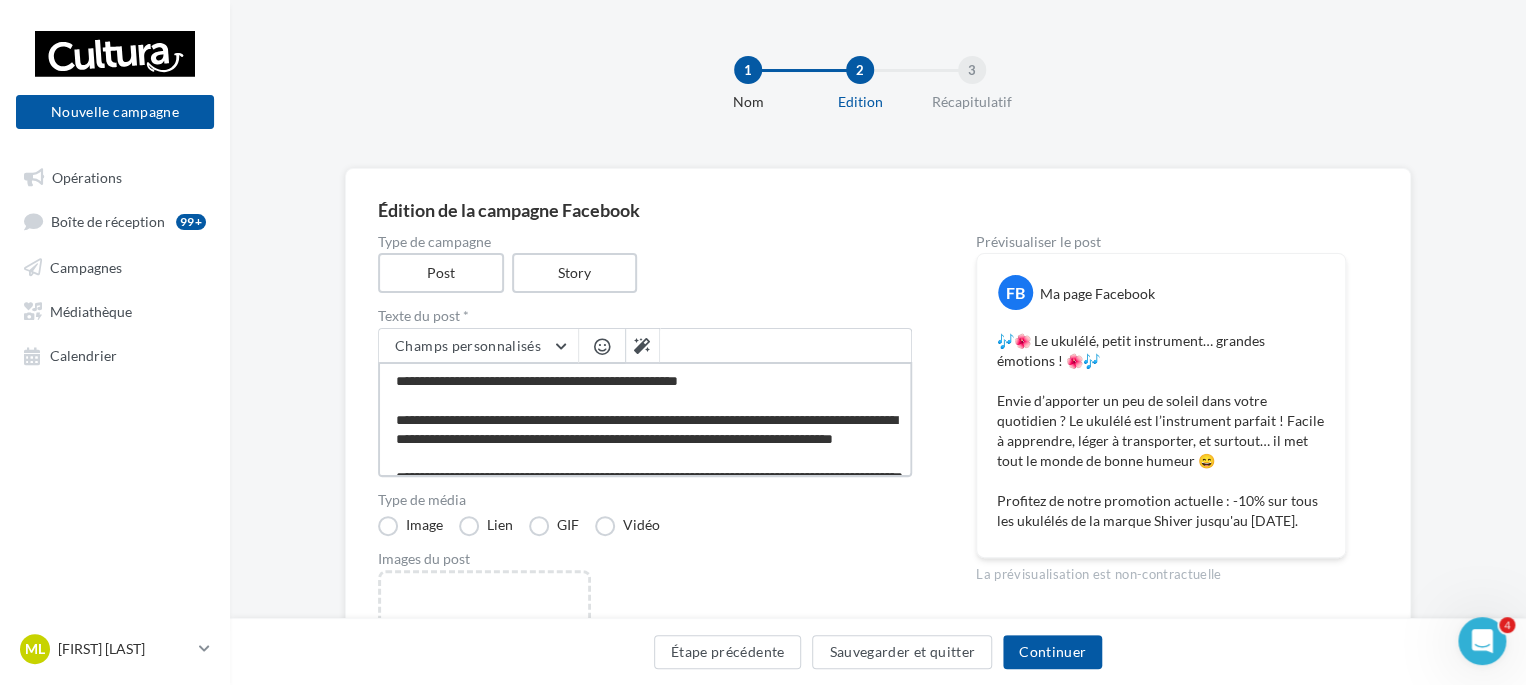 click on "**********" at bounding box center [645, 419] 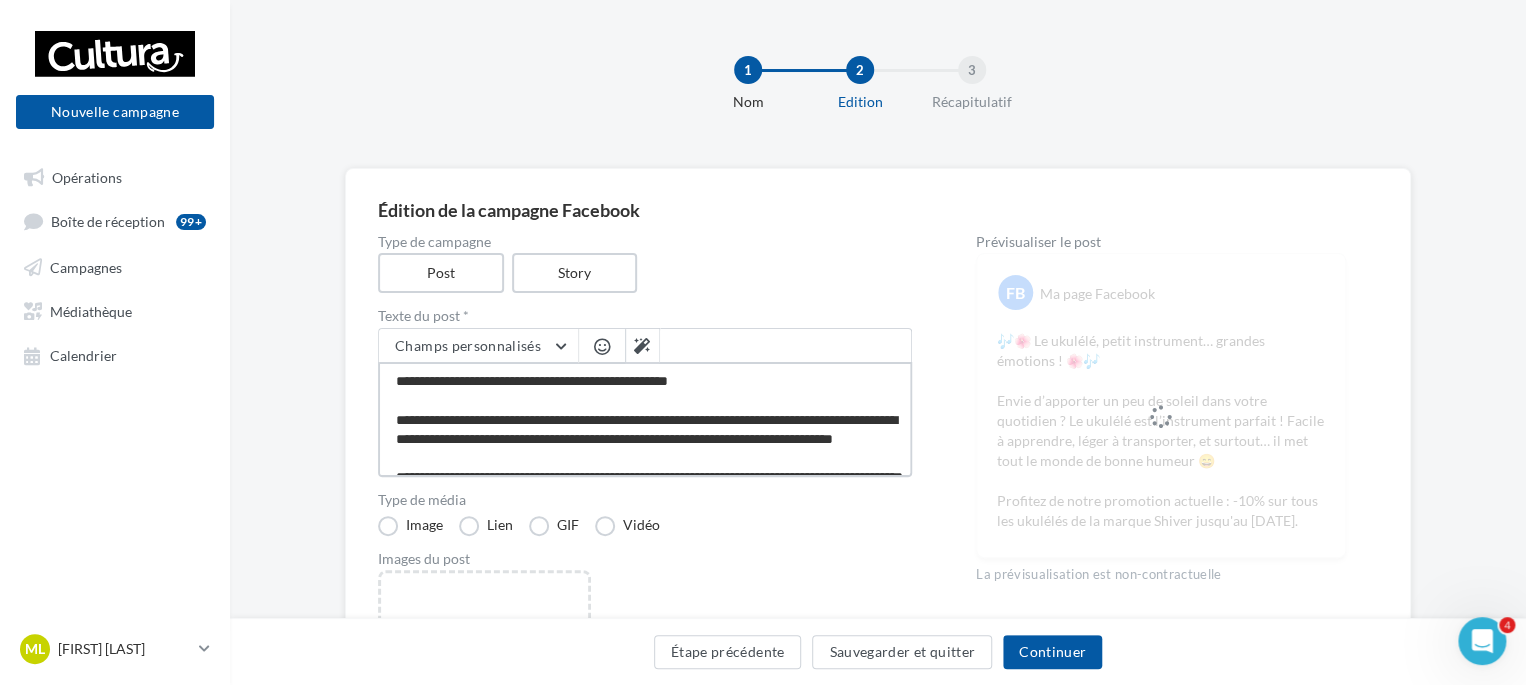 click on "**********" at bounding box center [645, 419] 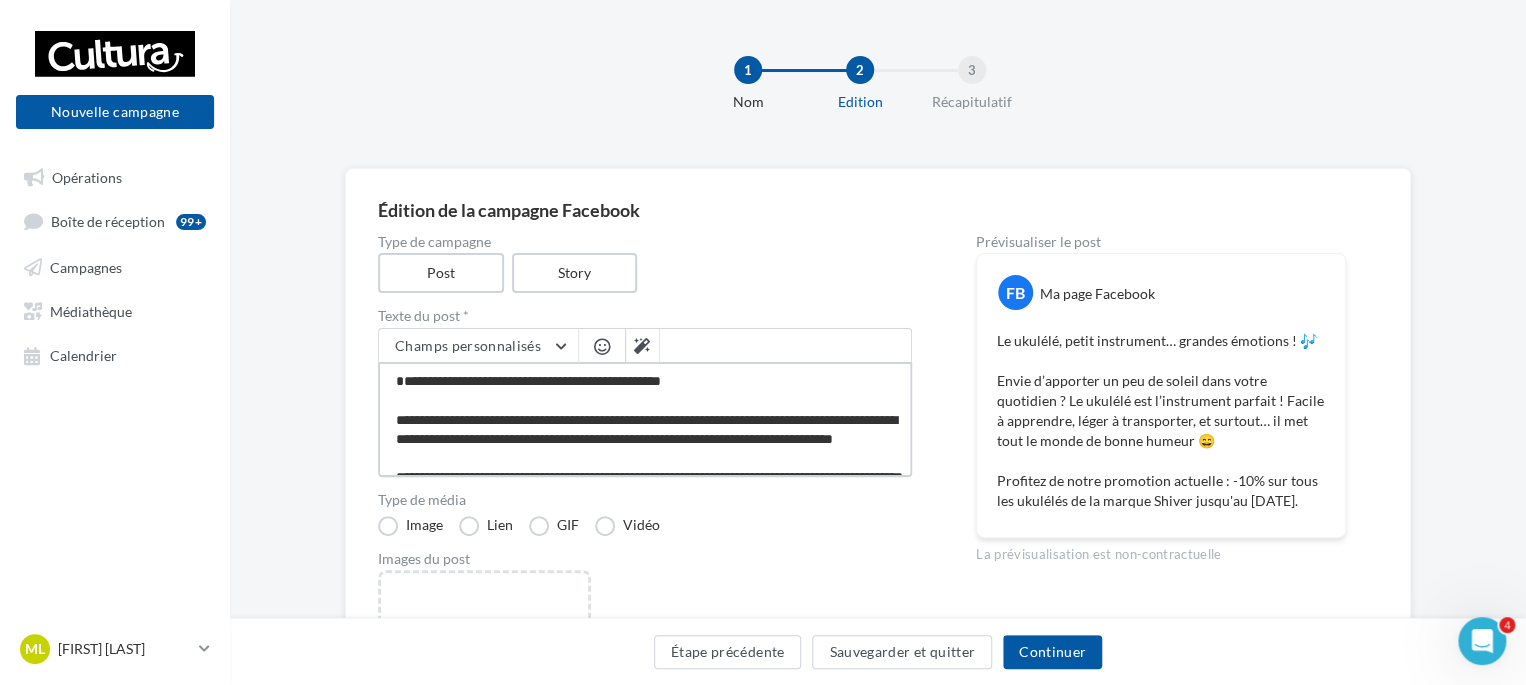 click on "**********" at bounding box center [645, 419] 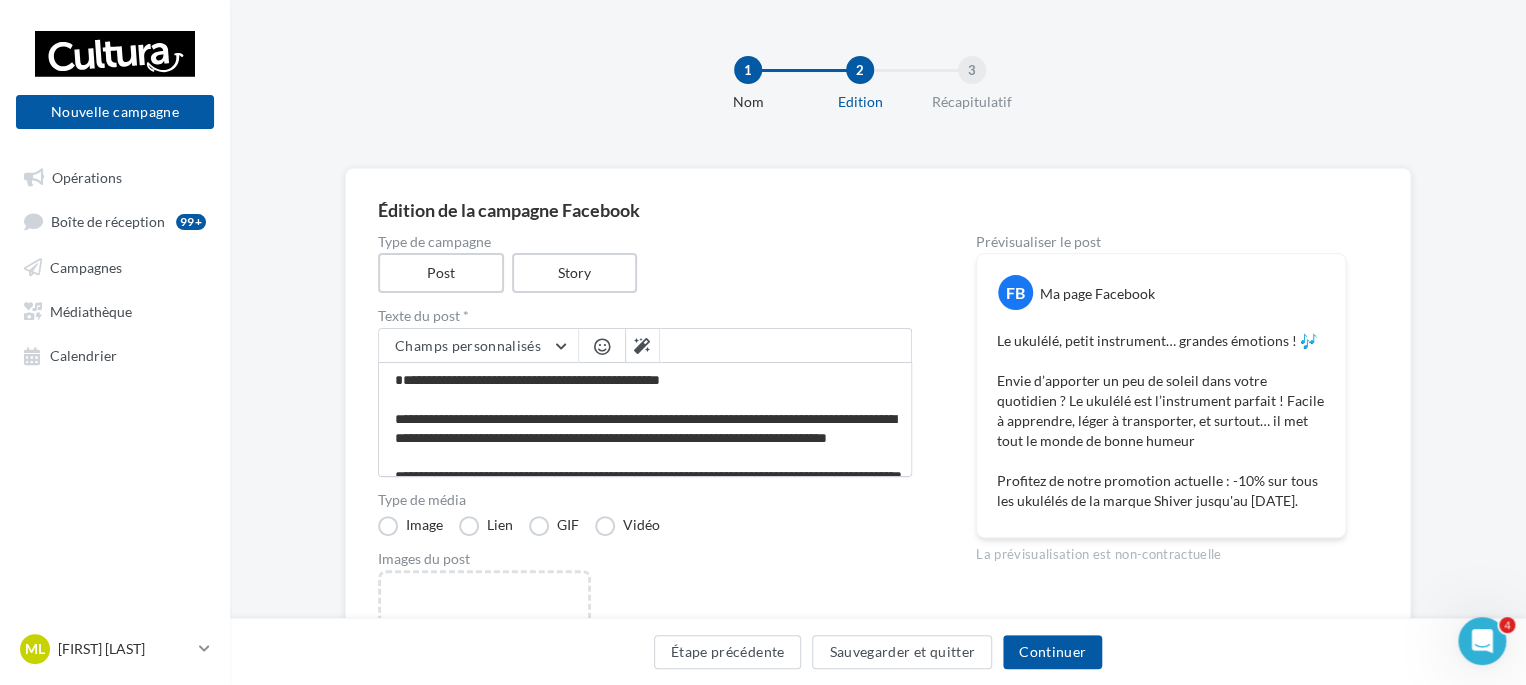 click at bounding box center [602, 346] 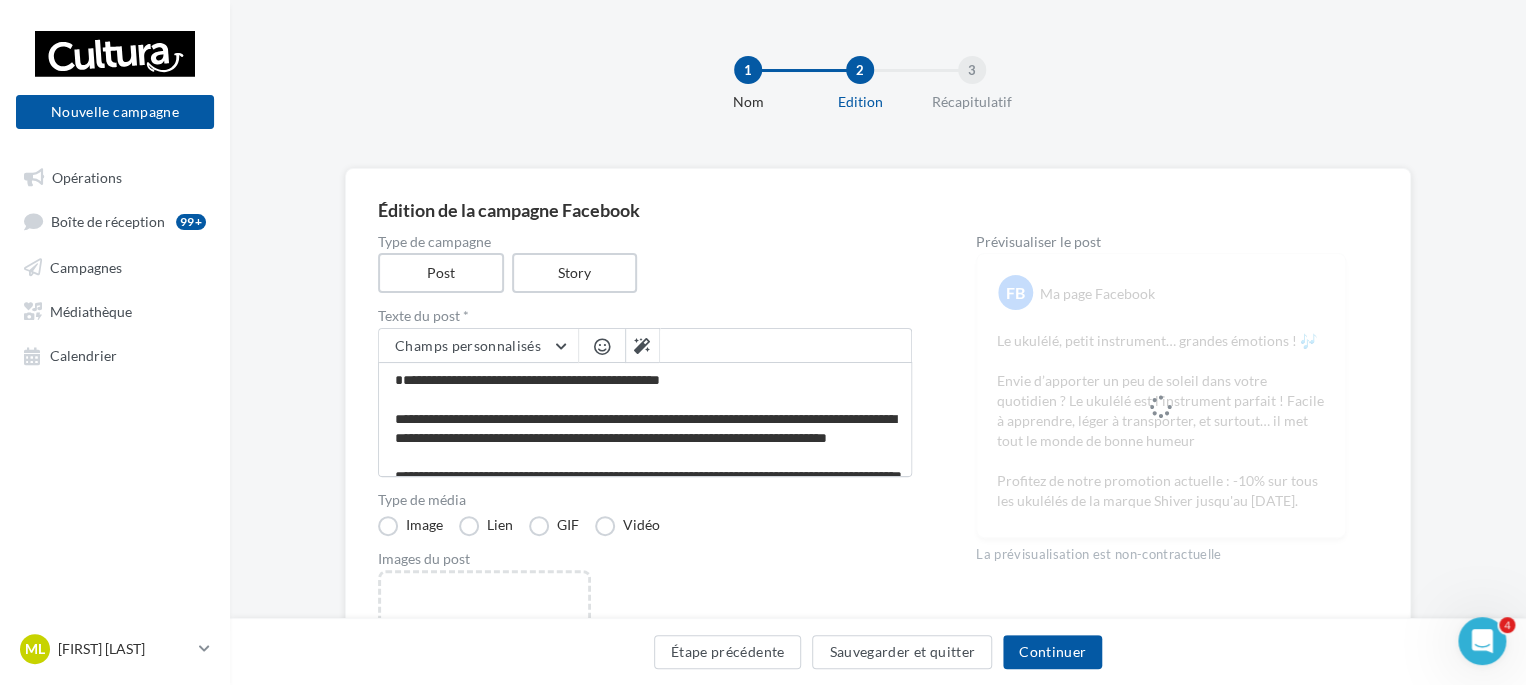click at bounding box center [602, 347] 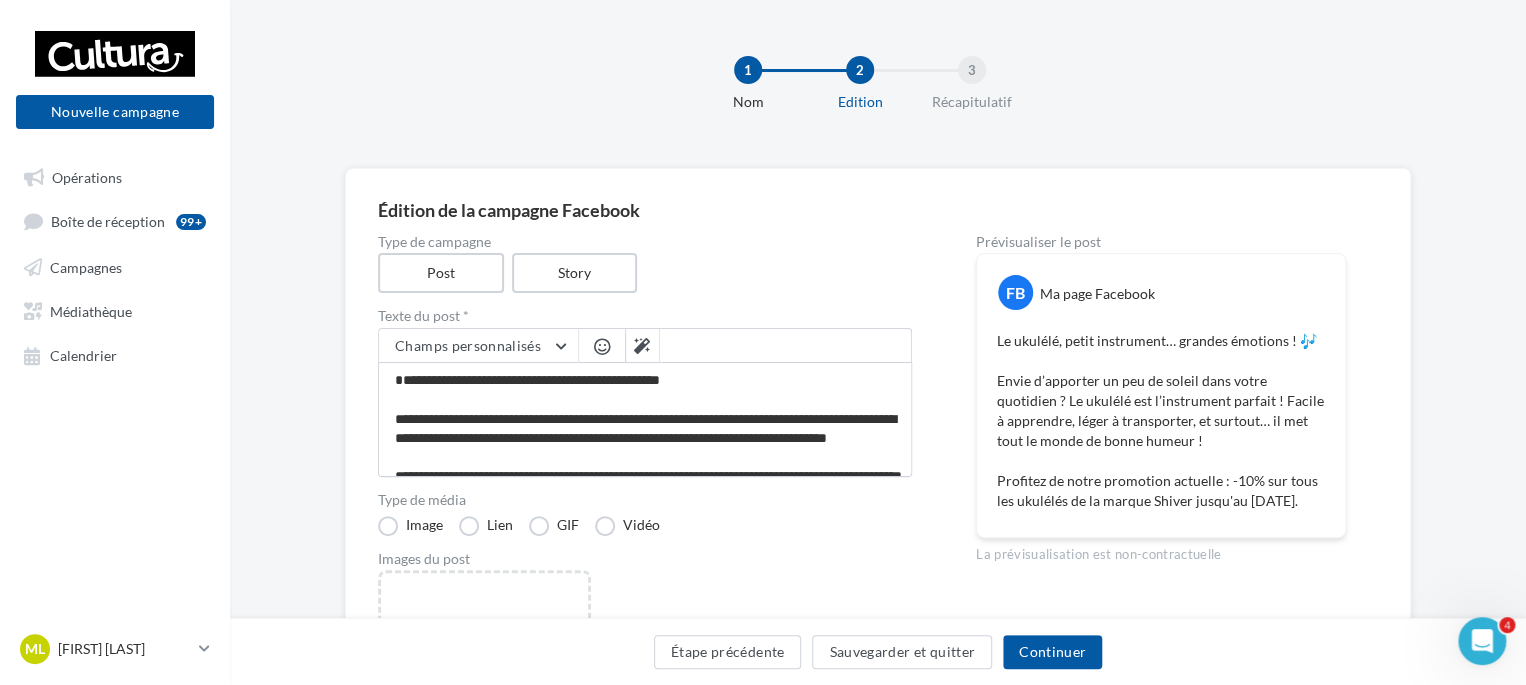 click at bounding box center (602, 346) 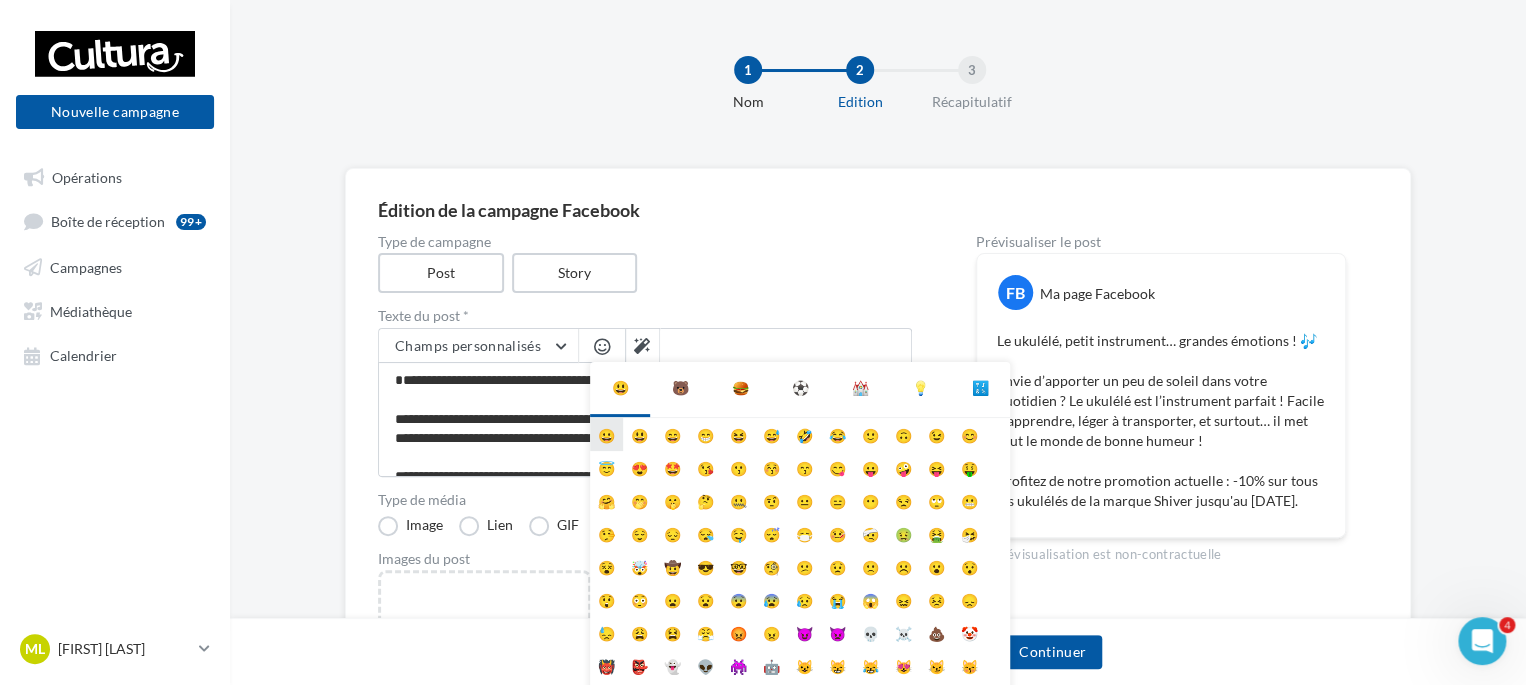 click on "😀" at bounding box center (606, 434) 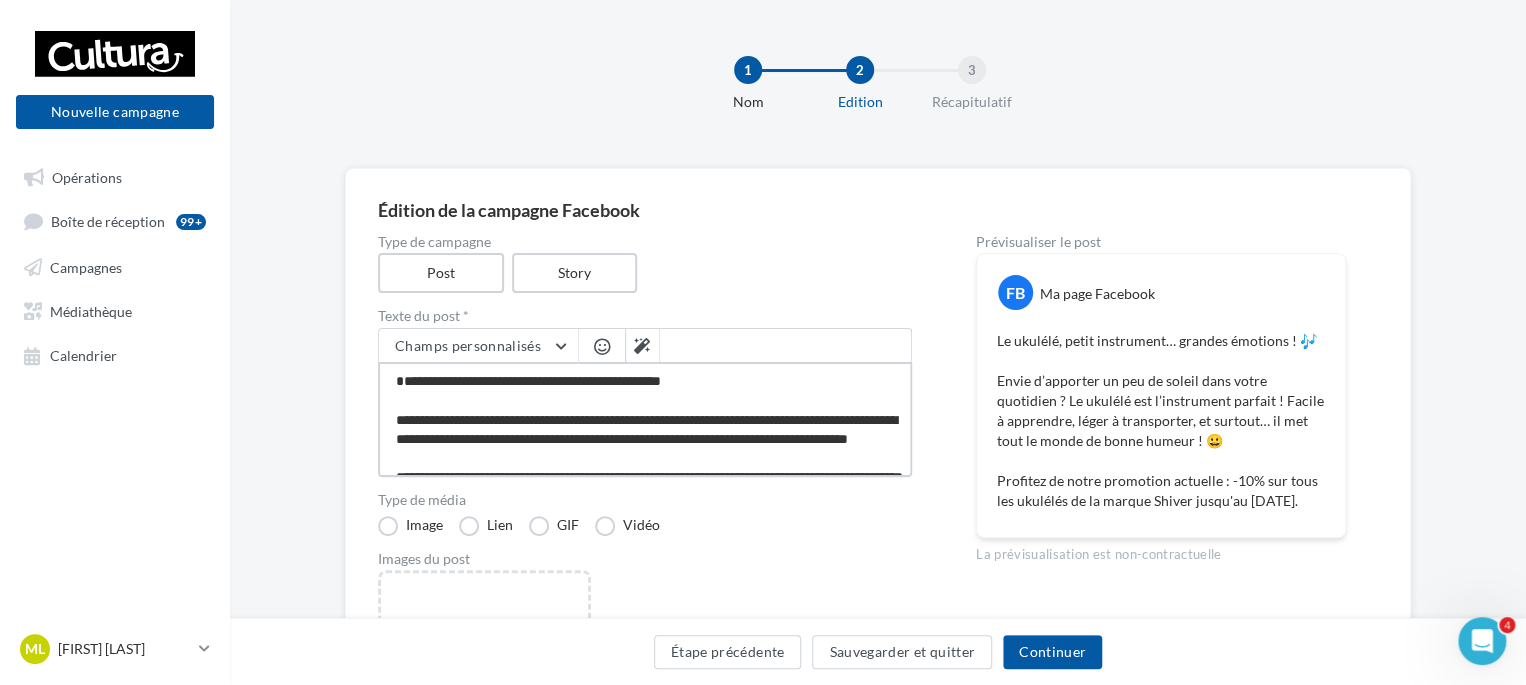click on "**********" at bounding box center [645, 419] 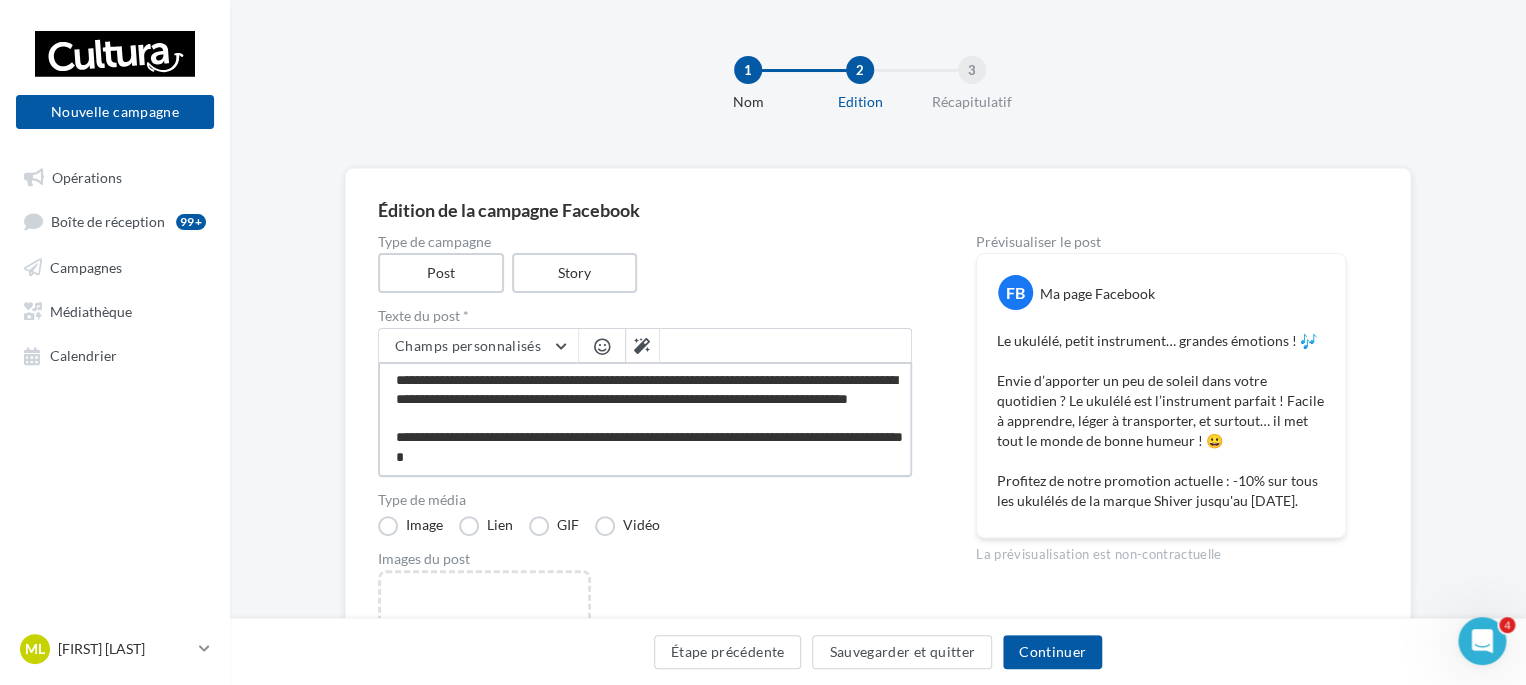 click on "**********" at bounding box center [645, 419] 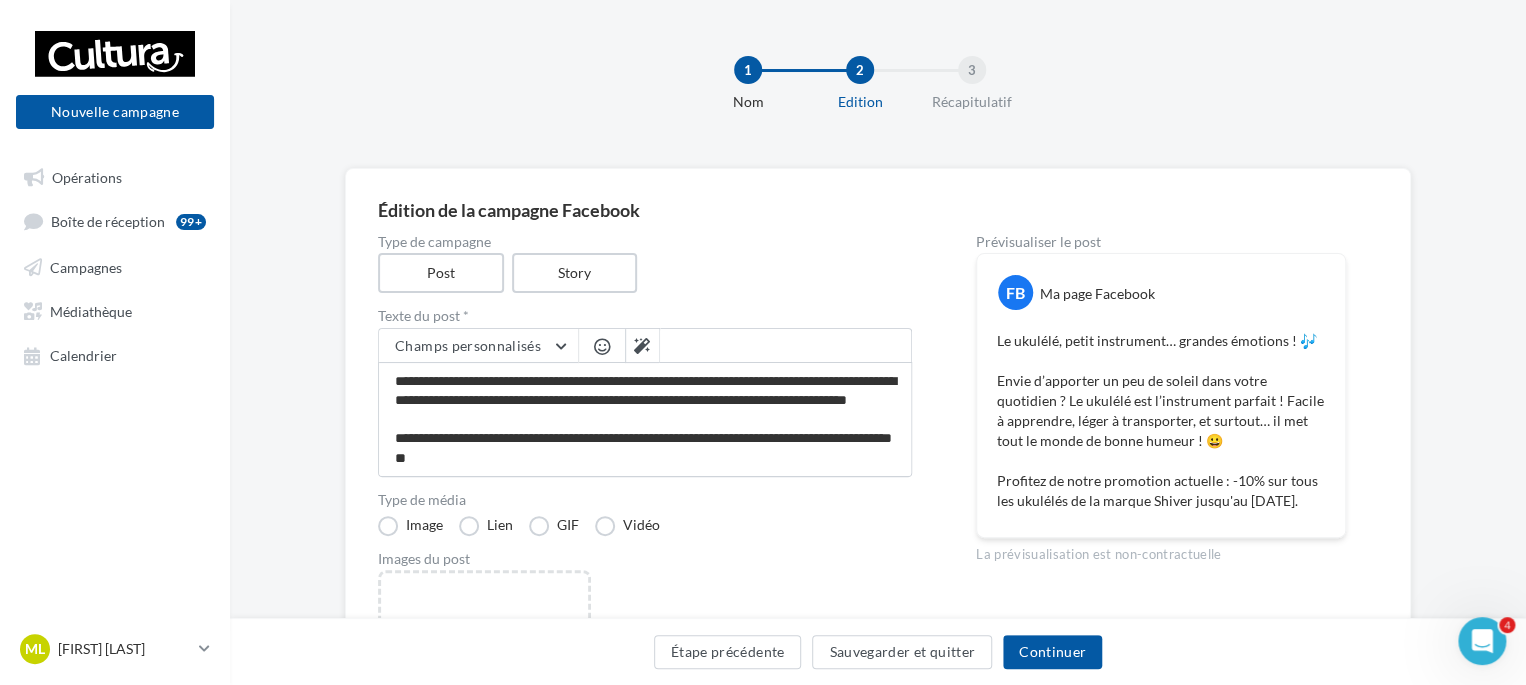 scroll, scrollTop: 56, scrollLeft: 0, axis: vertical 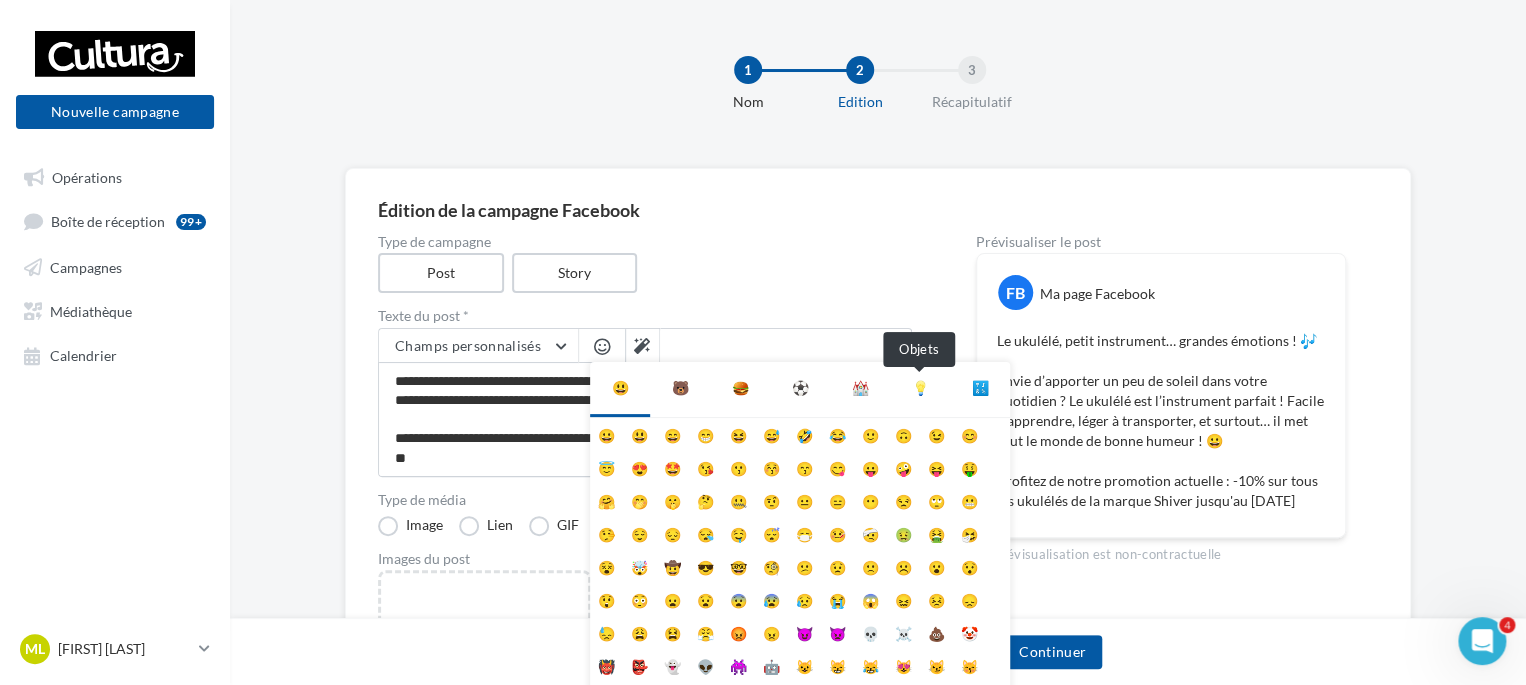 click on "💡" at bounding box center [920, 388] 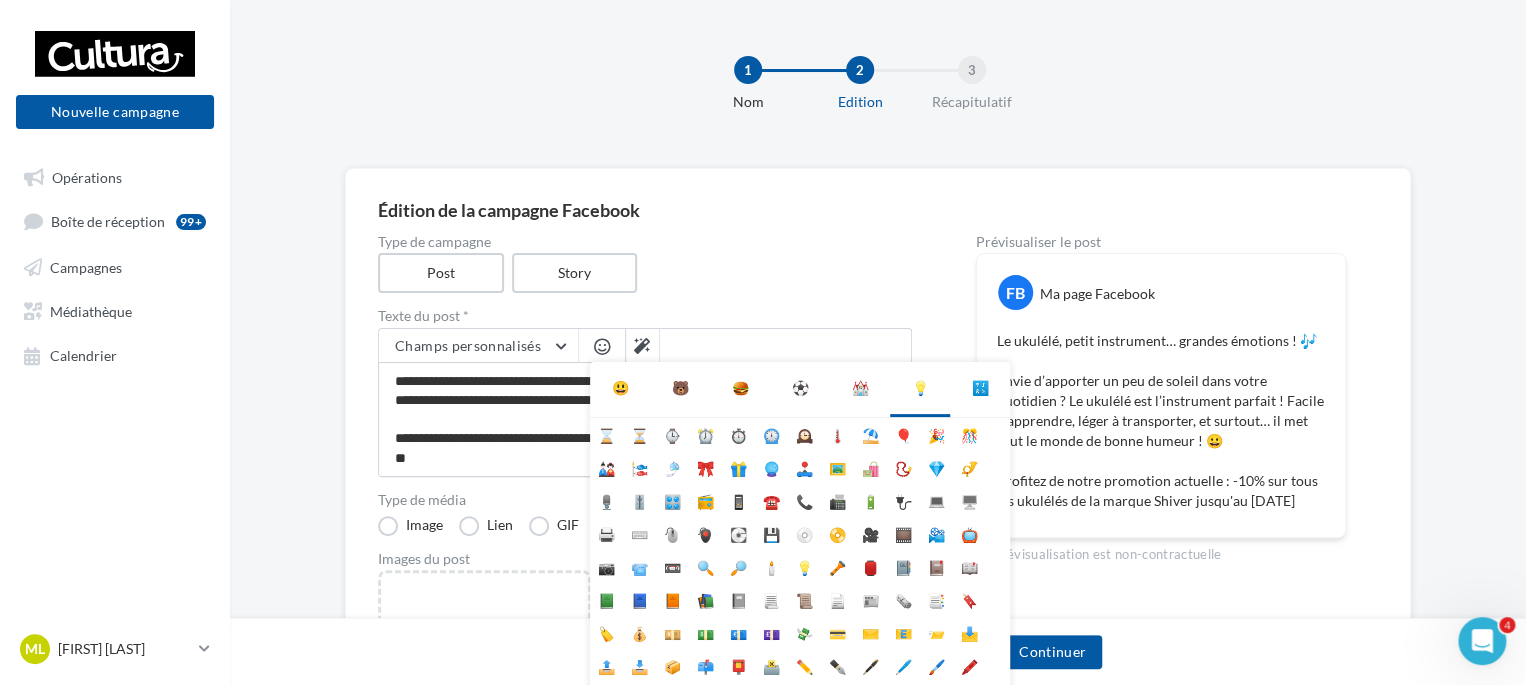 click on "💡" at bounding box center [920, 388] 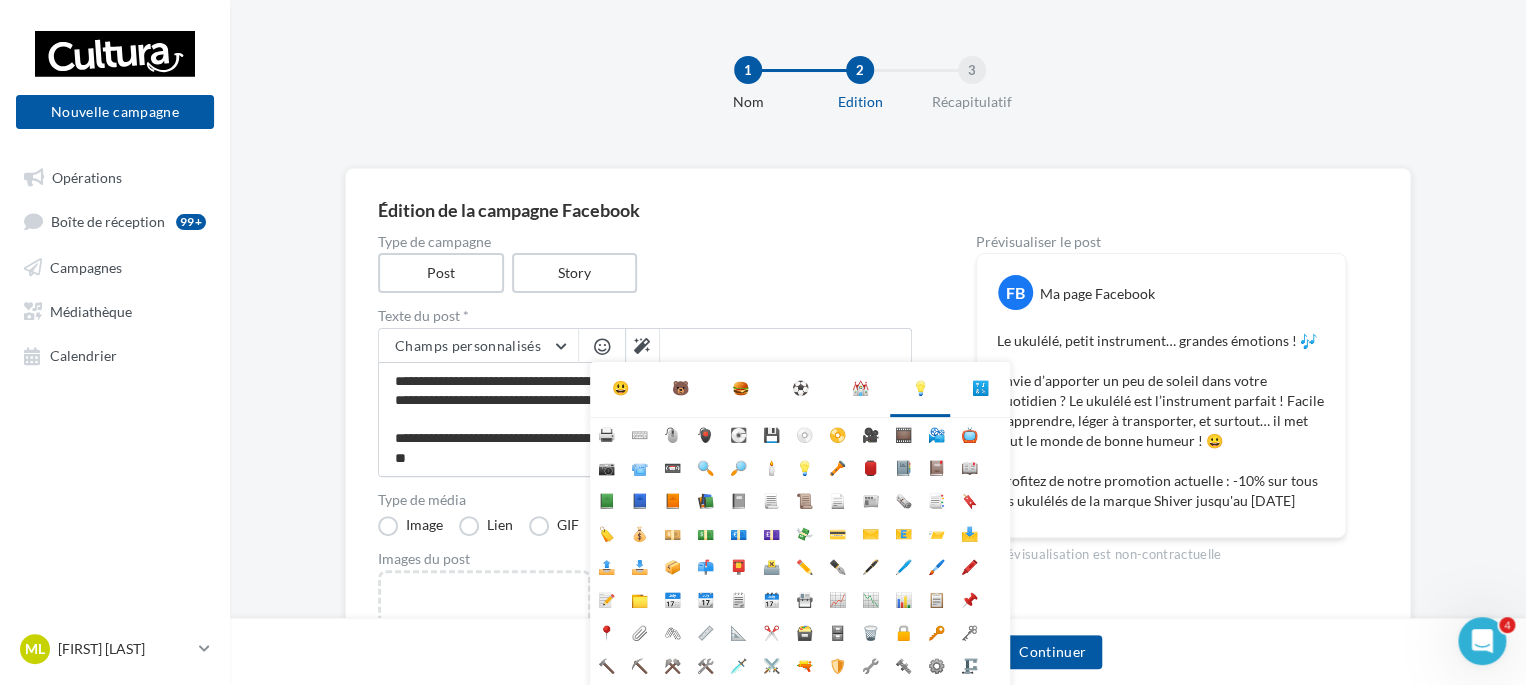scroll, scrollTop: 177, scrollLeft: 0, axis: vertical 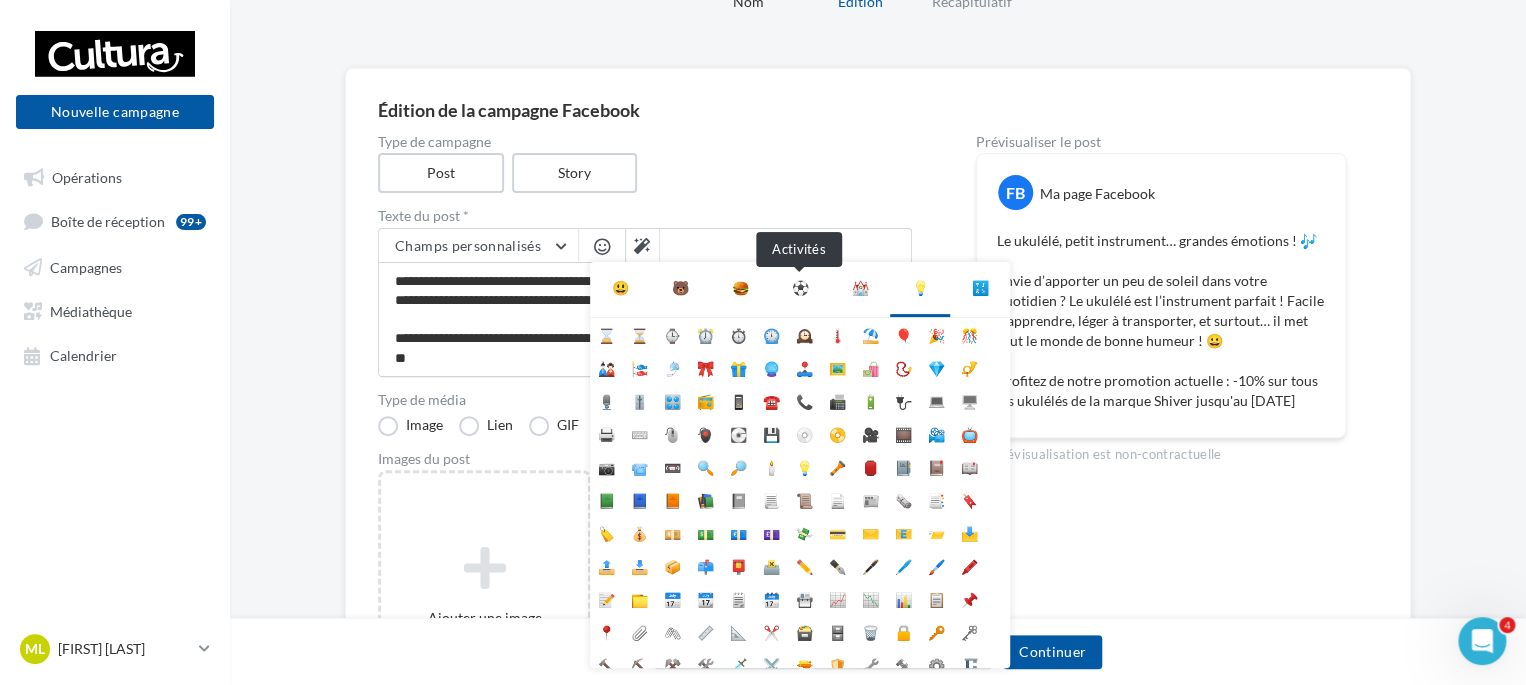 click on "⚽" at bounding box center (800, 288) 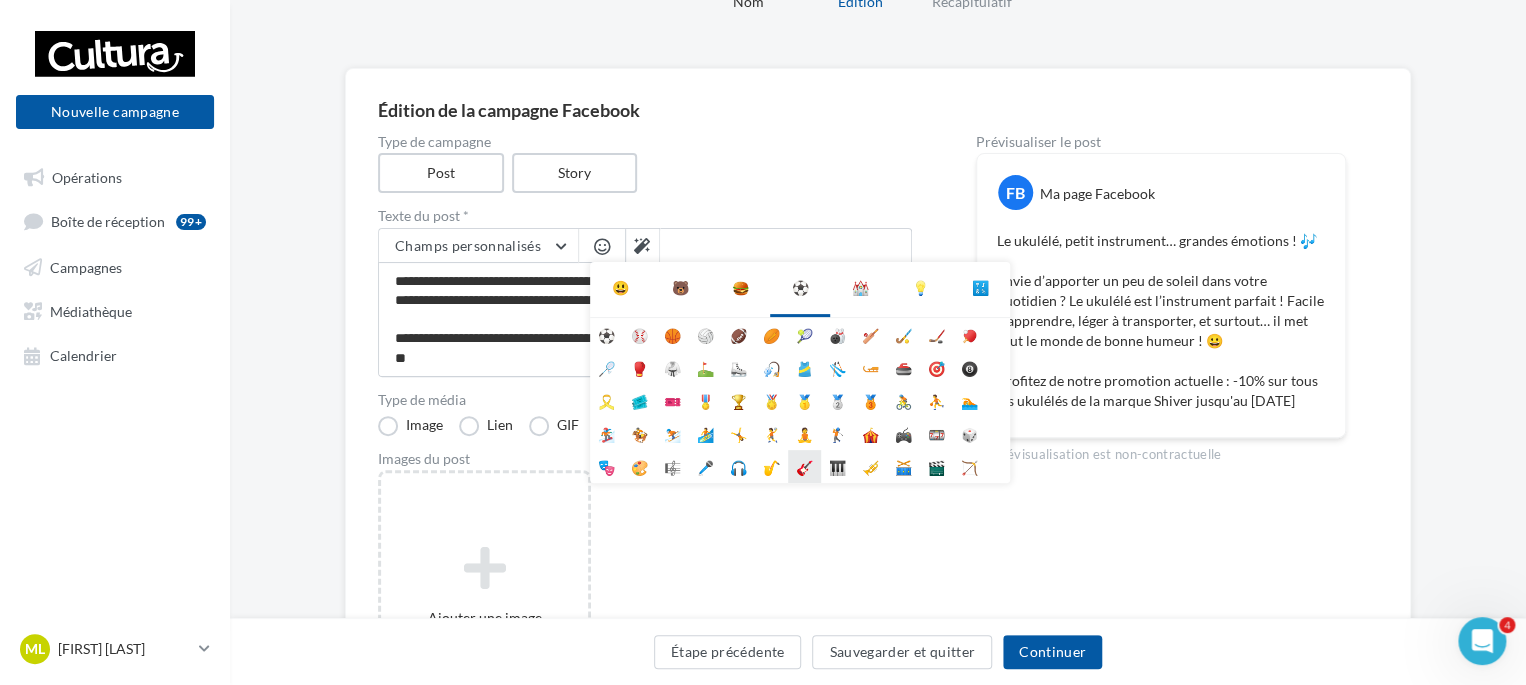 click on "🎸" at bounding box center (804, 466) 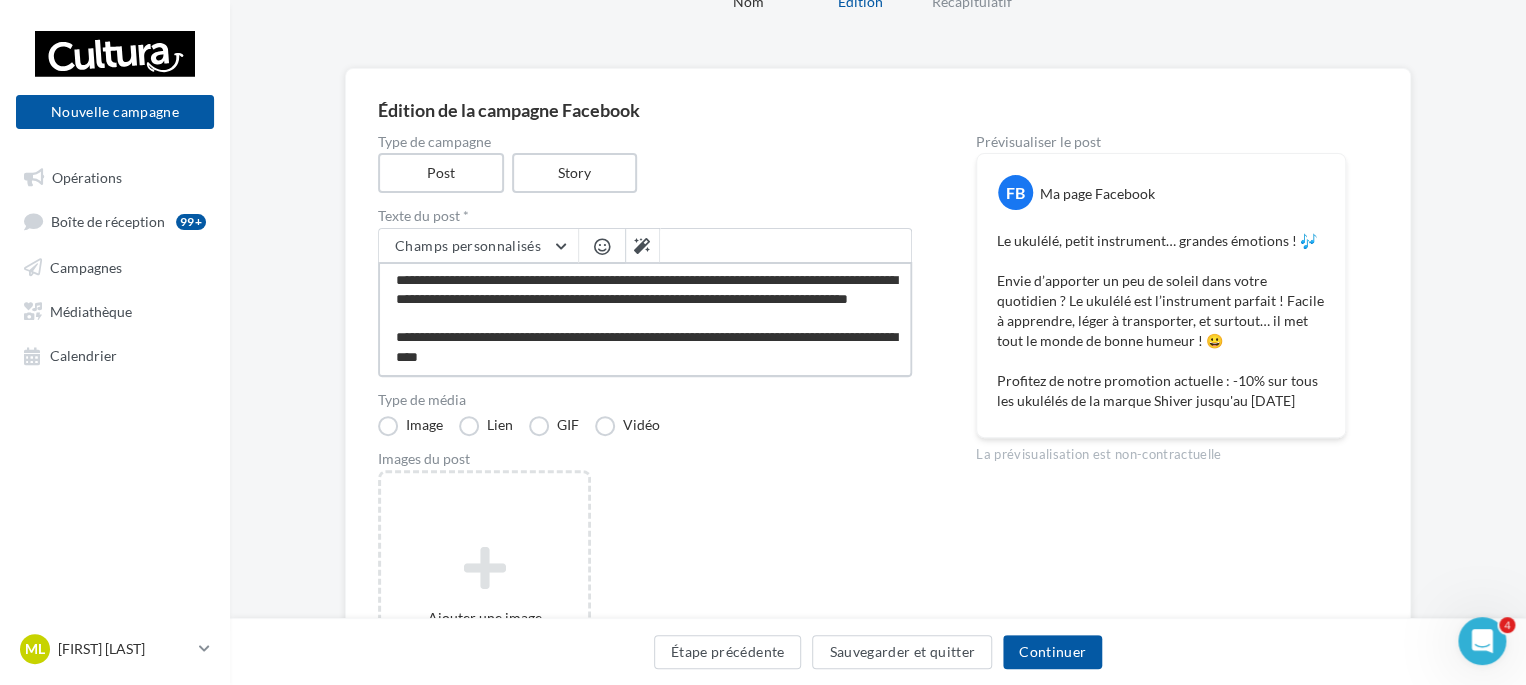 scroll, scrollTop: 58, scrollLeft: 0, axis: vertical 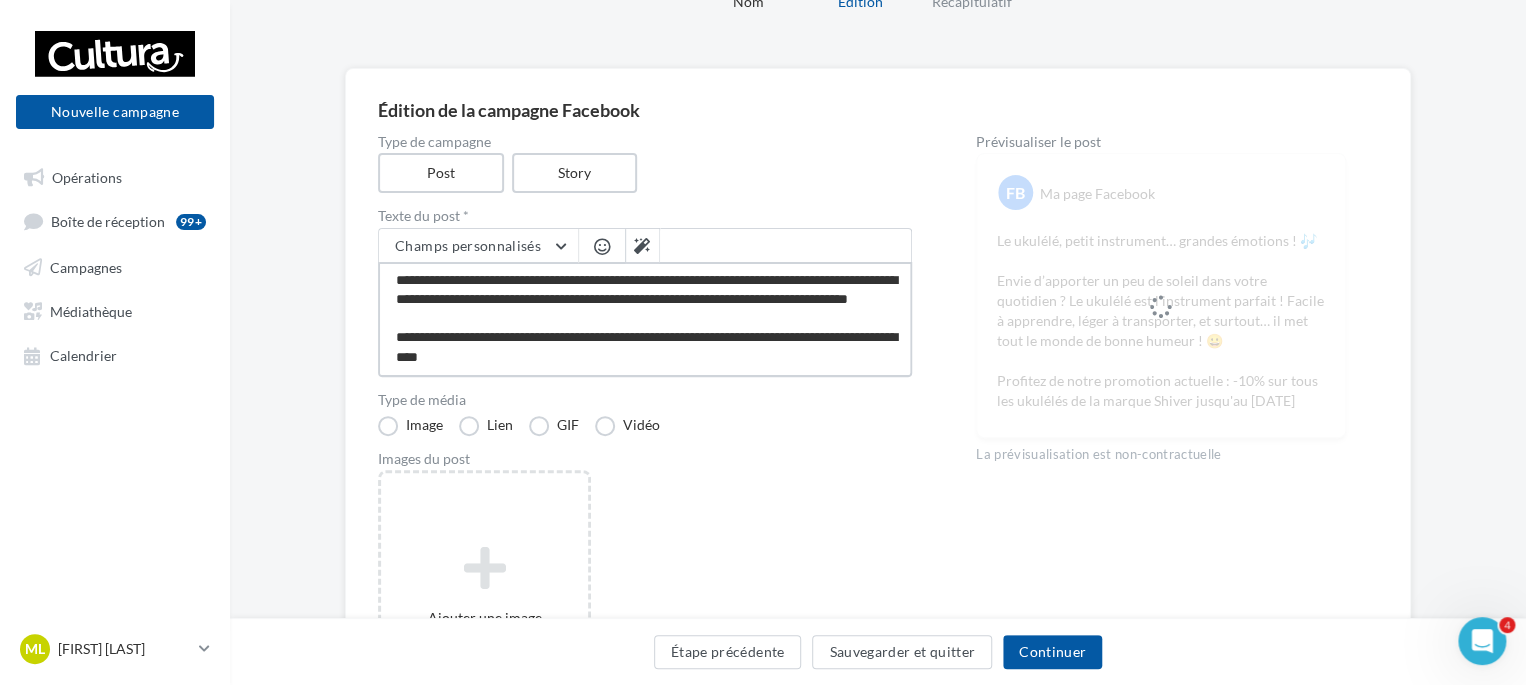 click on "**********" at bounding box center (645, 319) 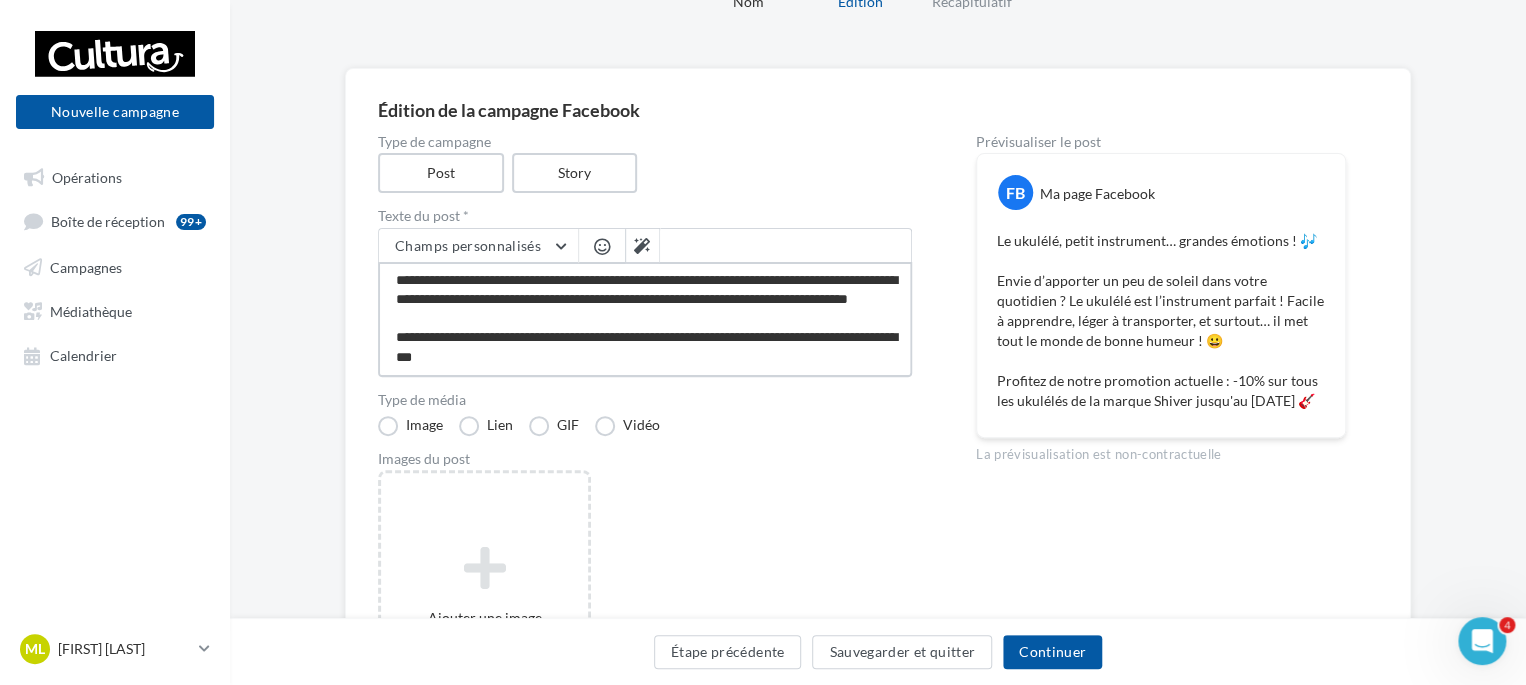 scroll, scrollTop: 58, scrollLeft: 0, axis: vertical 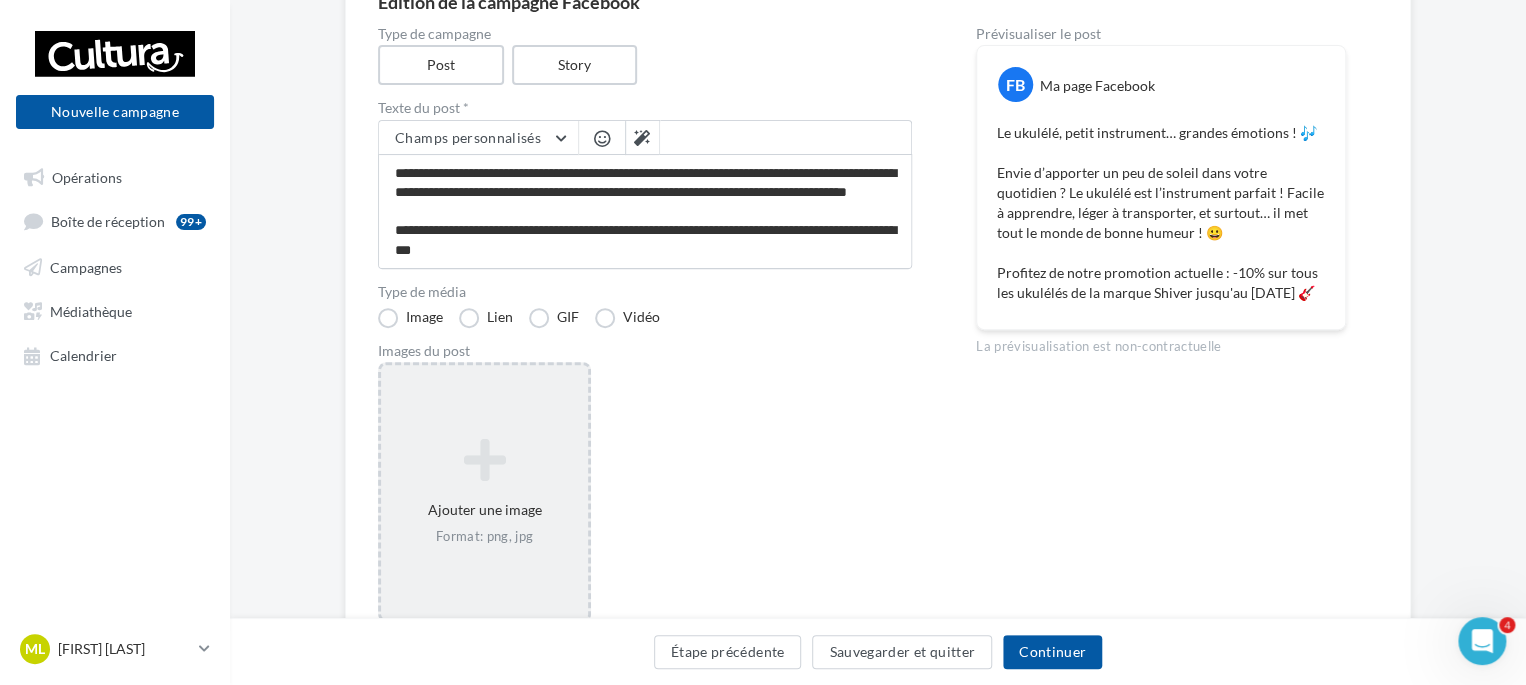 click on "Ajouter une image     Format: png, jpg" at bounding box center [484, 492] 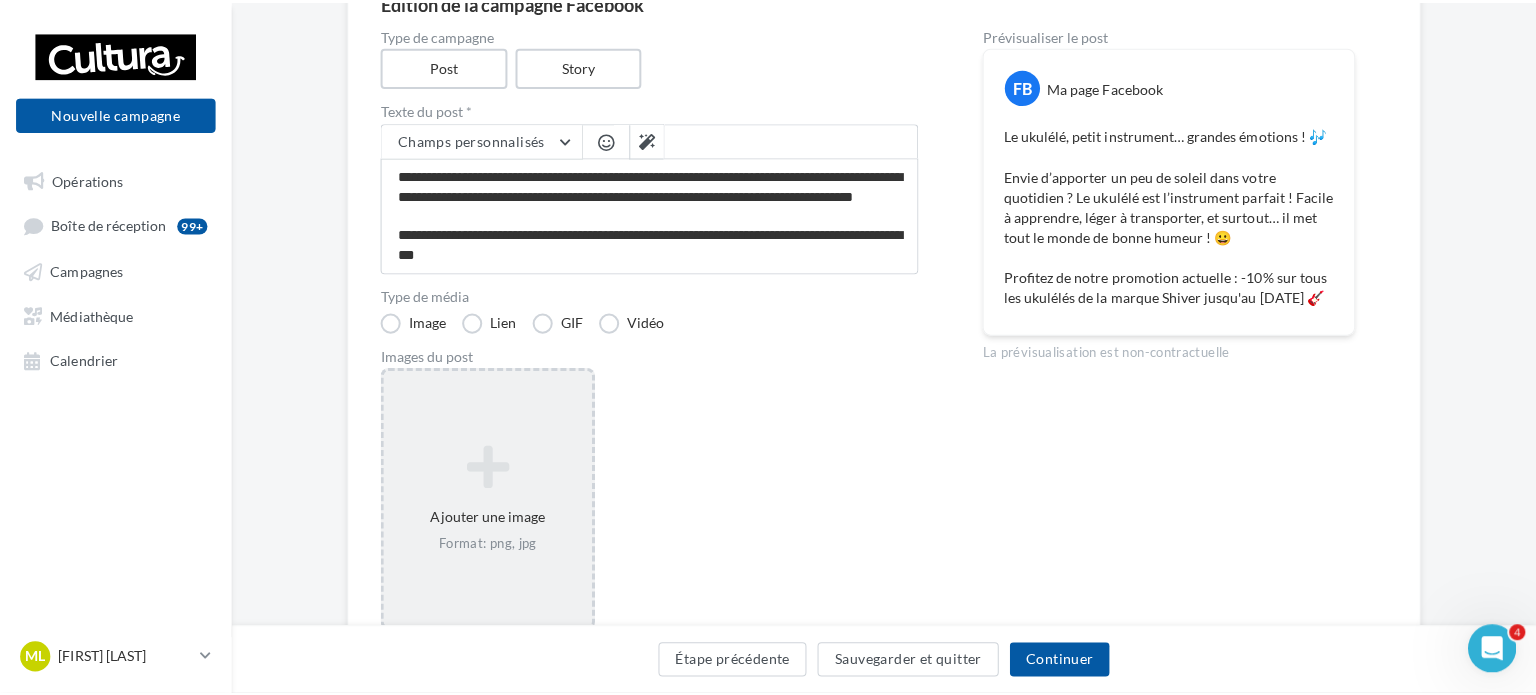 scroll, scrollTop: 56, scrollLeft: 0, axis: vertical 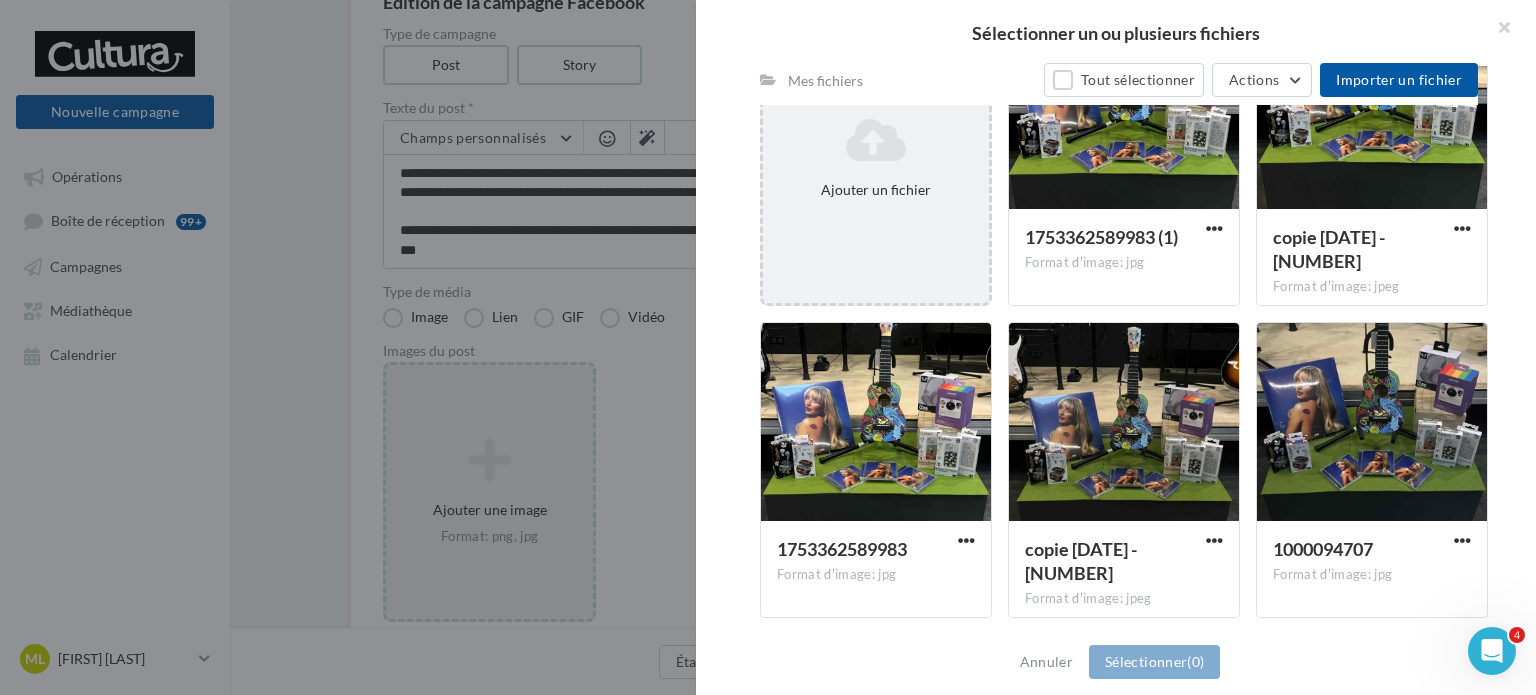 click on "Ajouter un fichier" at bounding box center (876, 158) 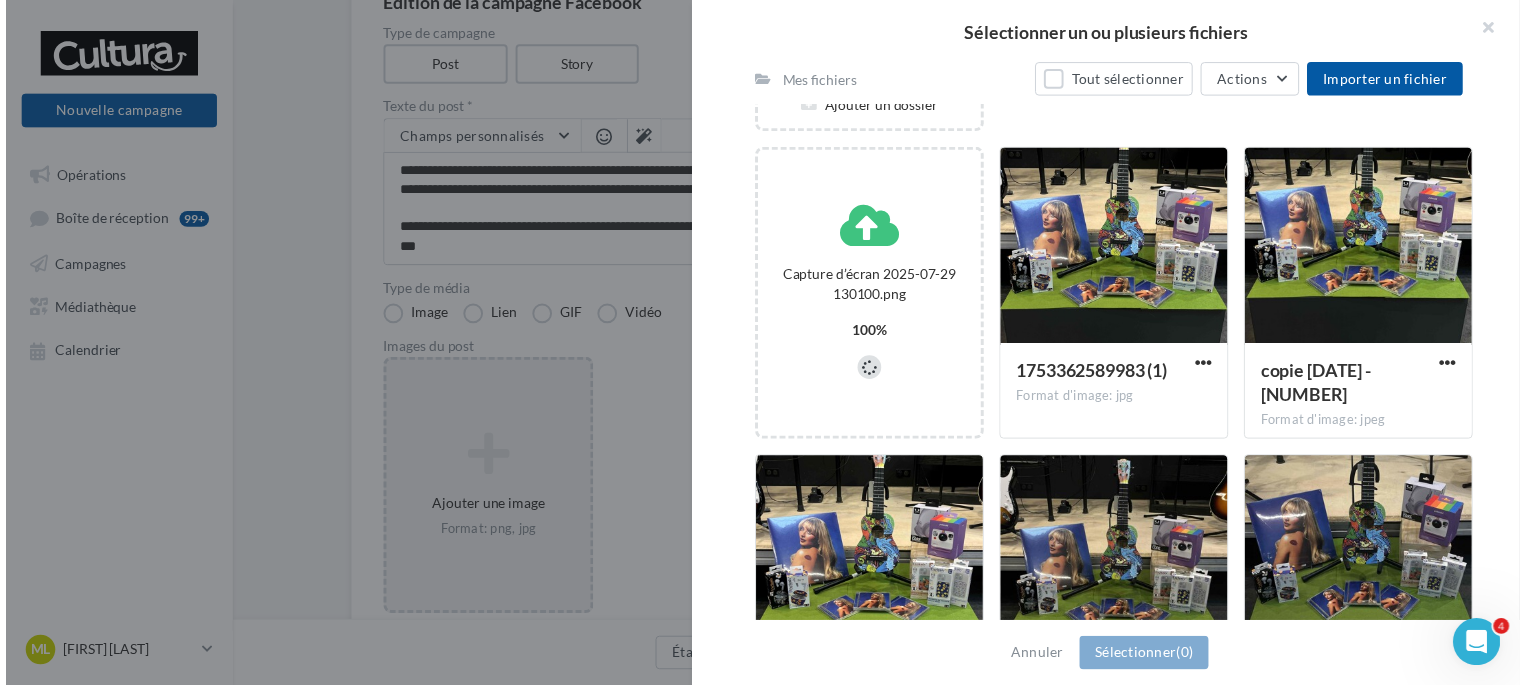 scroll, scrollTop: 199, scrollLeft: 0, axis: vertical 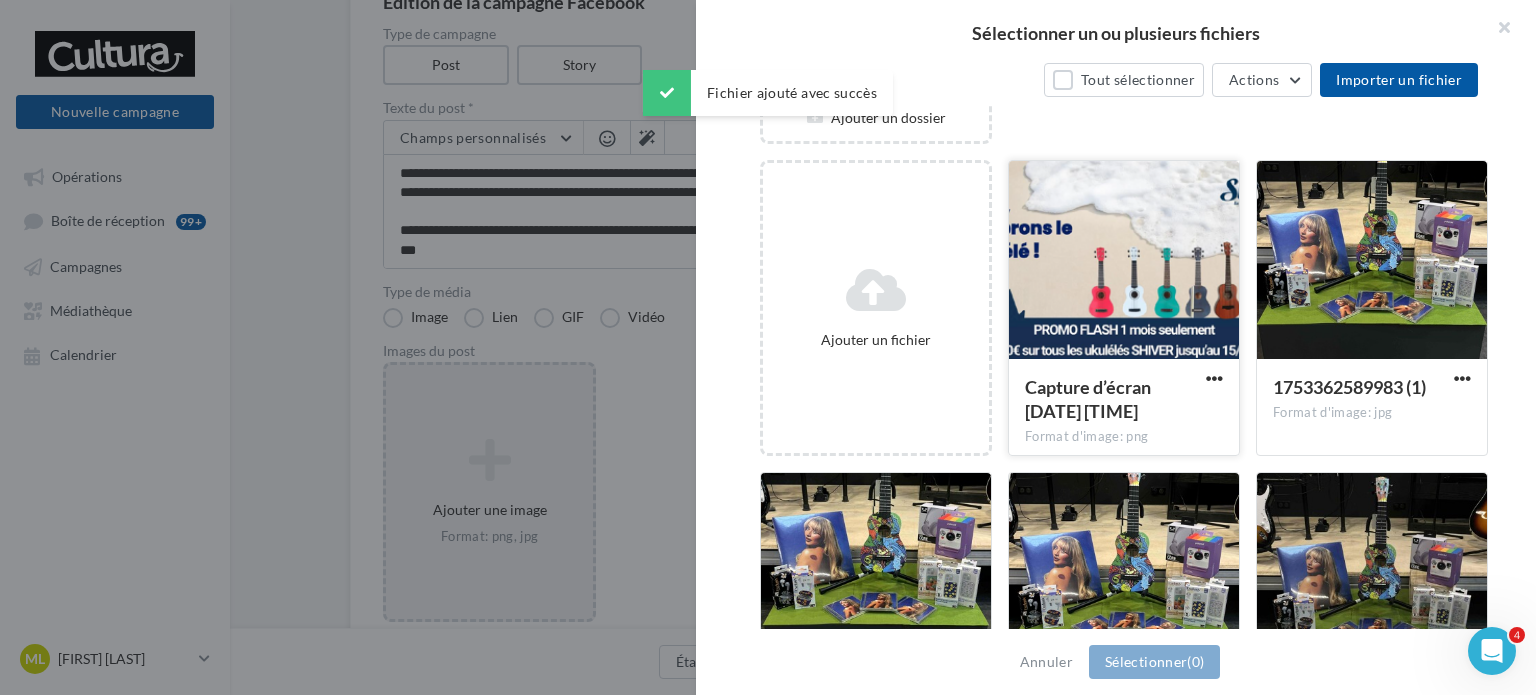 click at bounding box center [1124, 261] 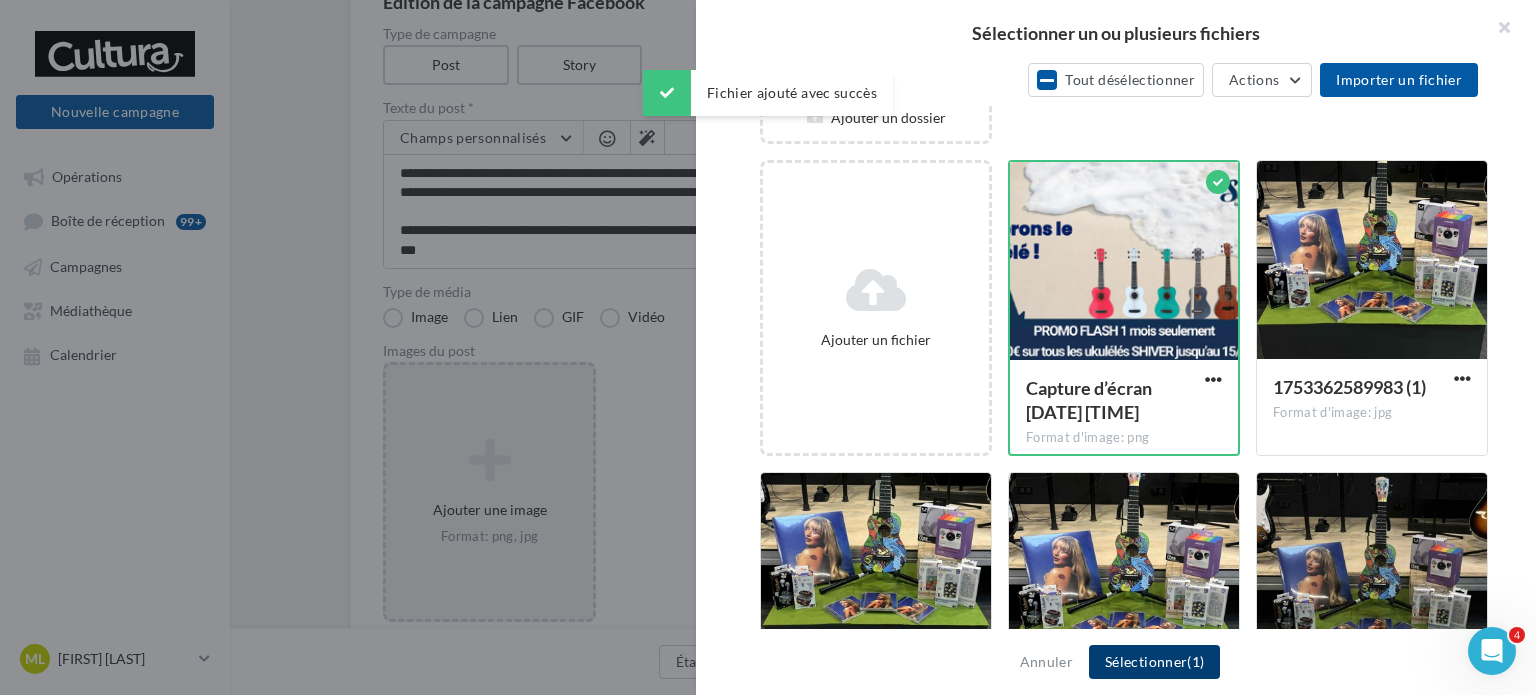 click on "Sélectionner   (1)" at bounding box center (1154, 662) 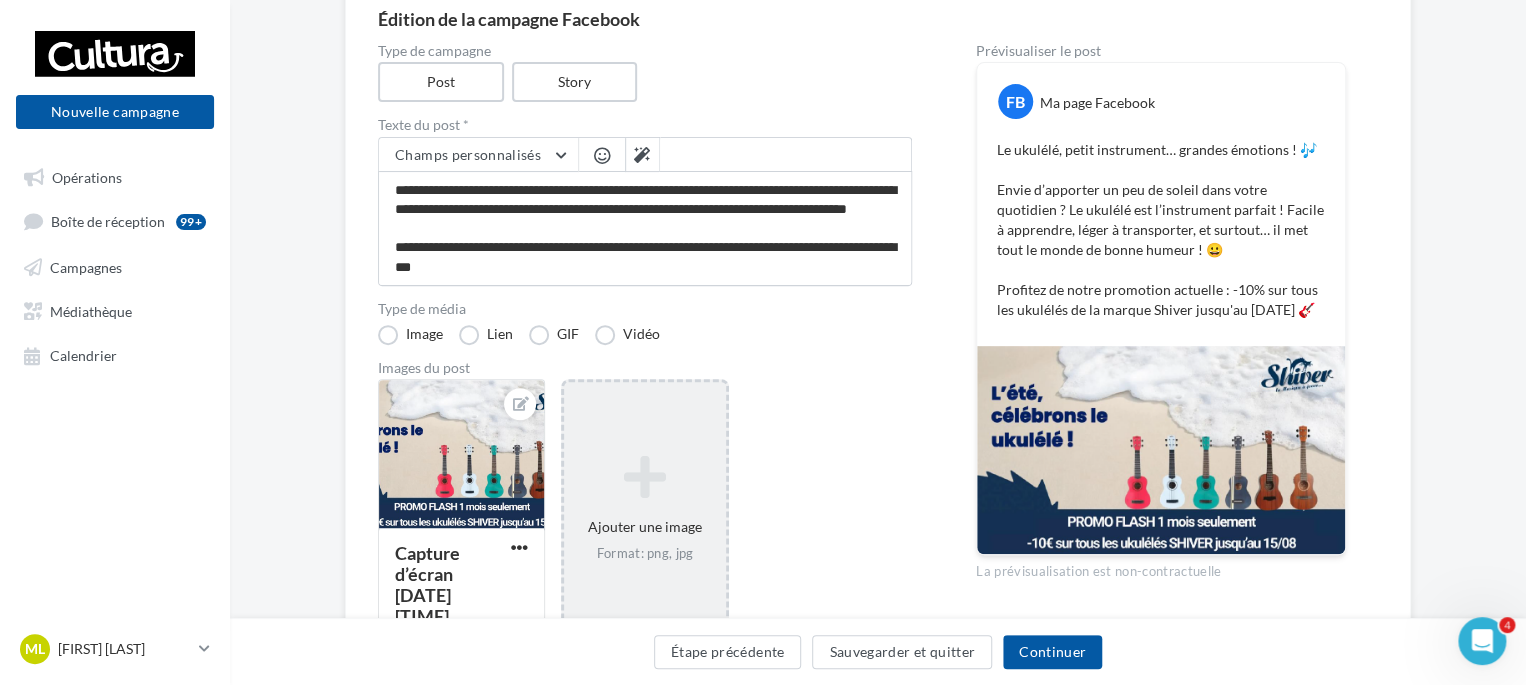 scroll, scrollTop: 208, scrollLeft: 0, axis: vertical 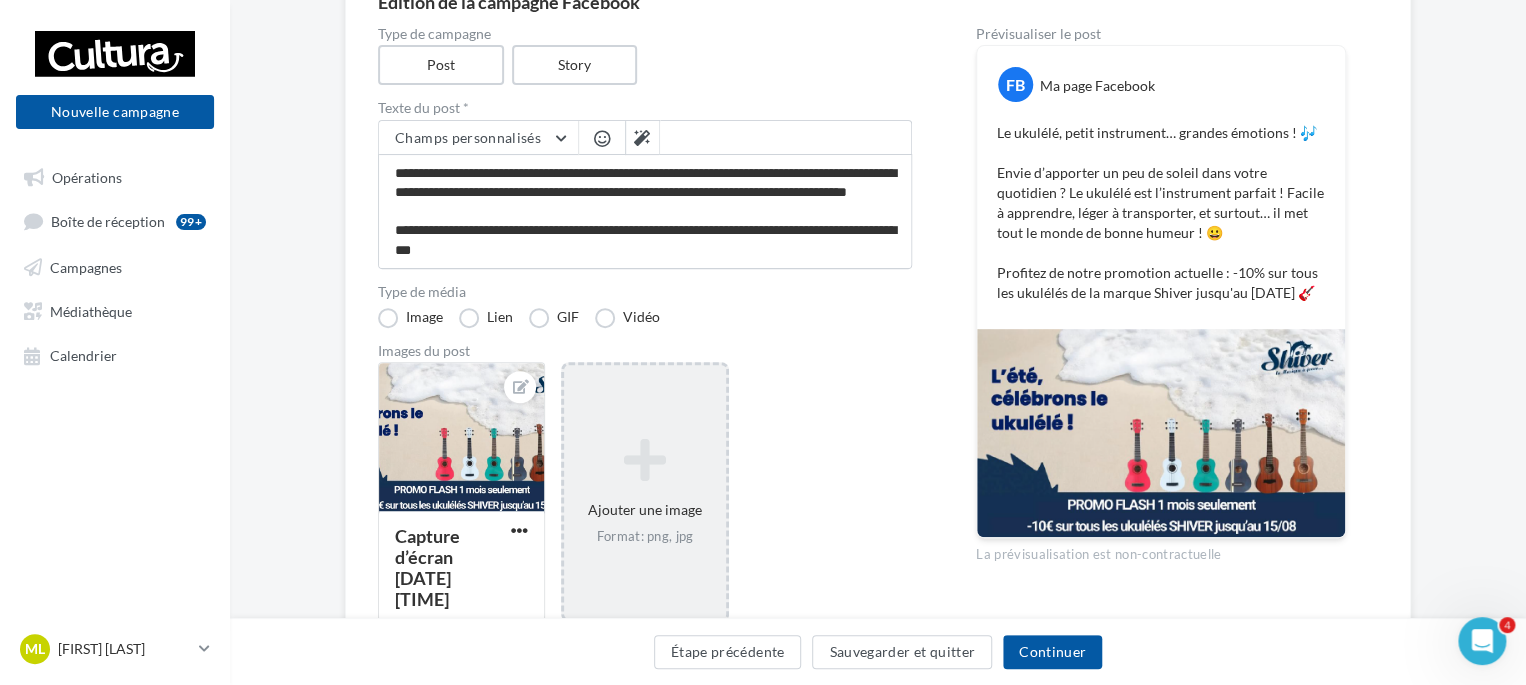 click at bounding box center [644, 460] 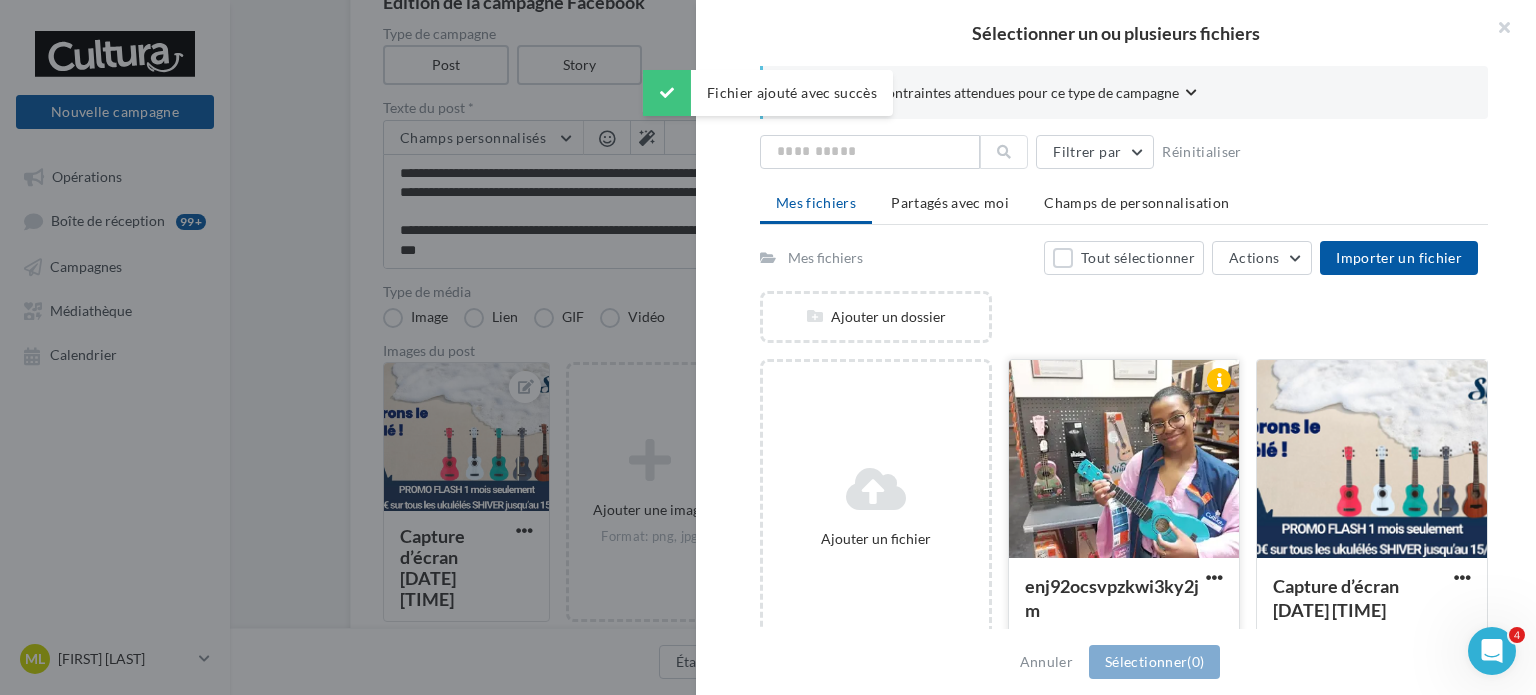 click at bounding box center [1124, 460] 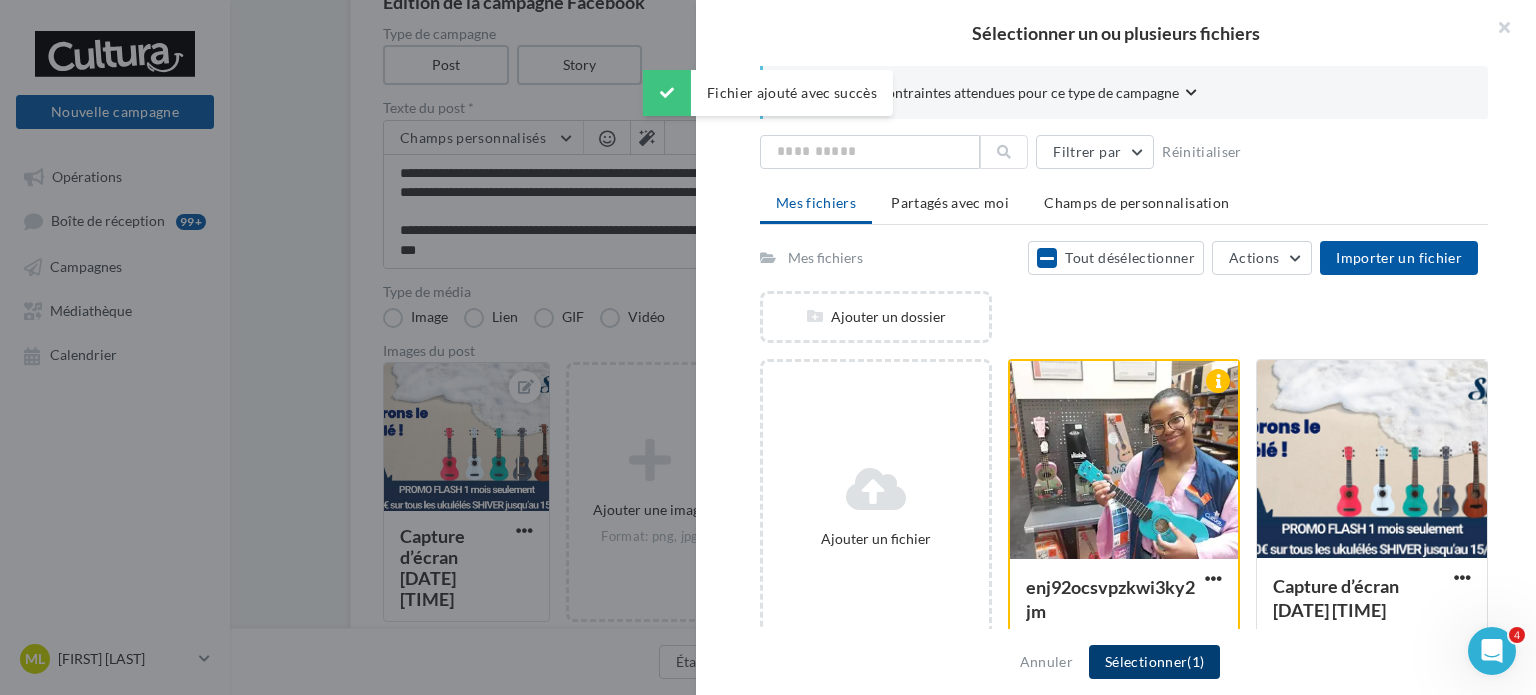 click on "Sélectionner   (1)" at bounding box center [1154, 662] 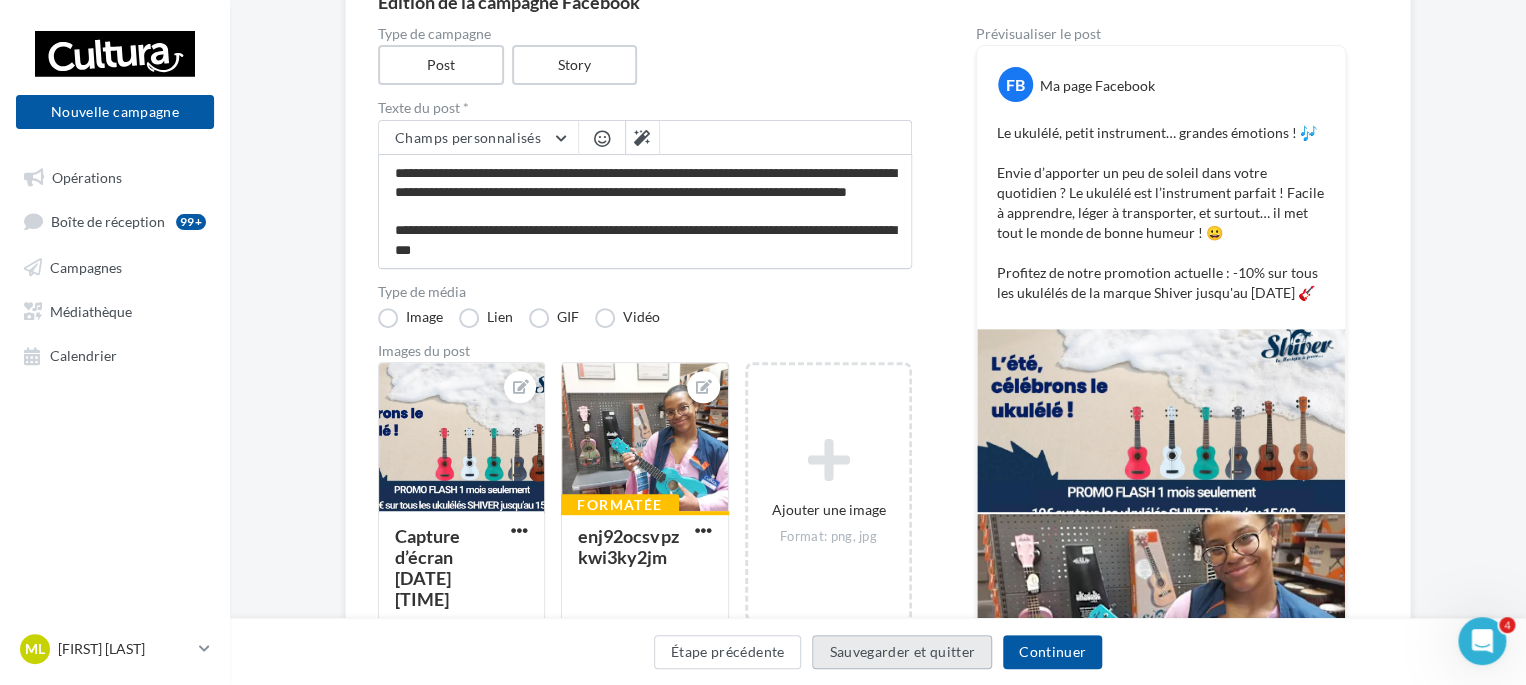 click on "Sauvegarder et quitter" at bounding box center [902, 652] 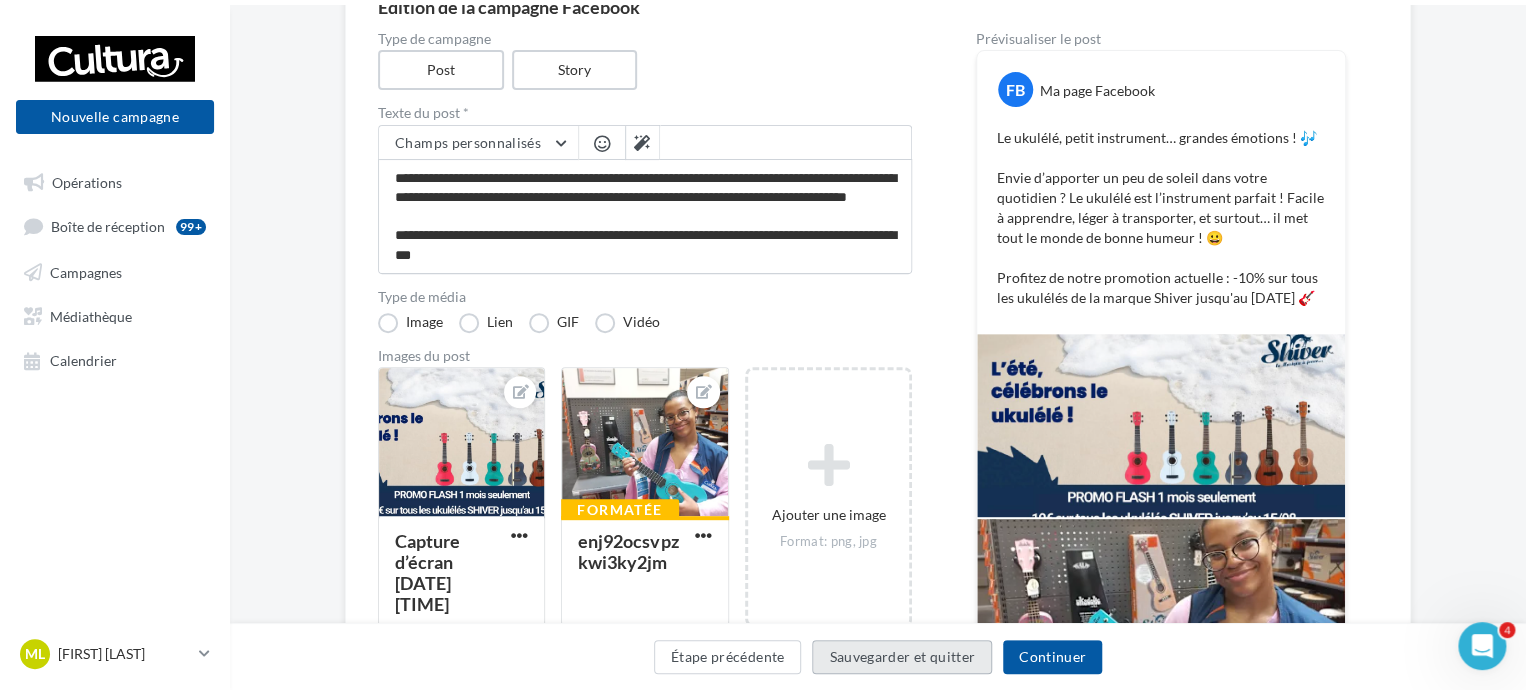 scroll, scrollTop: 32, scrollLeft: 0, axis: vertical 